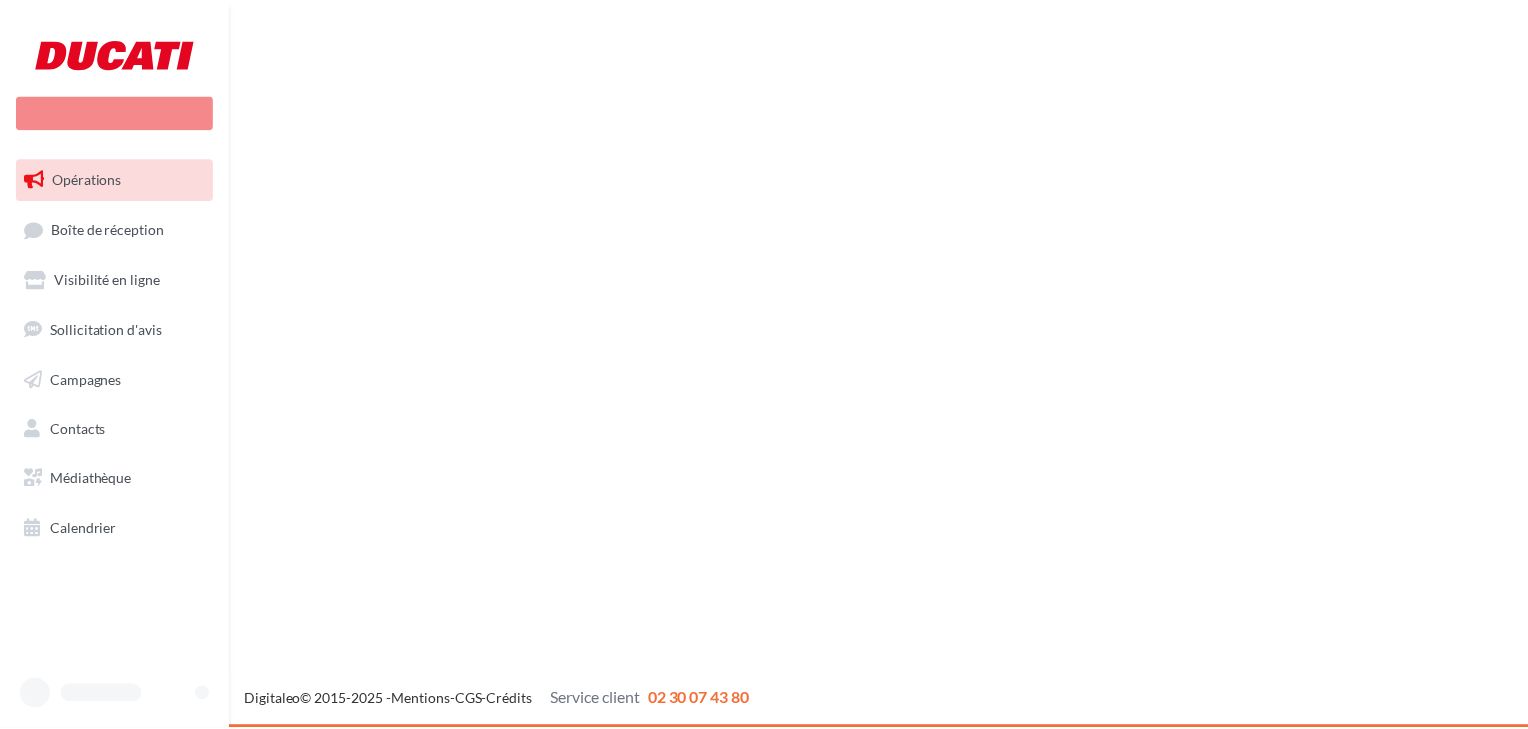 scroll, scrollTop: 0, scrollLeft: 0, axis: both 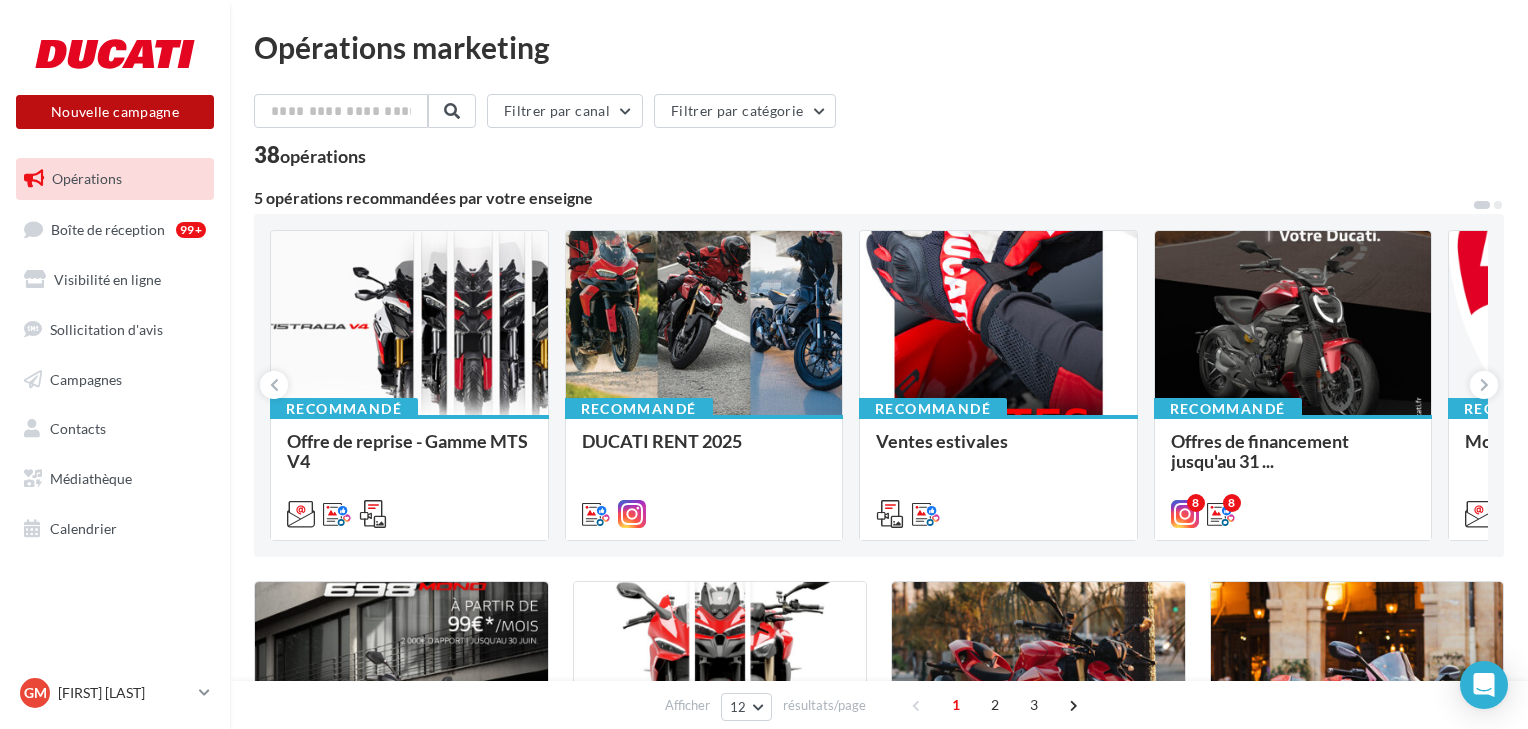 click on "Nouvelle campagne" at bounding box center [115, 112] 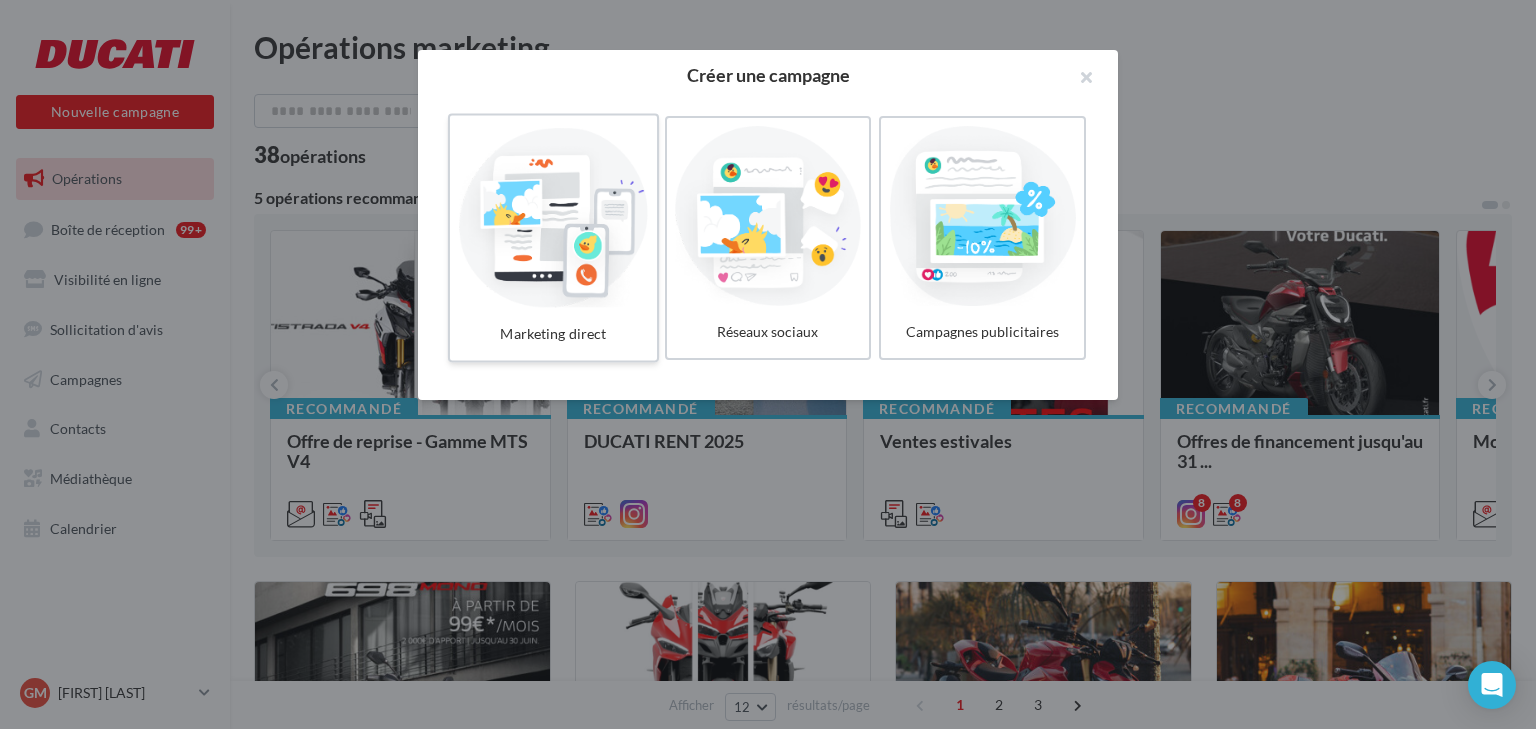 click at bounding box center [553, 216] 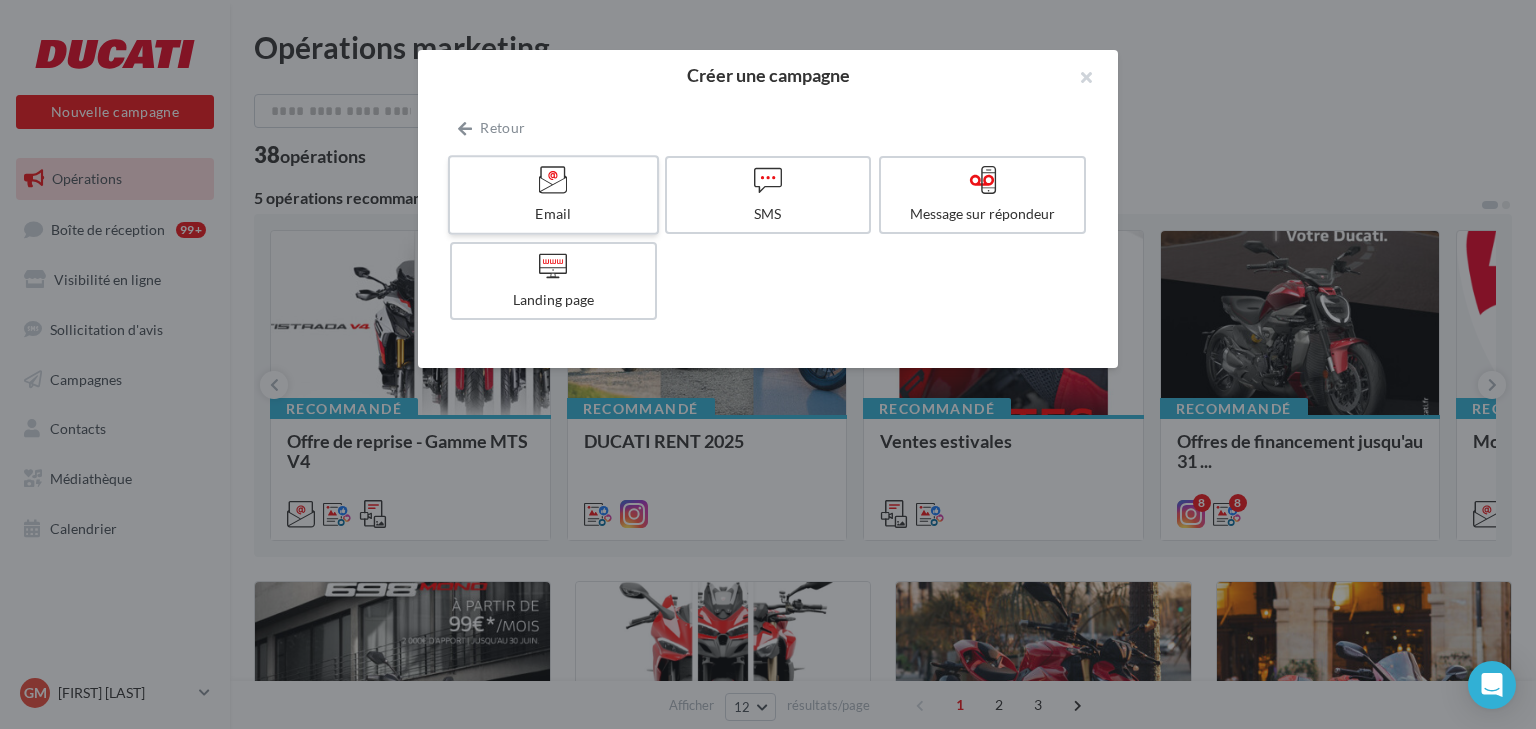 click at bounding box center [553, 179] 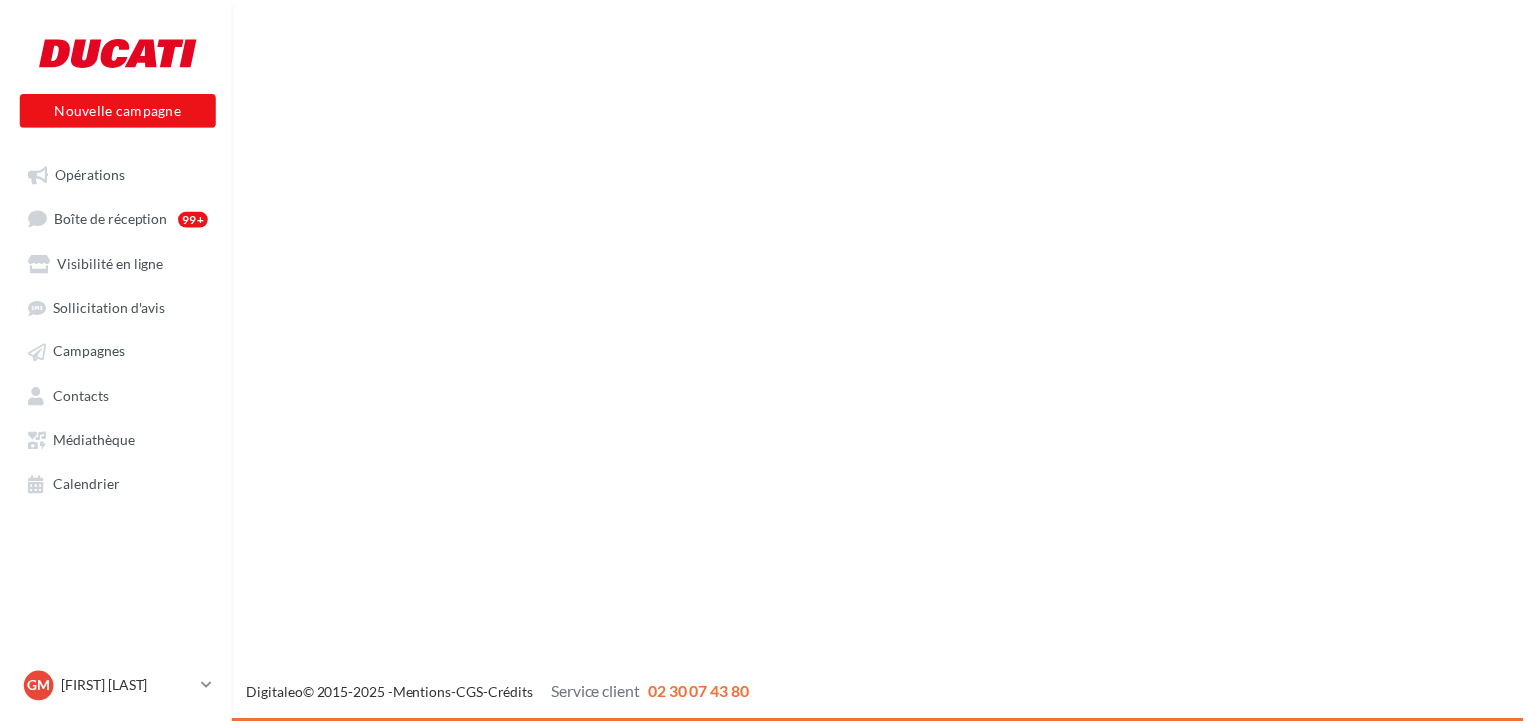 scroll, scrollTop: 0, scrollLeft: 0, axis: both 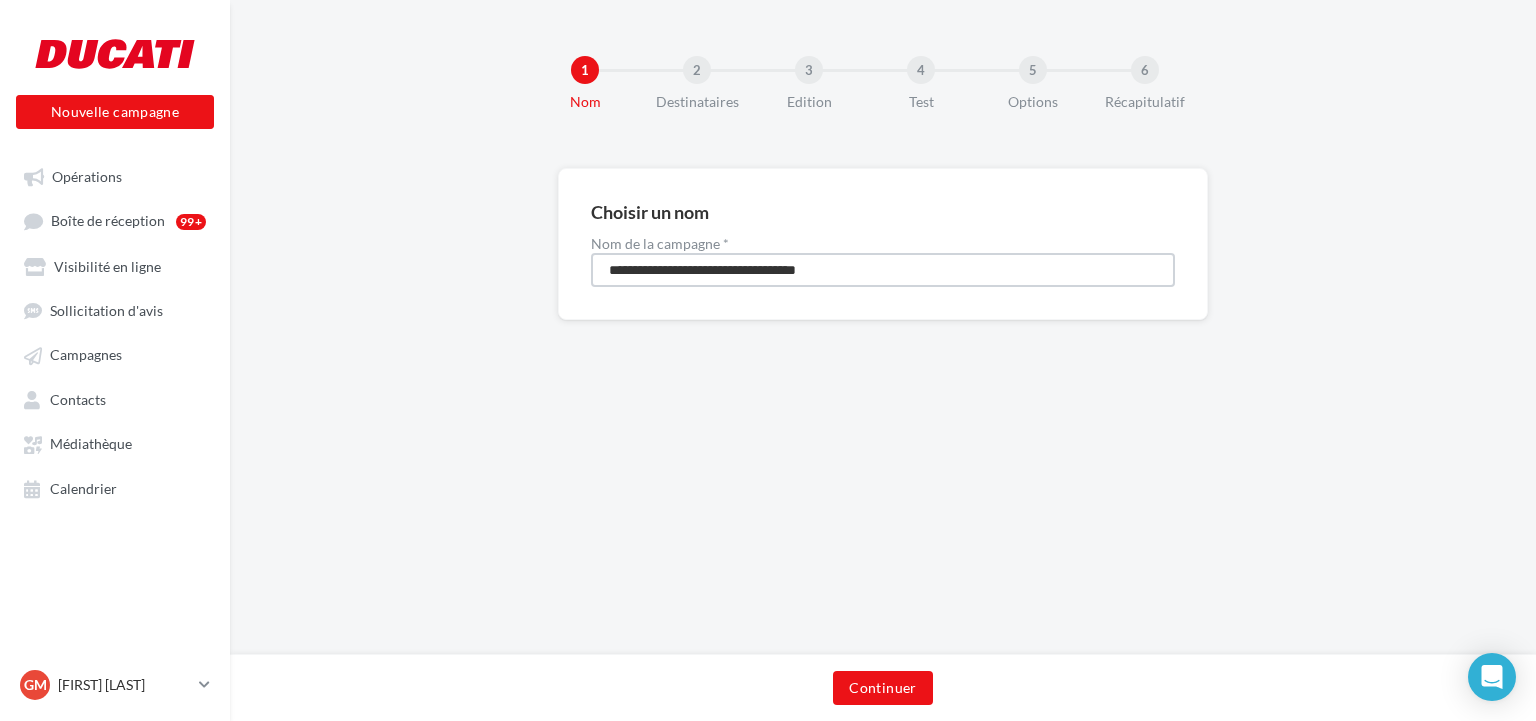 click on "**********" at bounding box center (883, 270) 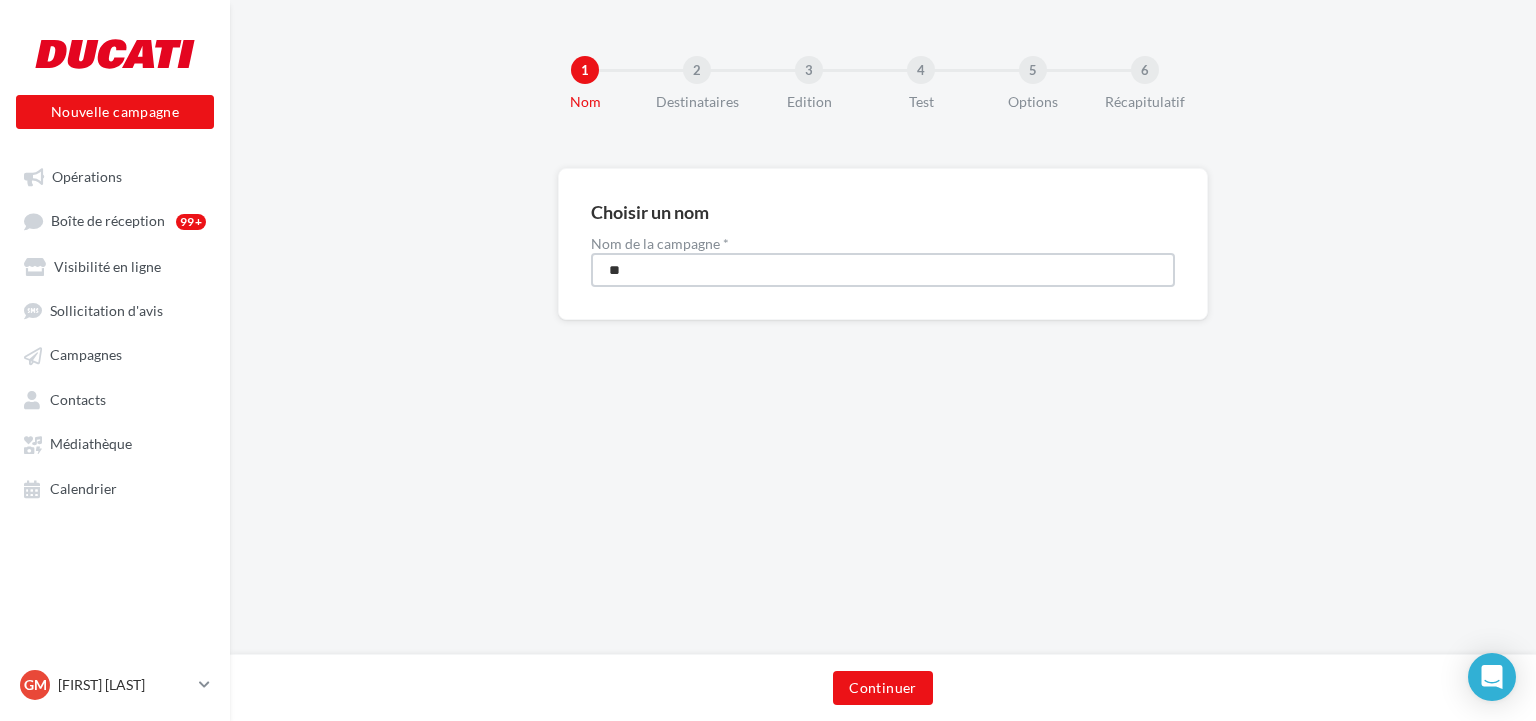type on "*" 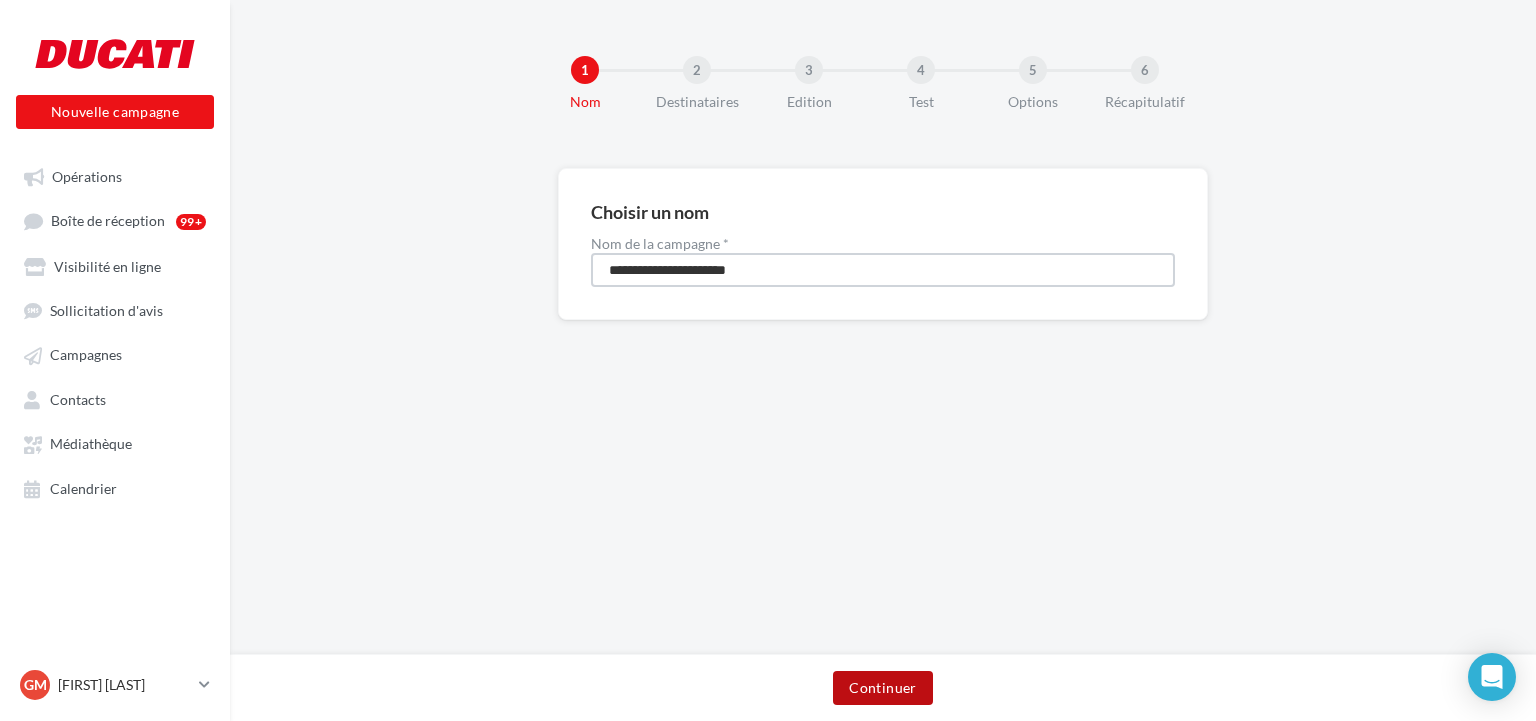 type on "**********" 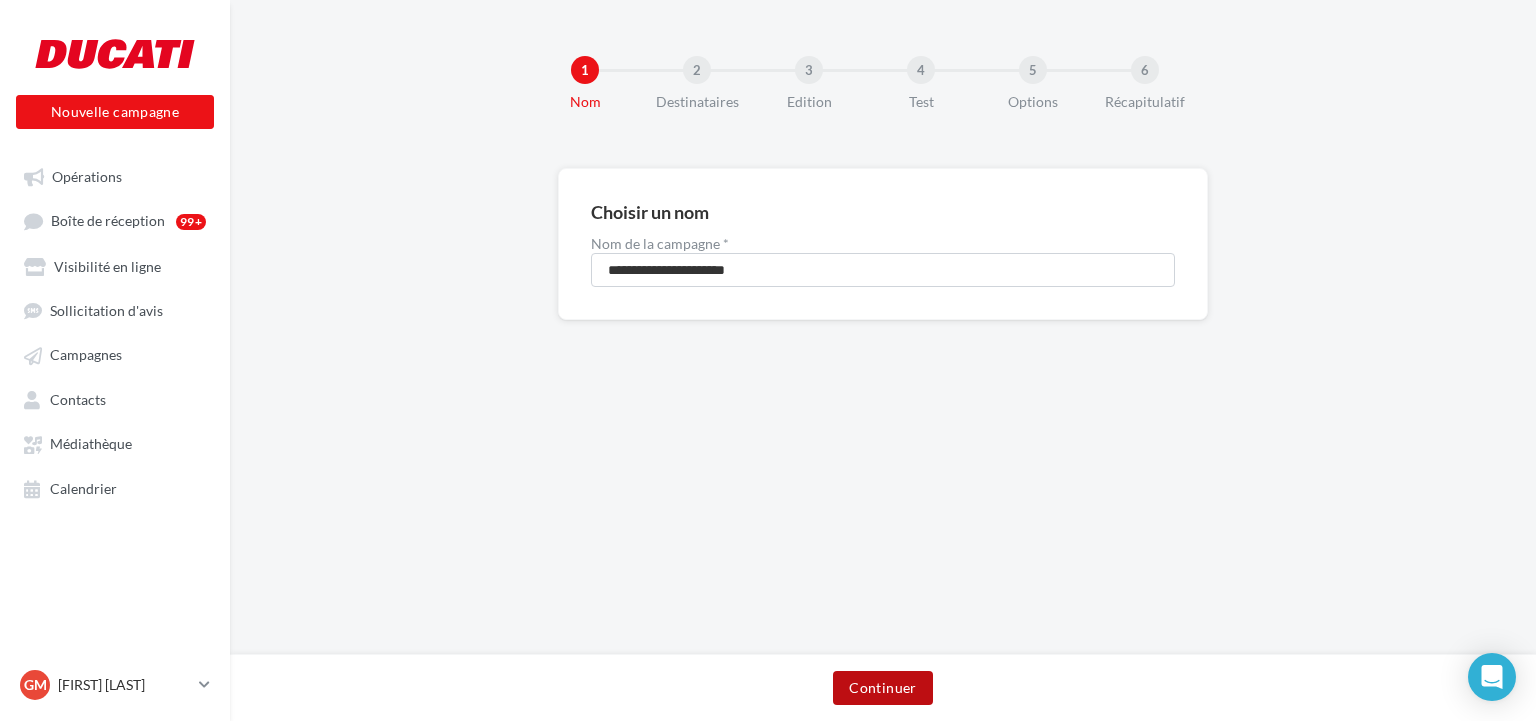 click on "Continuer" at bounding box center [882, 688] 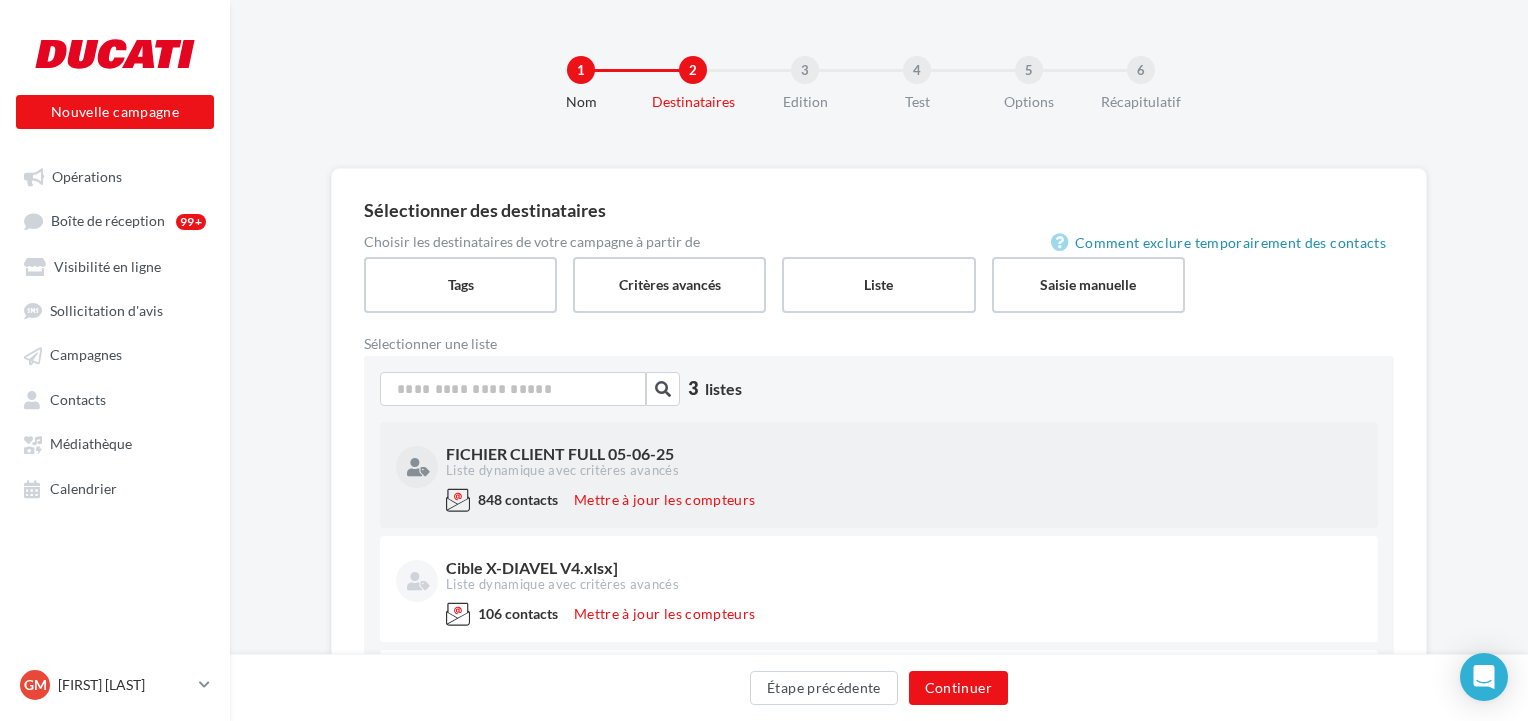 click on "FICHIER CLIENT FULL 05-06-25" at bounding box center (902, 454) 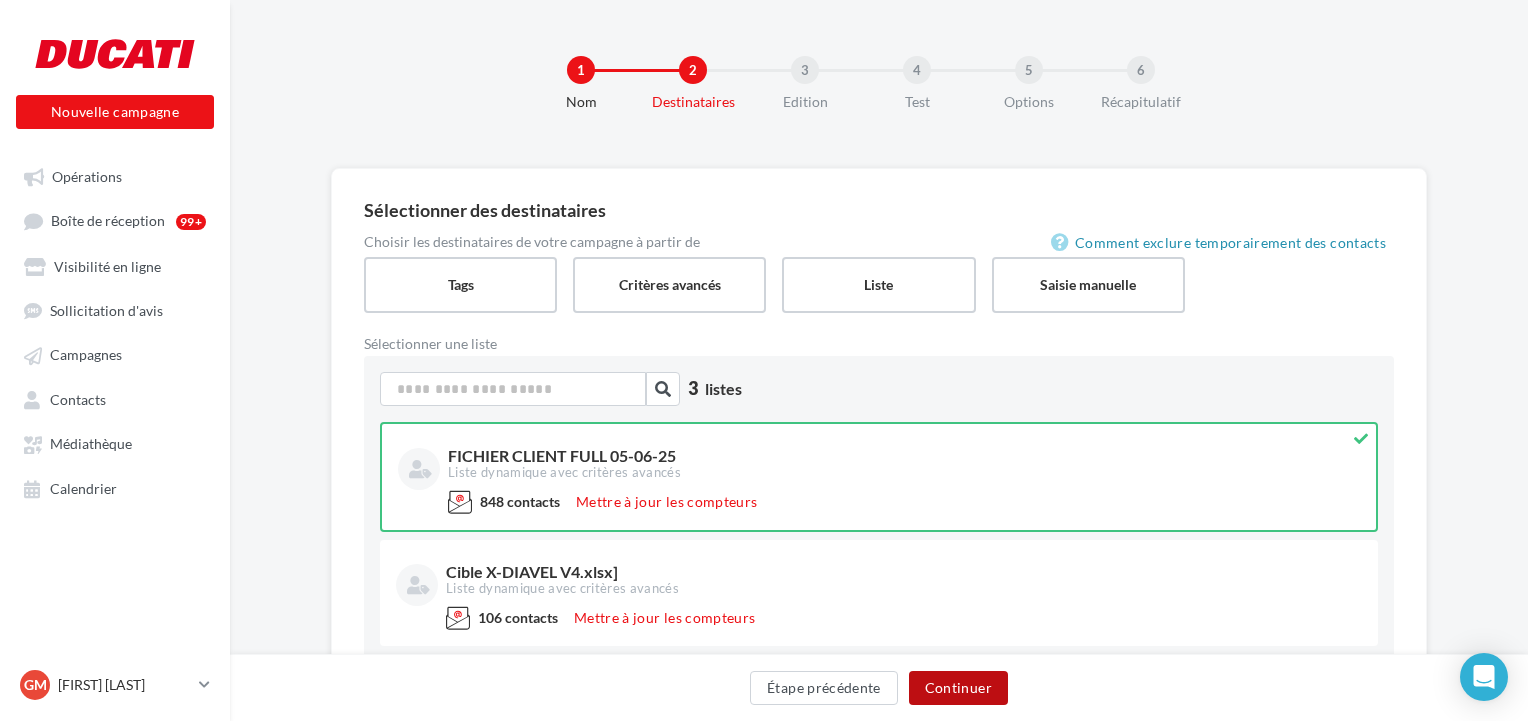 click on "Continuer" at bounding box center (958, 688) 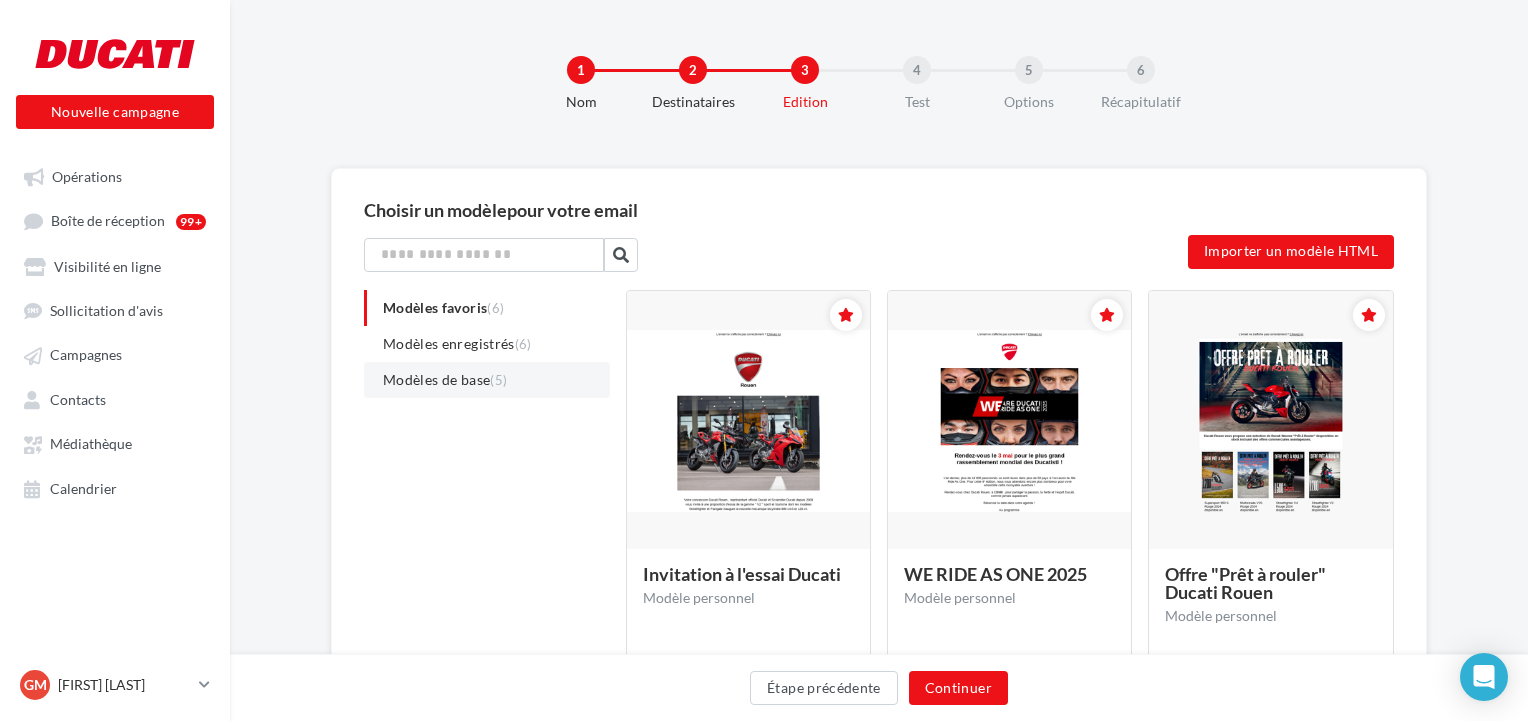 click on "Modèles de base  (5)" at bounding box center (445, 379) 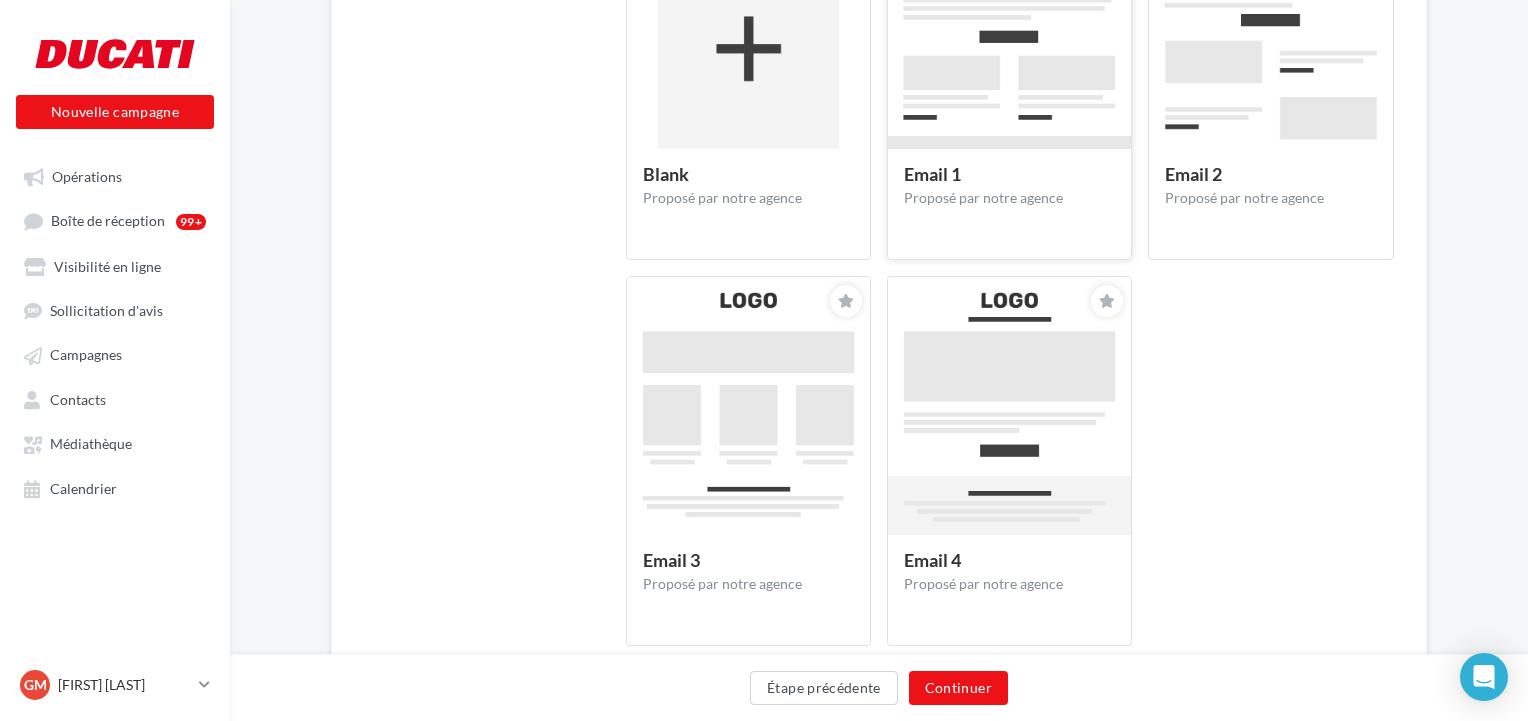 scroll, scrollTop: 480, scrollLeft: 0, axis: vertical 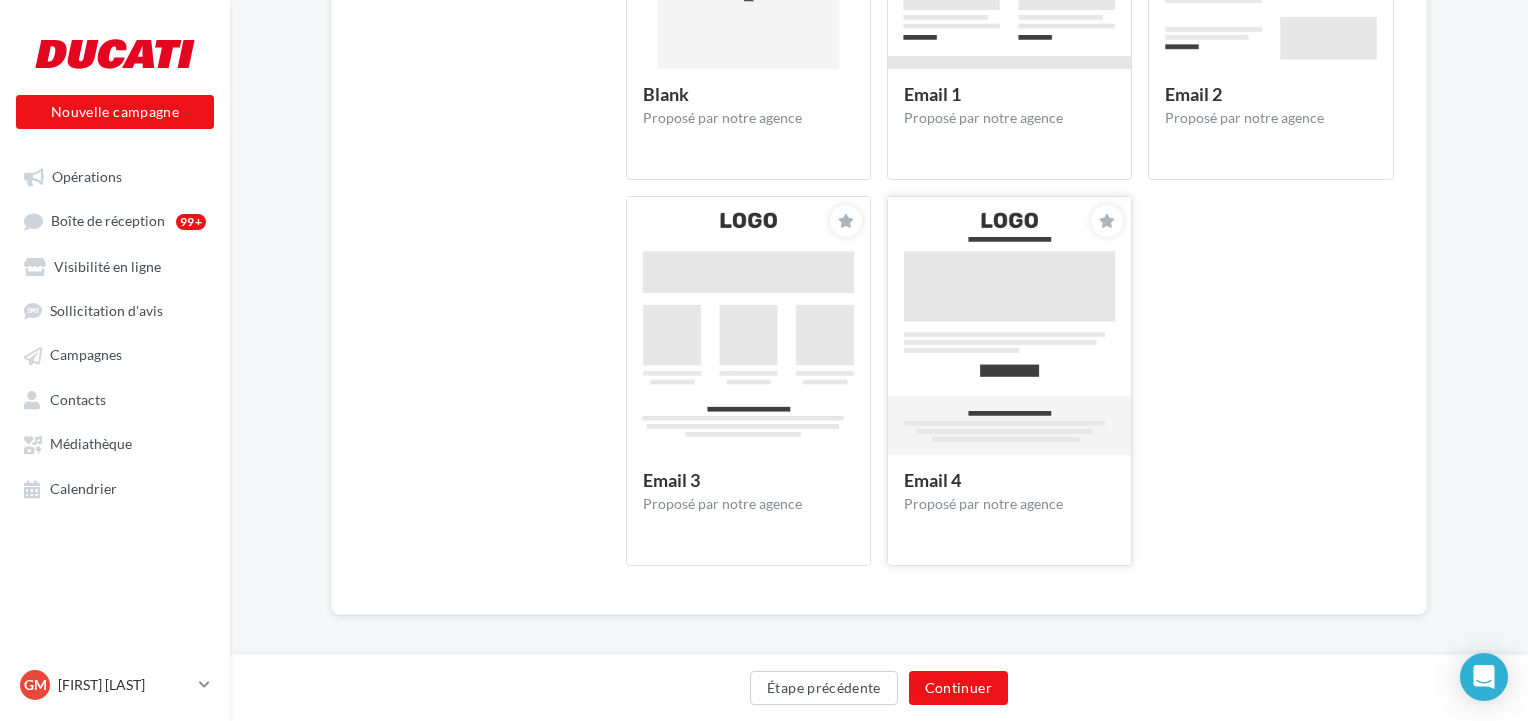 click 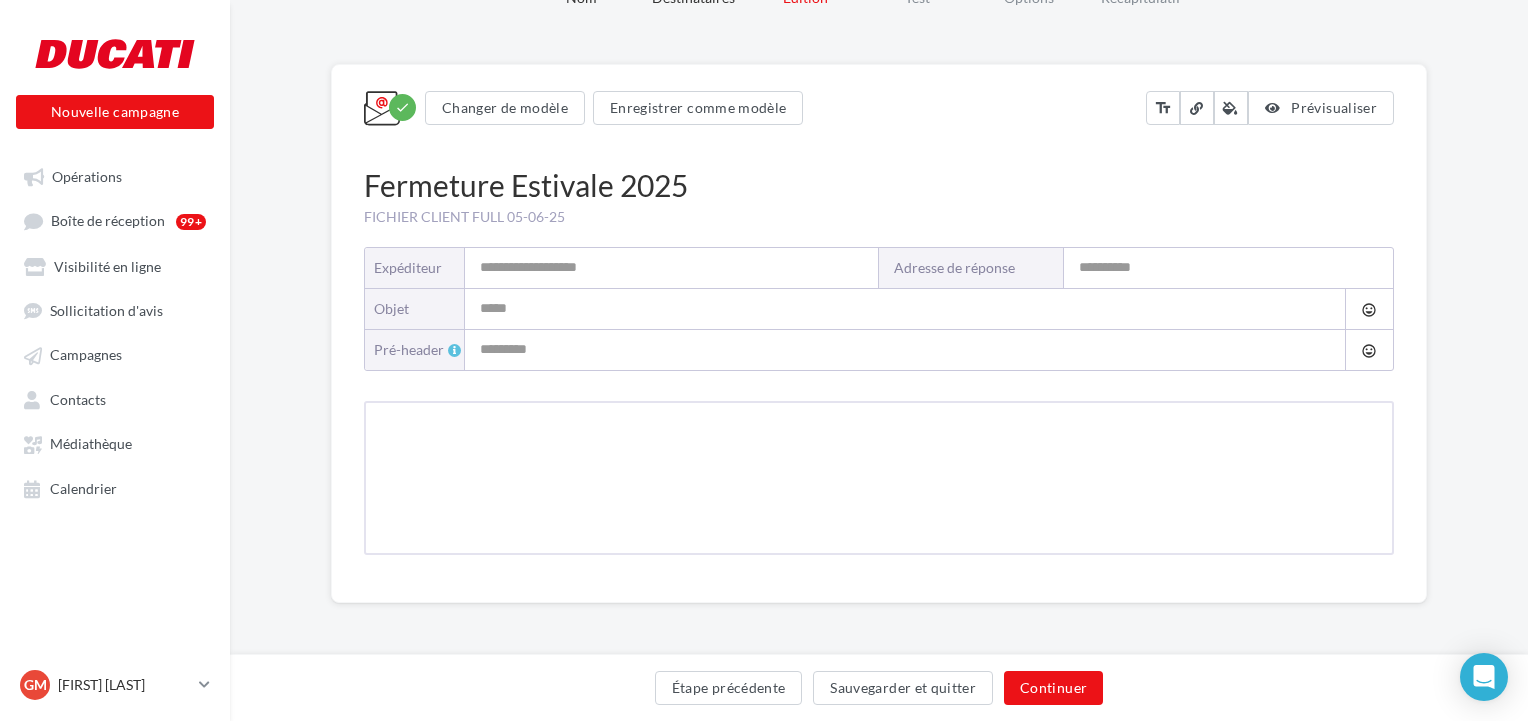 scroll, scrollTop: 0, scrollLeft: 0, axis: both 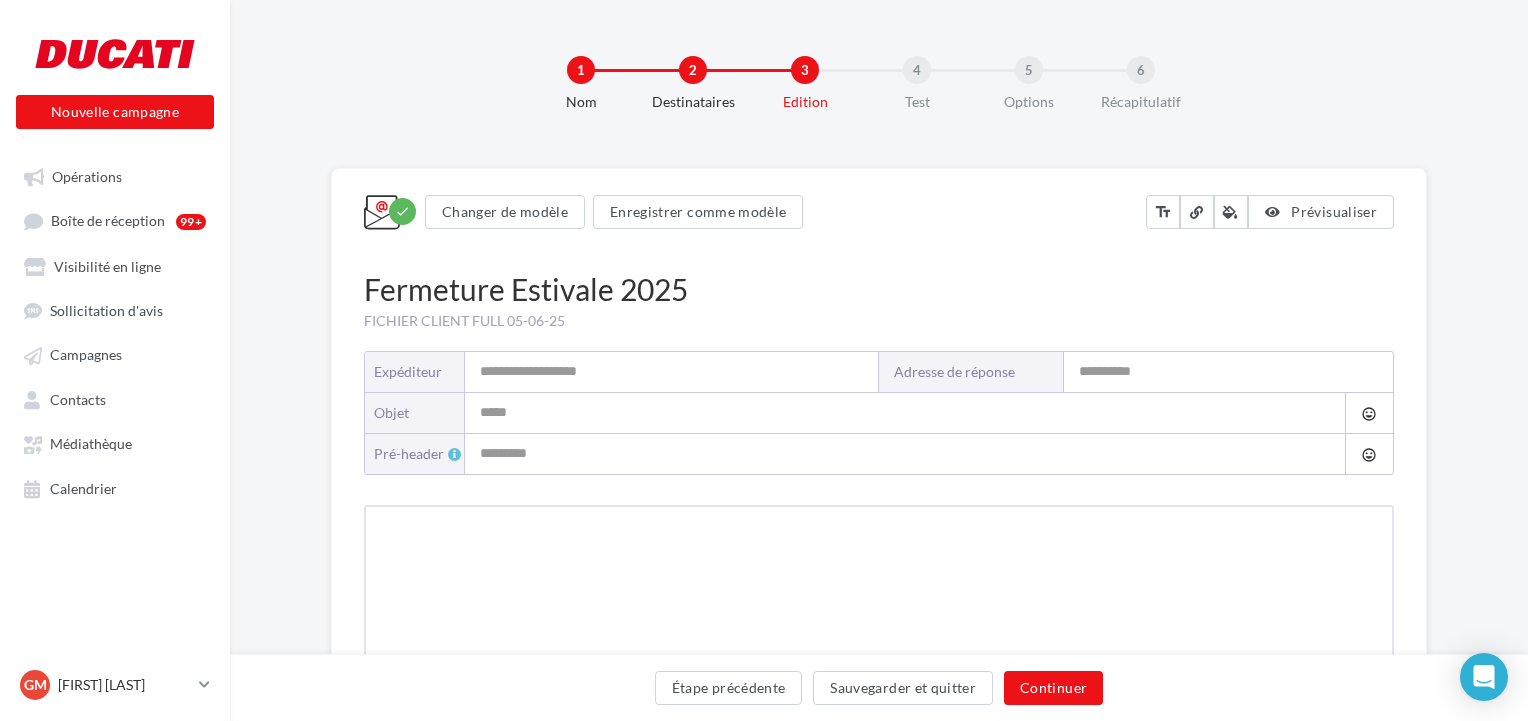type on "**********" 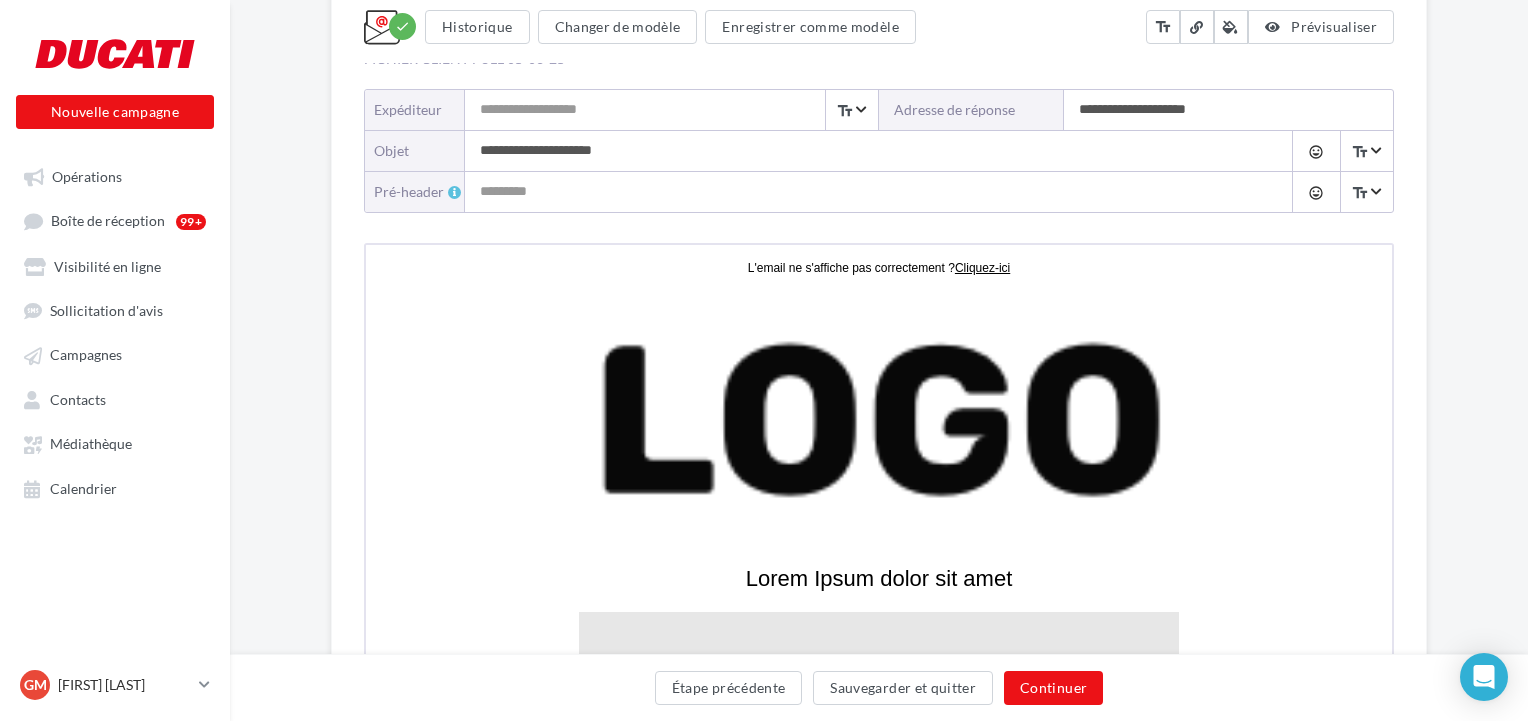 scroll, scrollTop: 342, scrollLeft: 0, axis: vertical 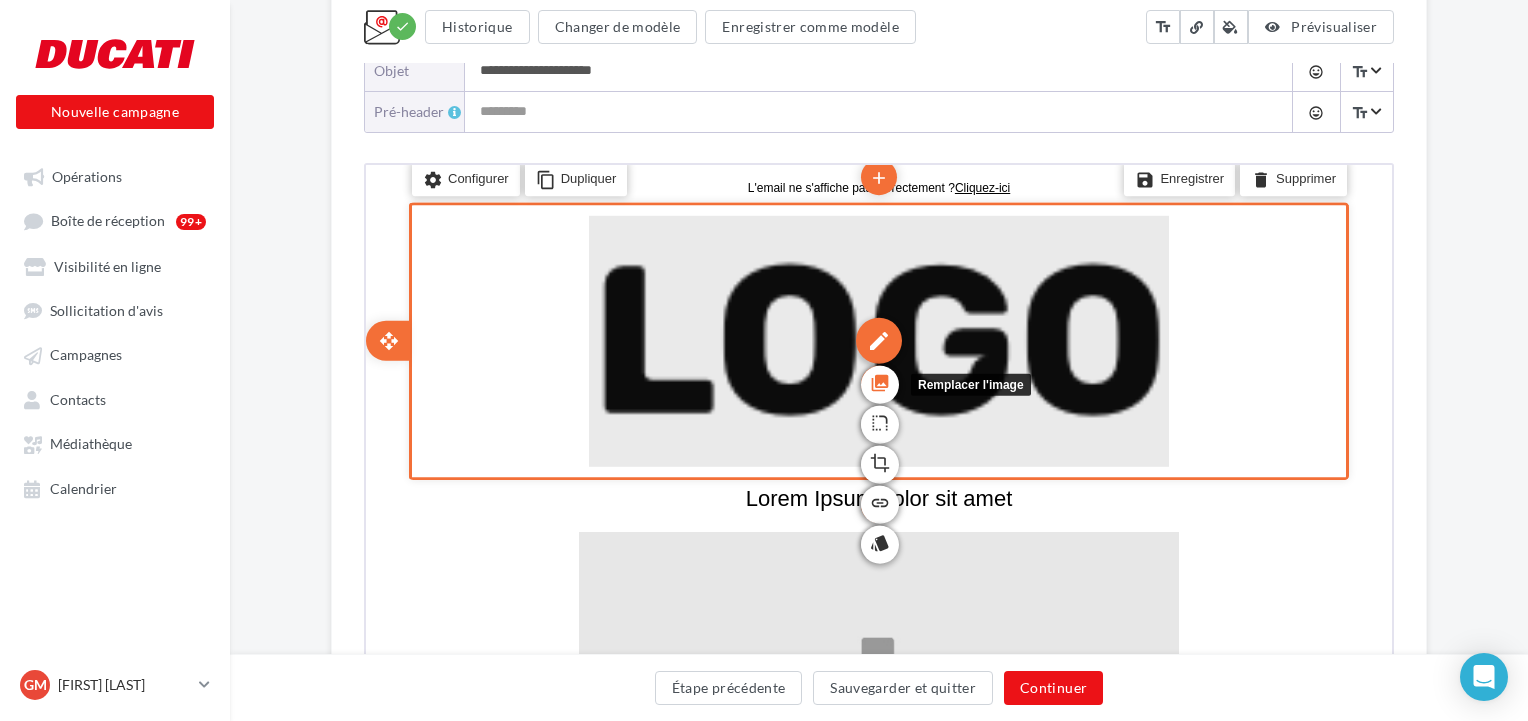 click on "photo_library" at bounding box center [878, 380] 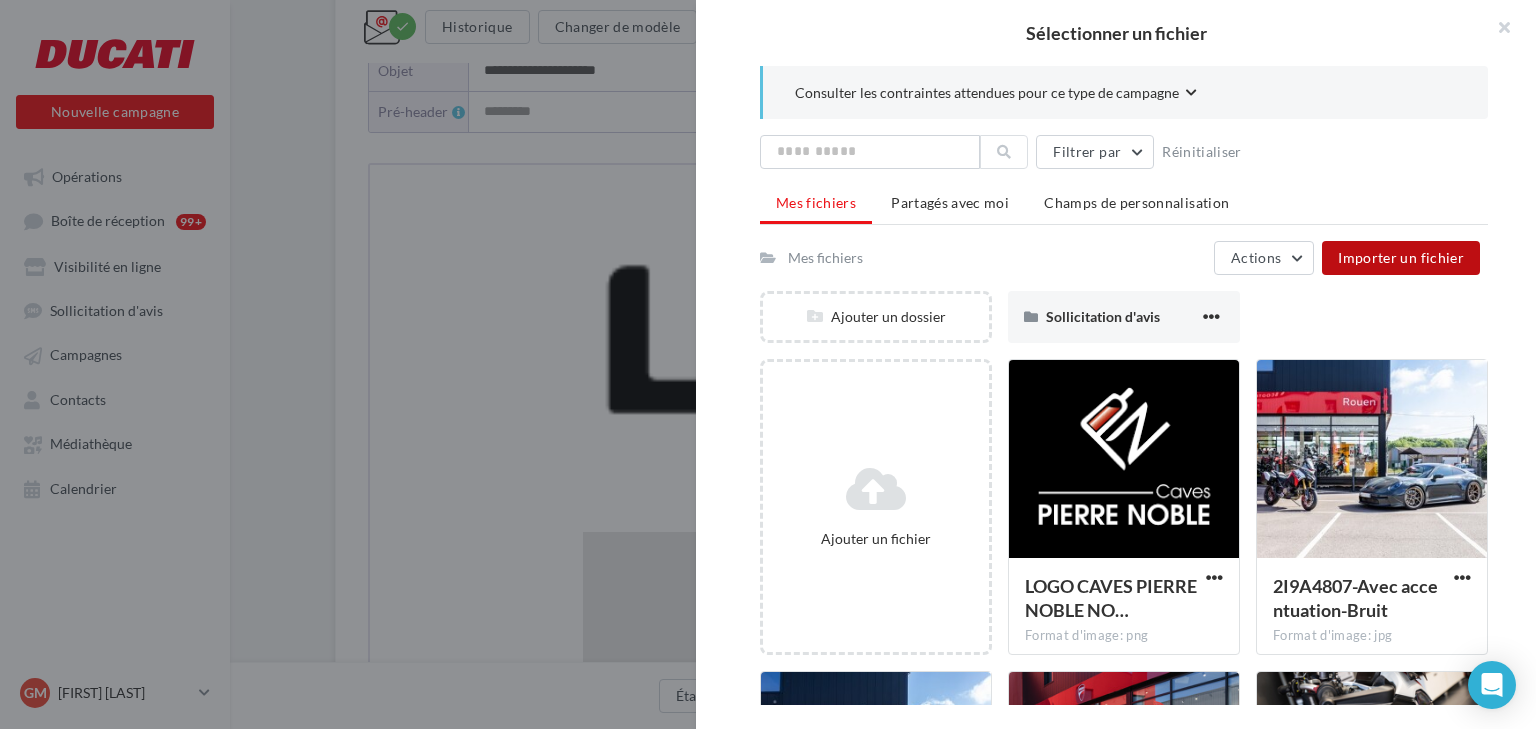 click on "Importer un fichier" at bounding box center (1401, 257) 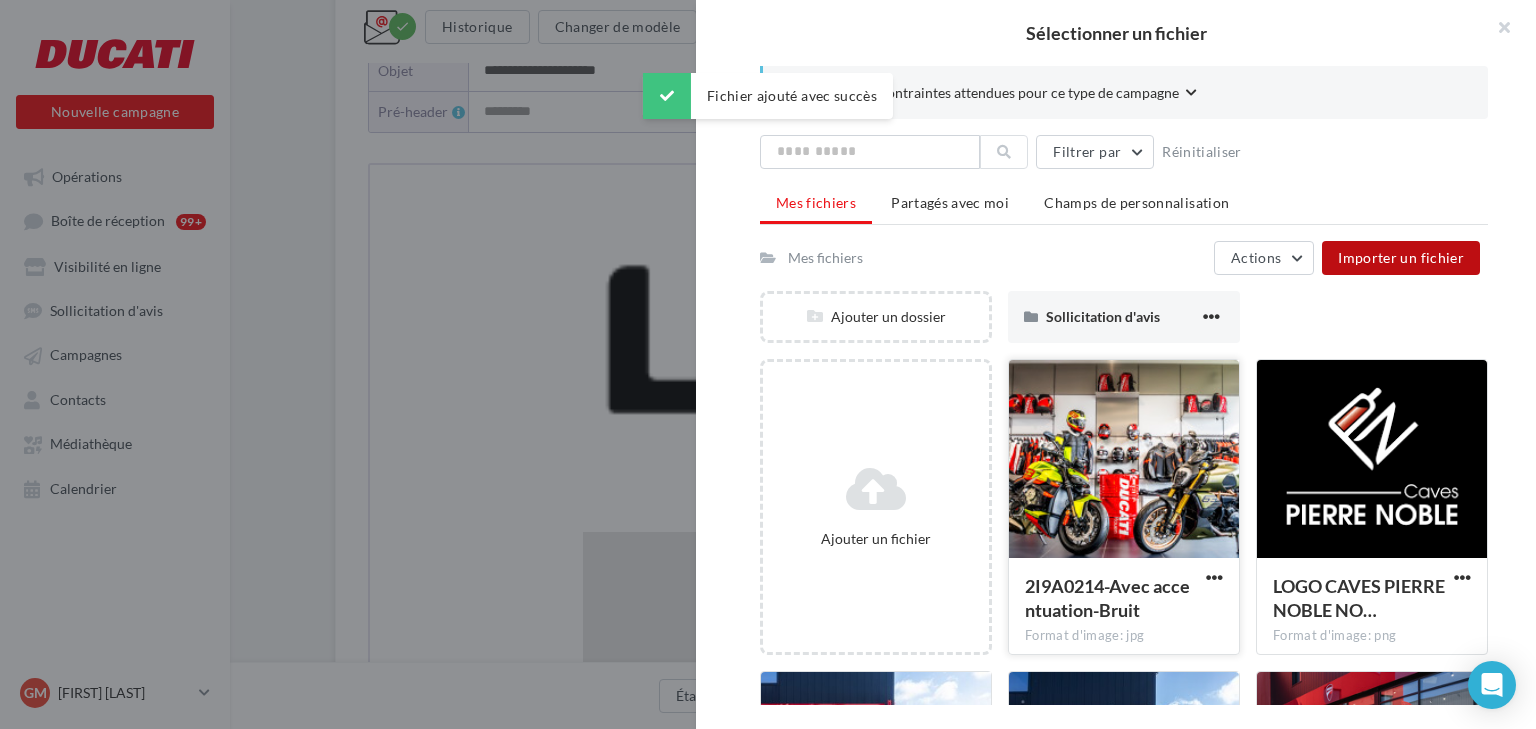 click at bounding box center [1124, 460] 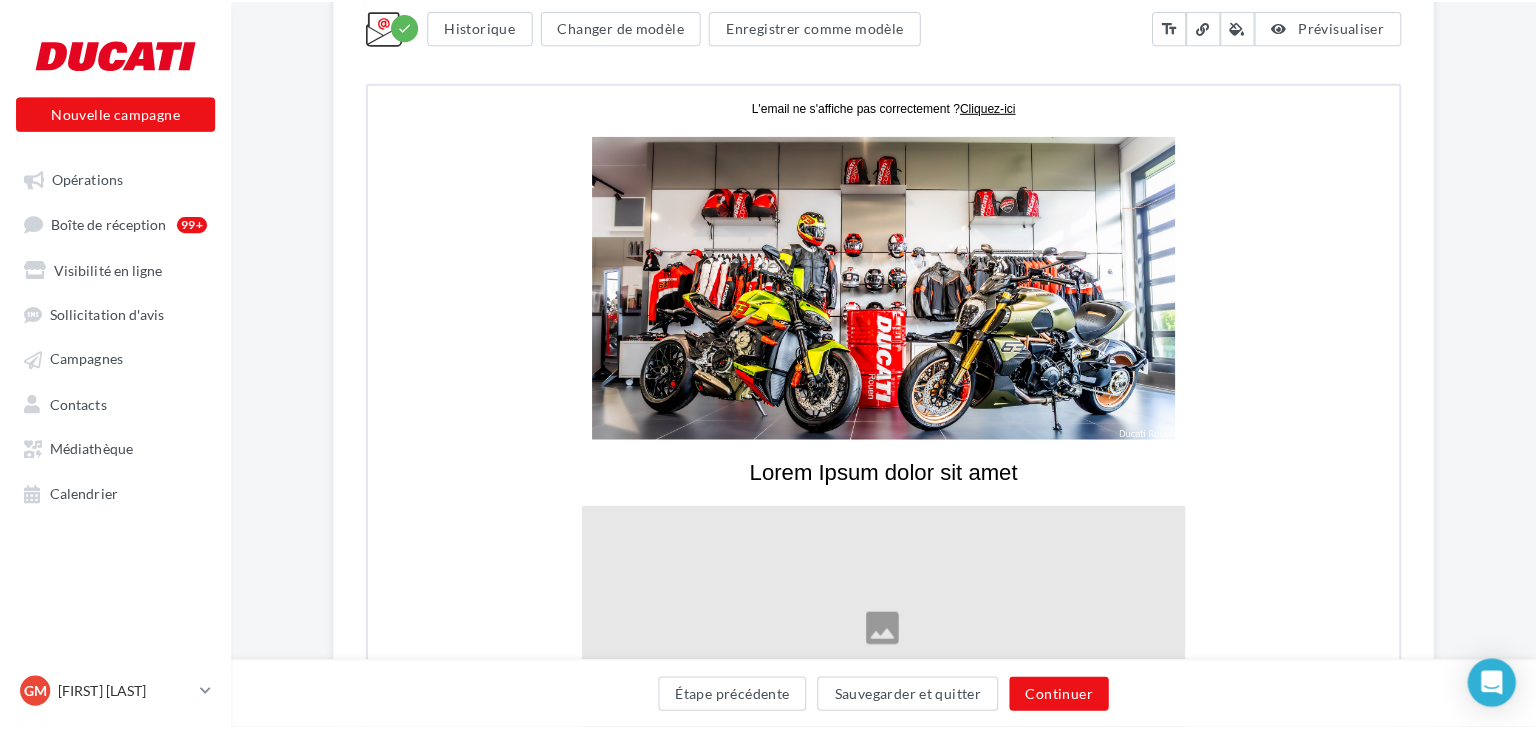 scroll, scrollTop: 422, scrollLeft: 0, axis: vertical 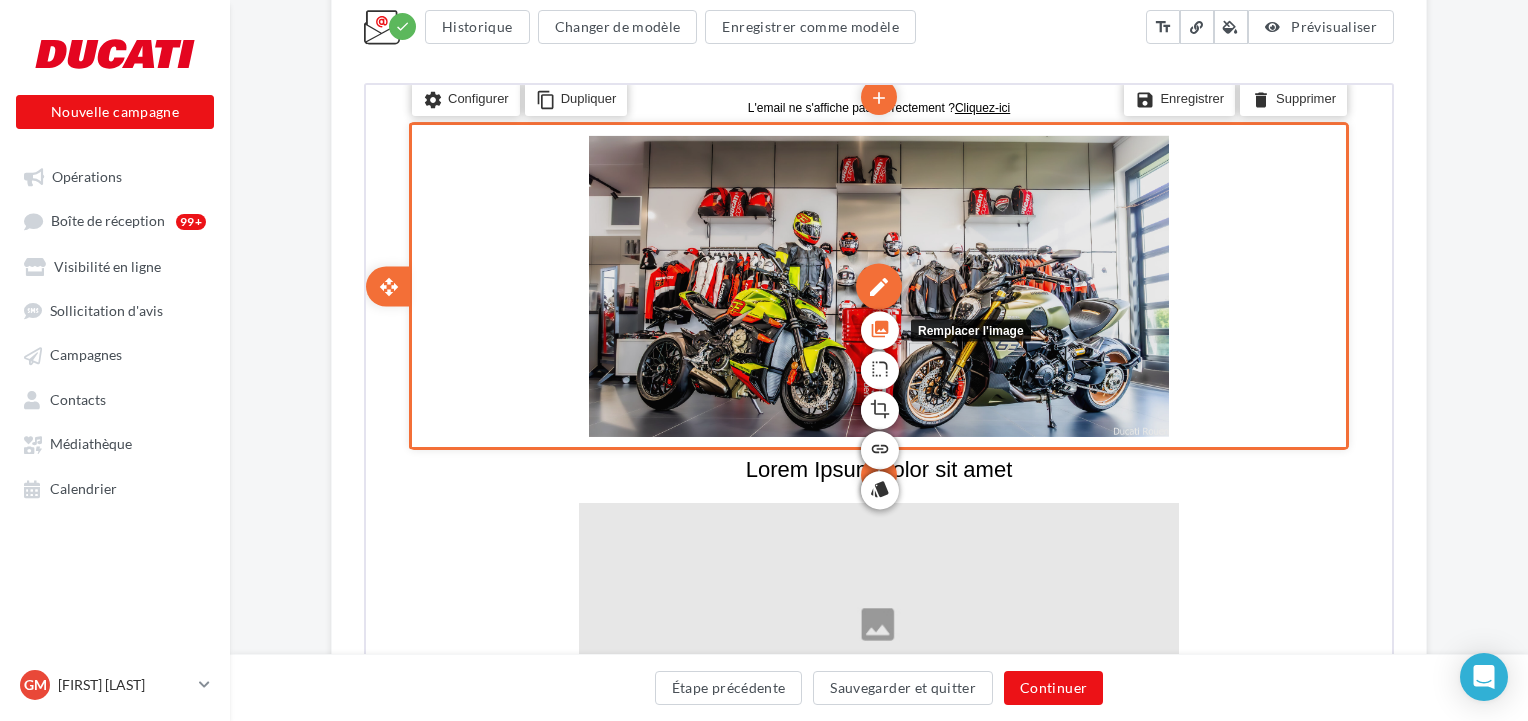 click on "photo_library" at bounding box center [878, 325] 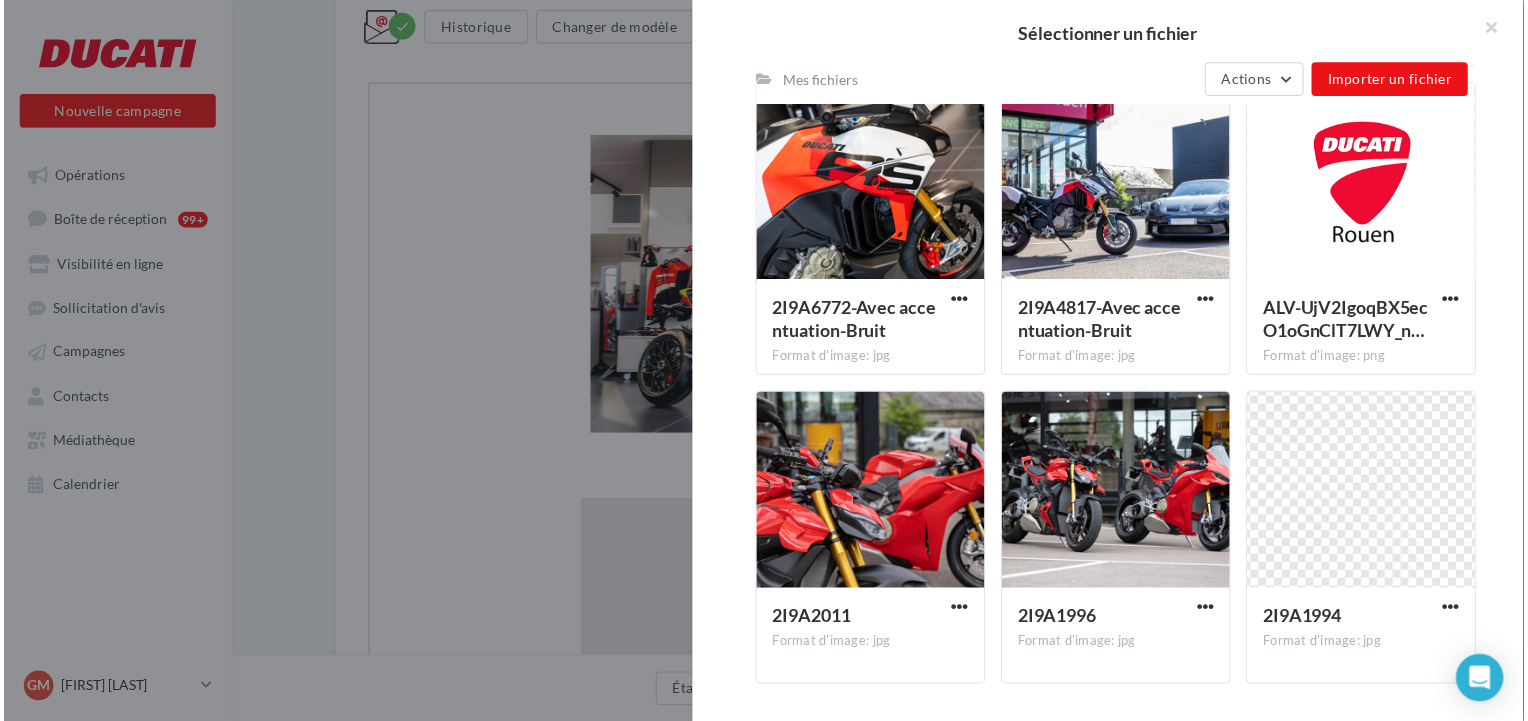 scroll, scrollTop: 740, scrollLeft: 0, axis: vertical 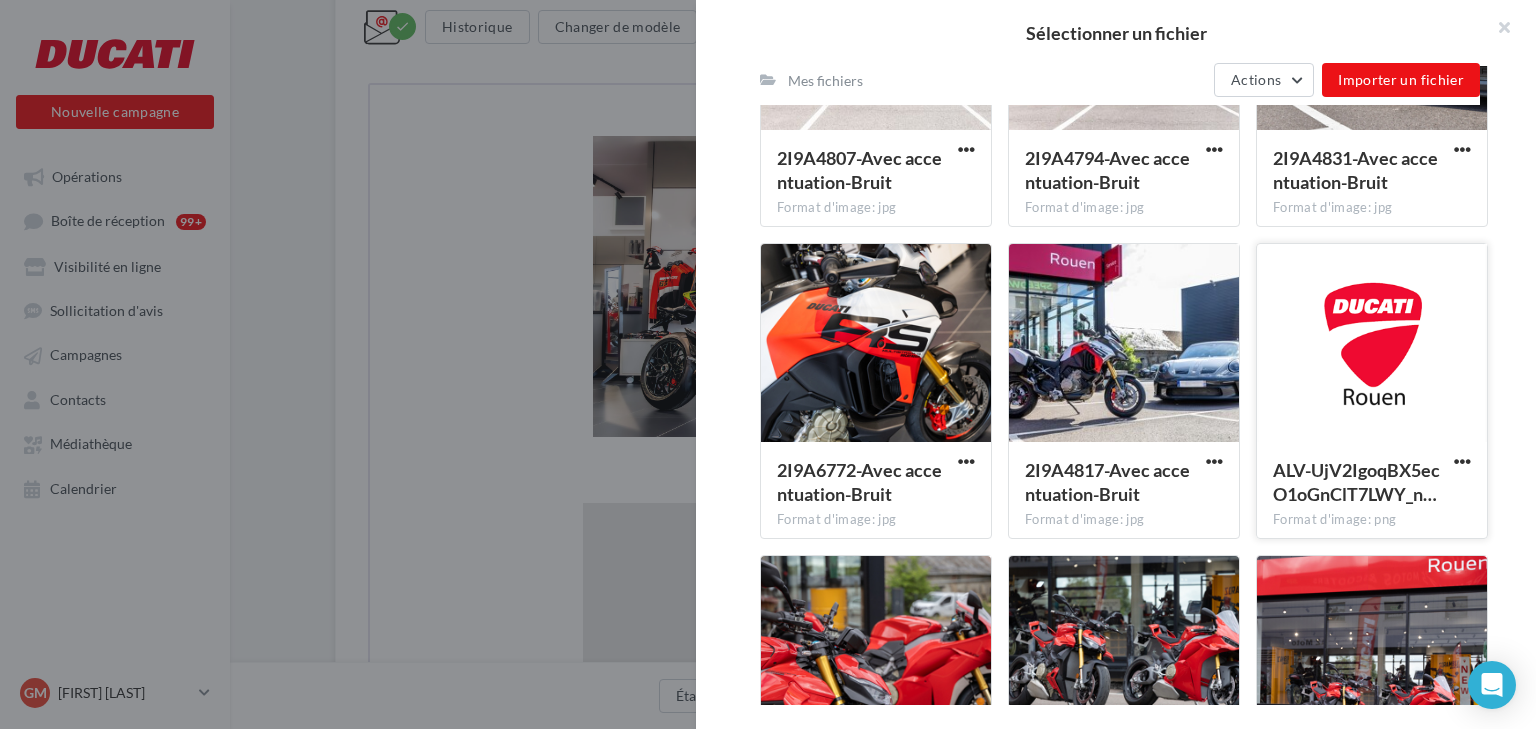 click at bounding box center (1372, 344) 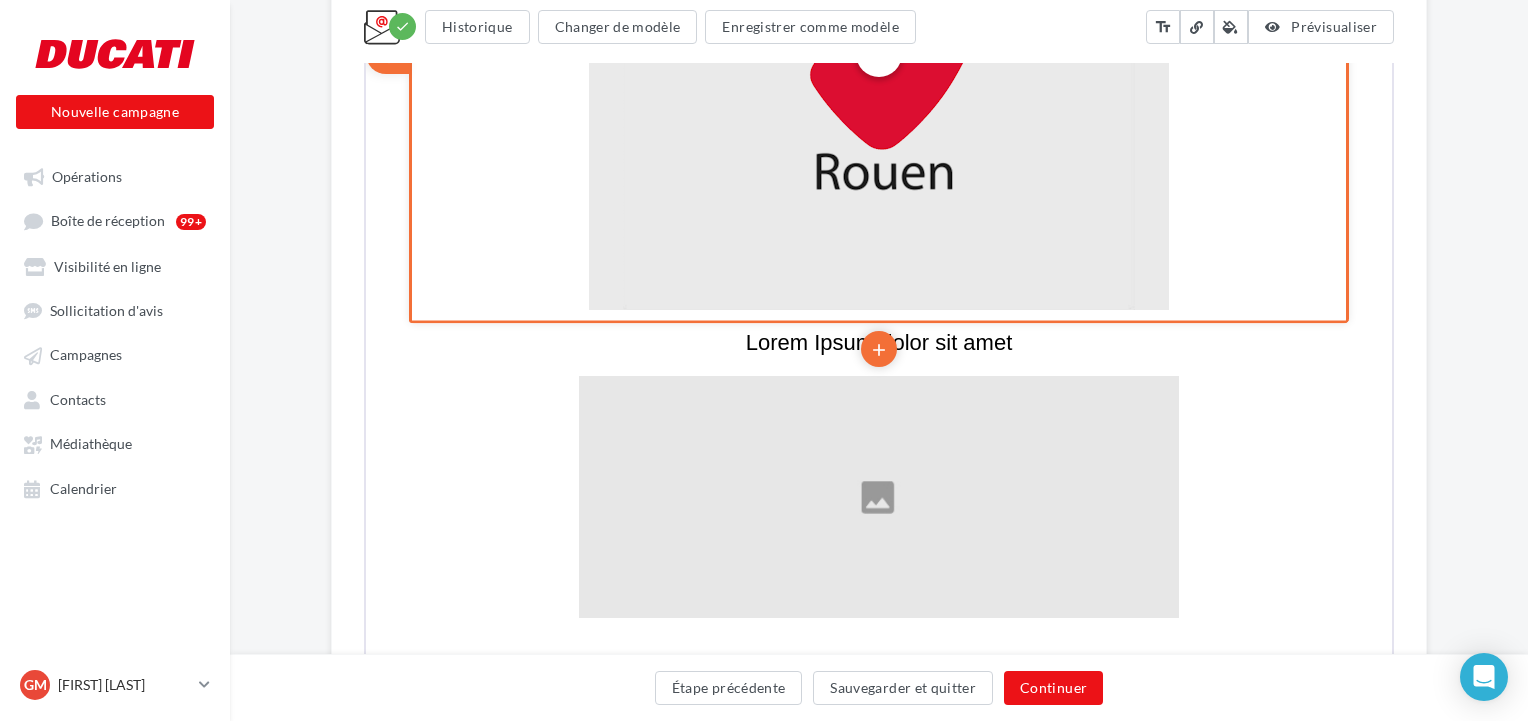 scroll, scrollTop: 902, scrollLeft: 0, axis: vertical 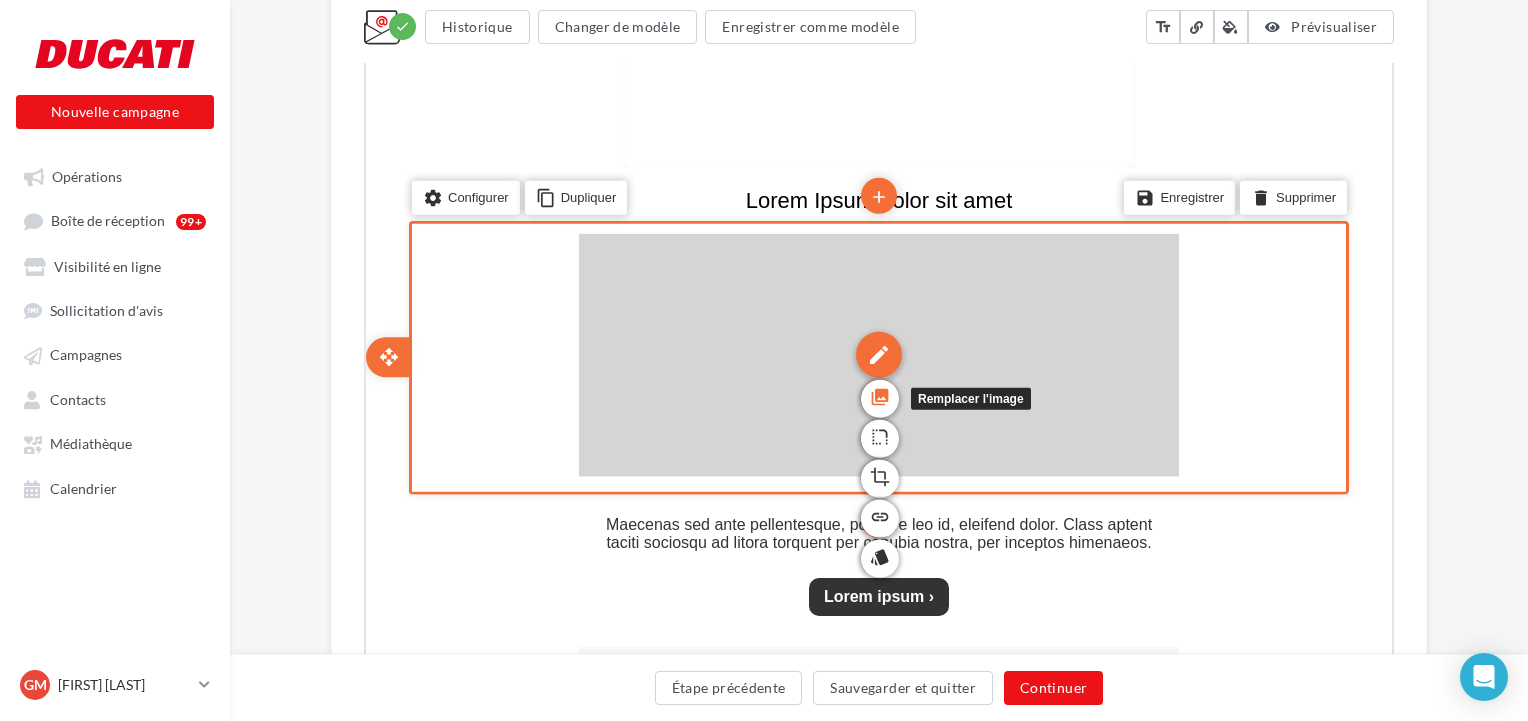 click on "photo_library" at bounding box center (878, 395) 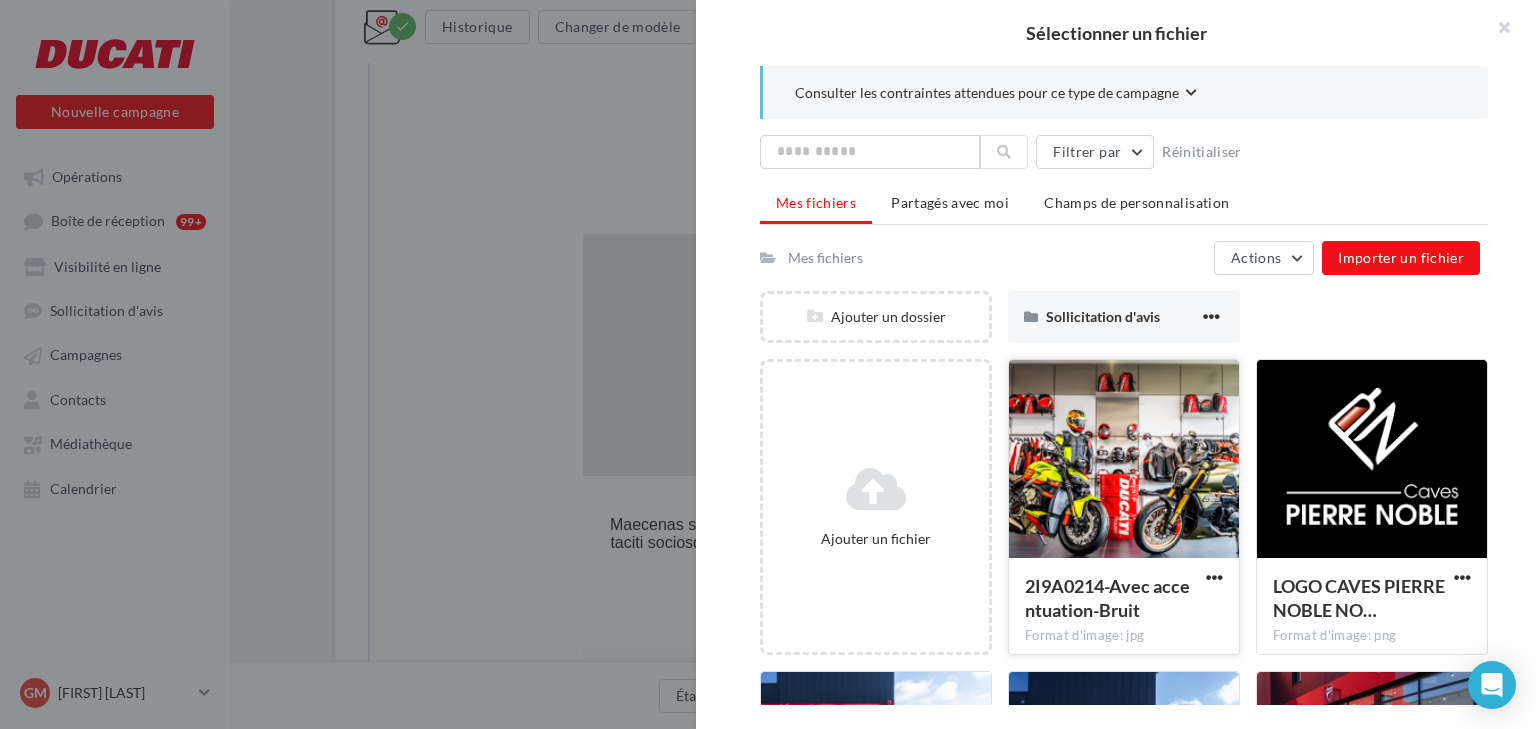 click at bounding box center (1124, 460) 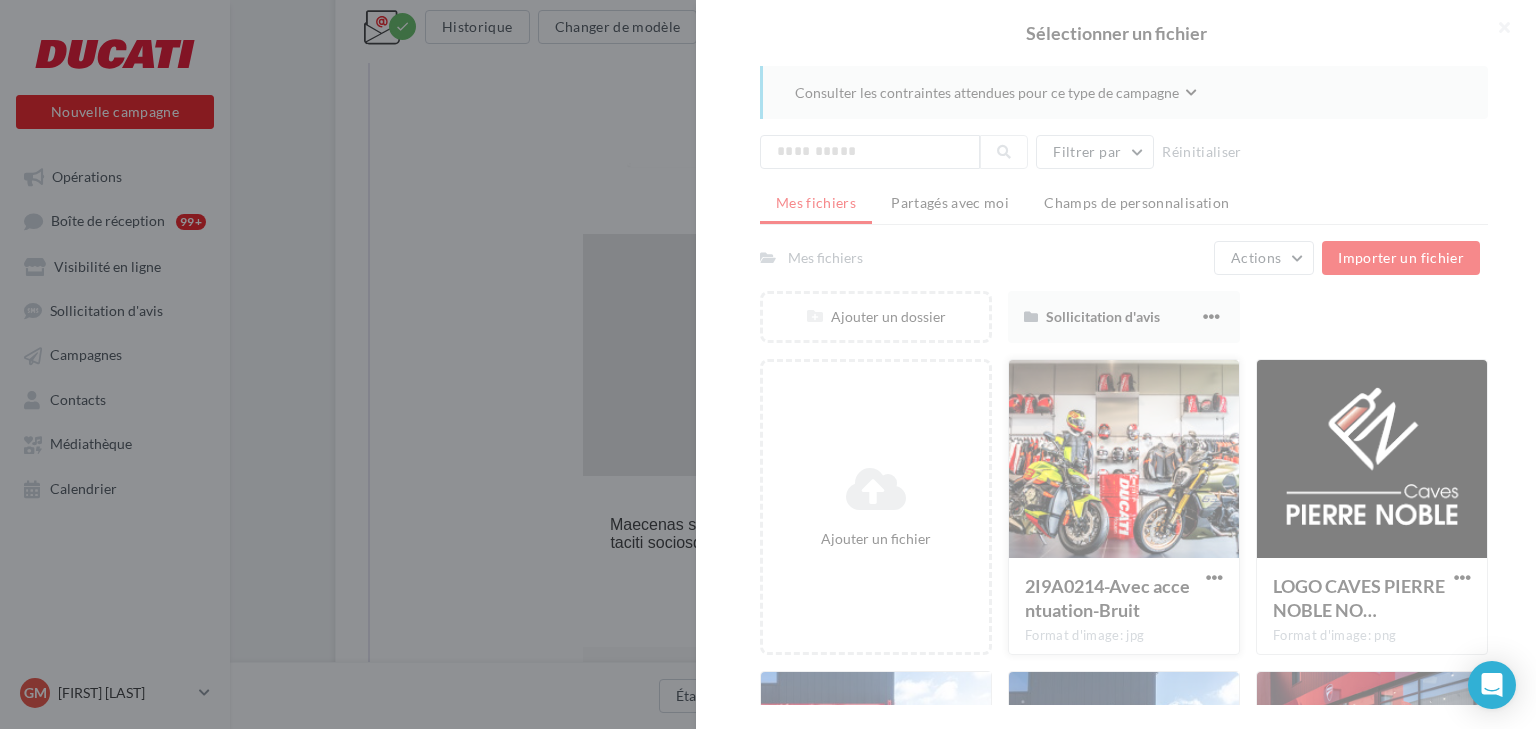 click at bounding box center [1116, 364] 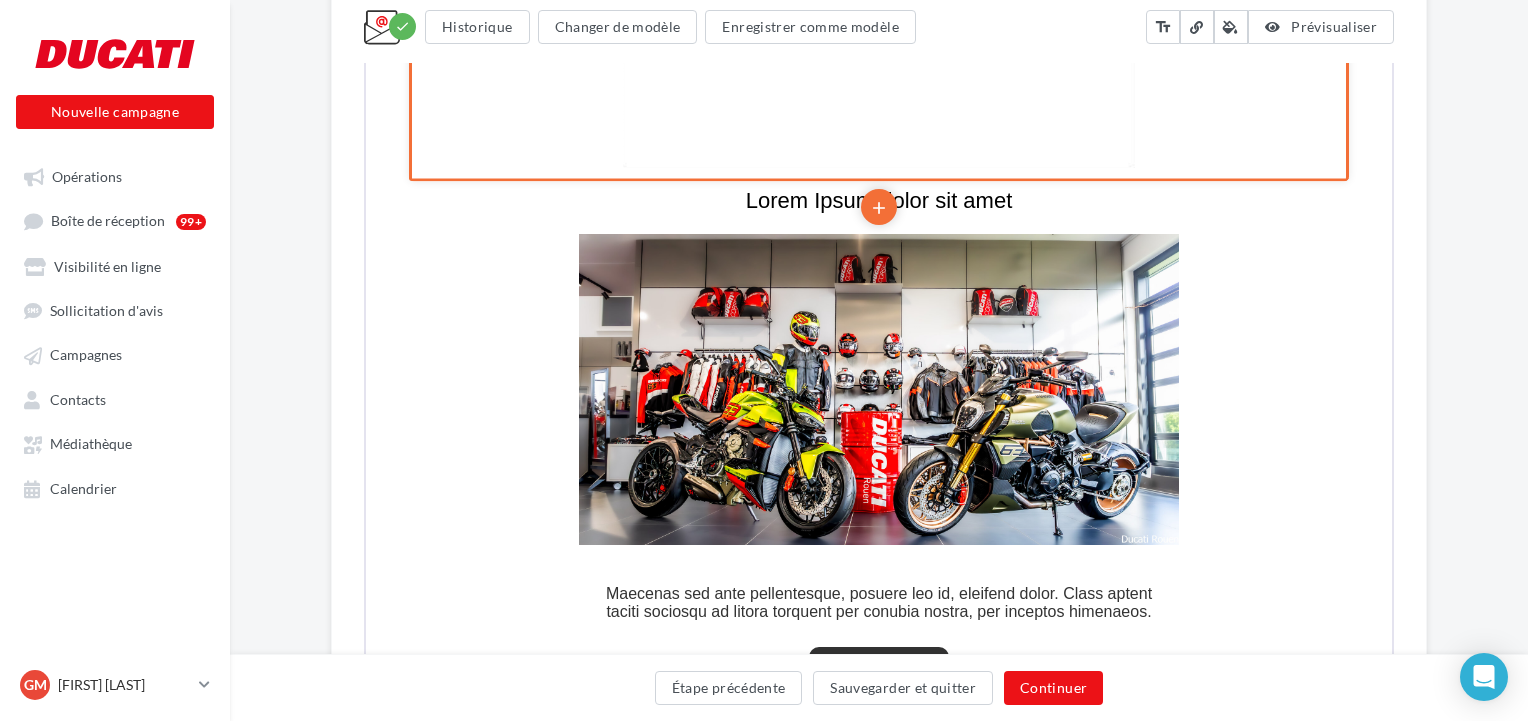 scroll, scrollTop: 1142, scrollLeft: 0, axis: vertical 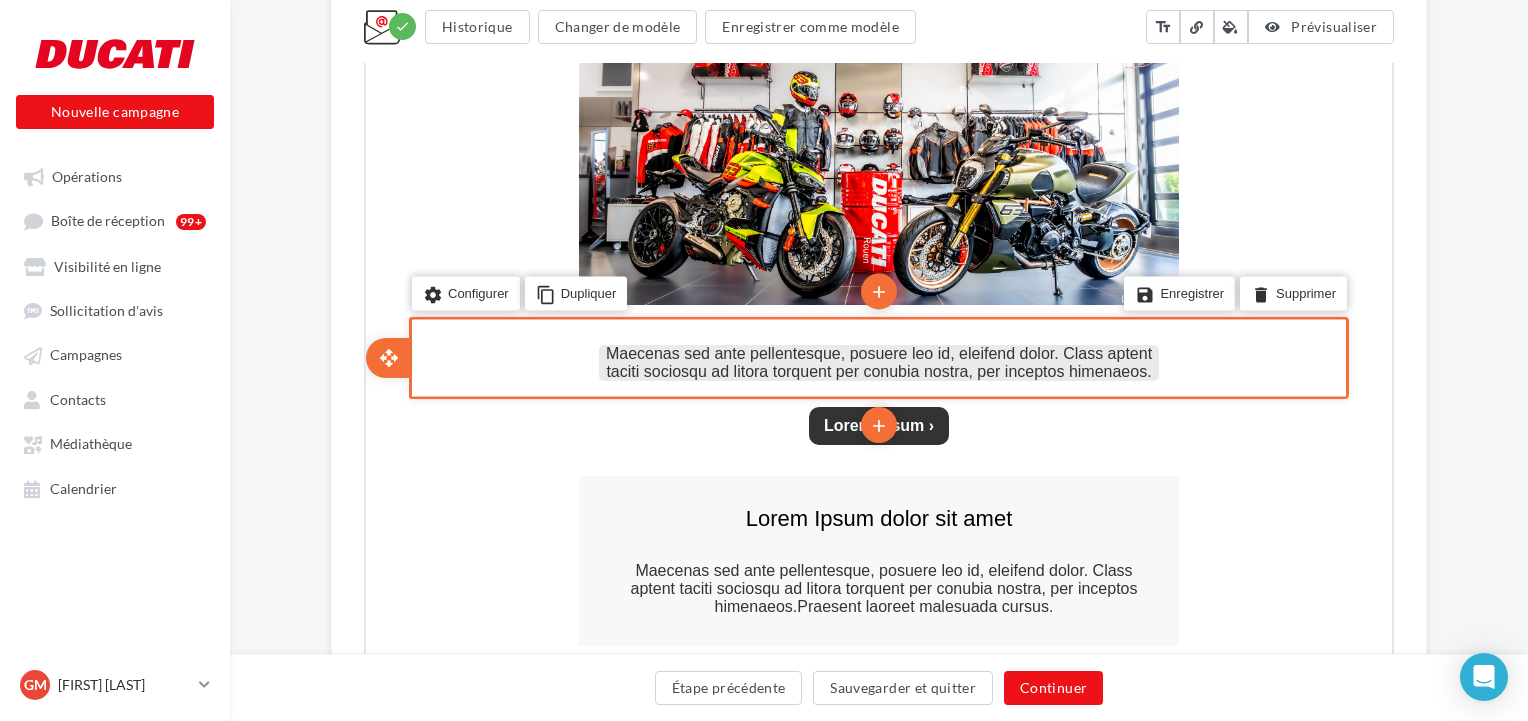 click on "Maecenas sed ante pellentesque, posuere leo id, eleifend dolor. Class aptent taciti sociosqu ad litora torquent per conubia nostra, per inceptos himenaeos." at bounding box center [877, 360] 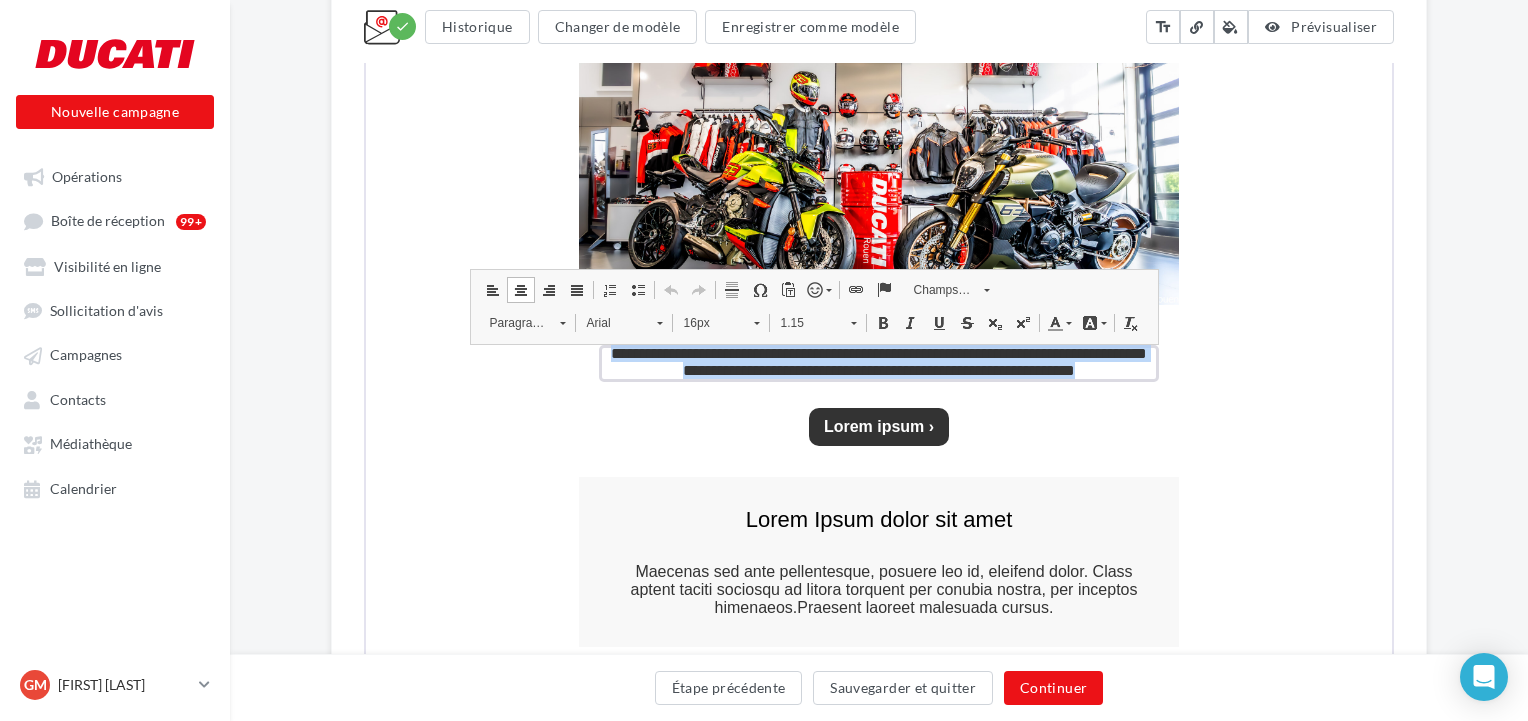 drag, startPoint x: 1151, startPoint y: 367, endPoint x: 648, endPoint y: 342, distance: 503.62088 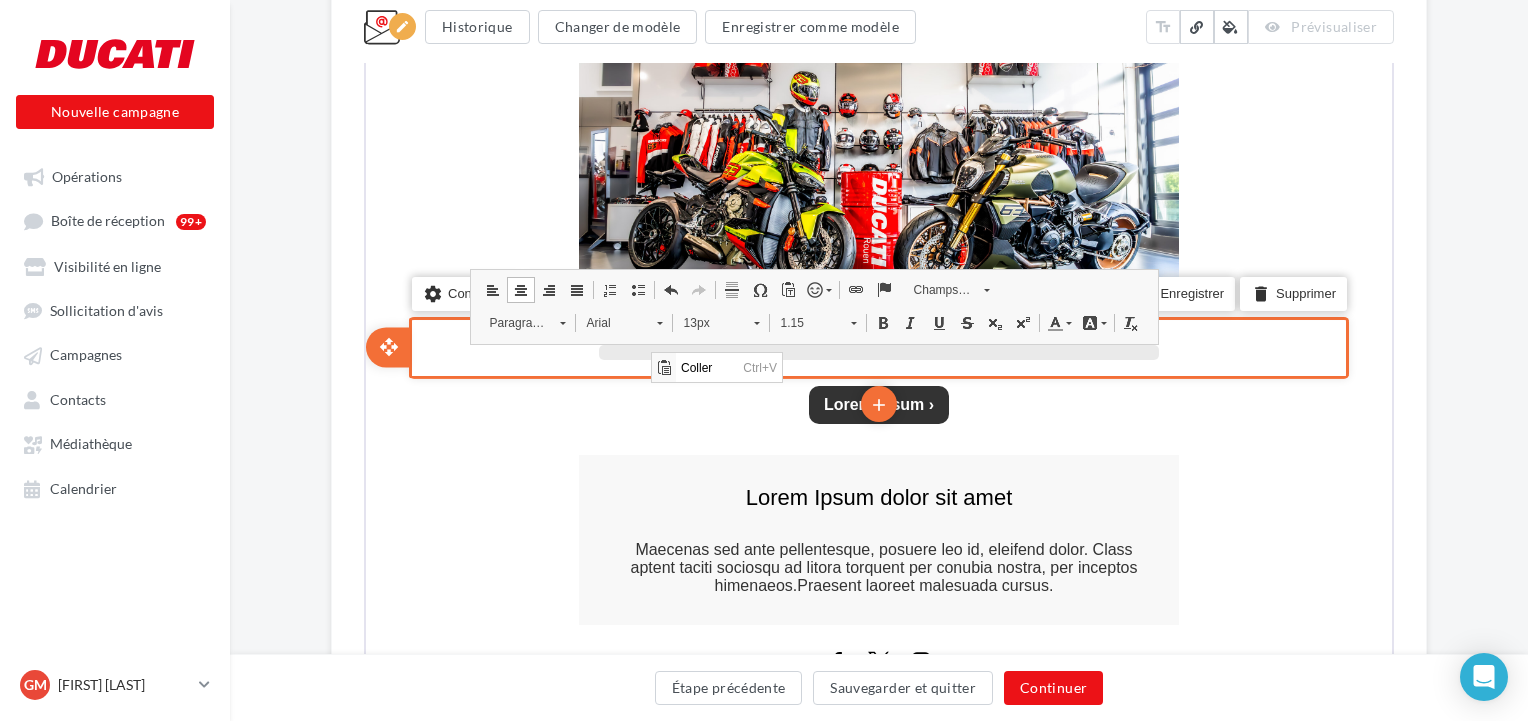 scroll, scrollTop: 0, scrollLeft: 0, axis: both 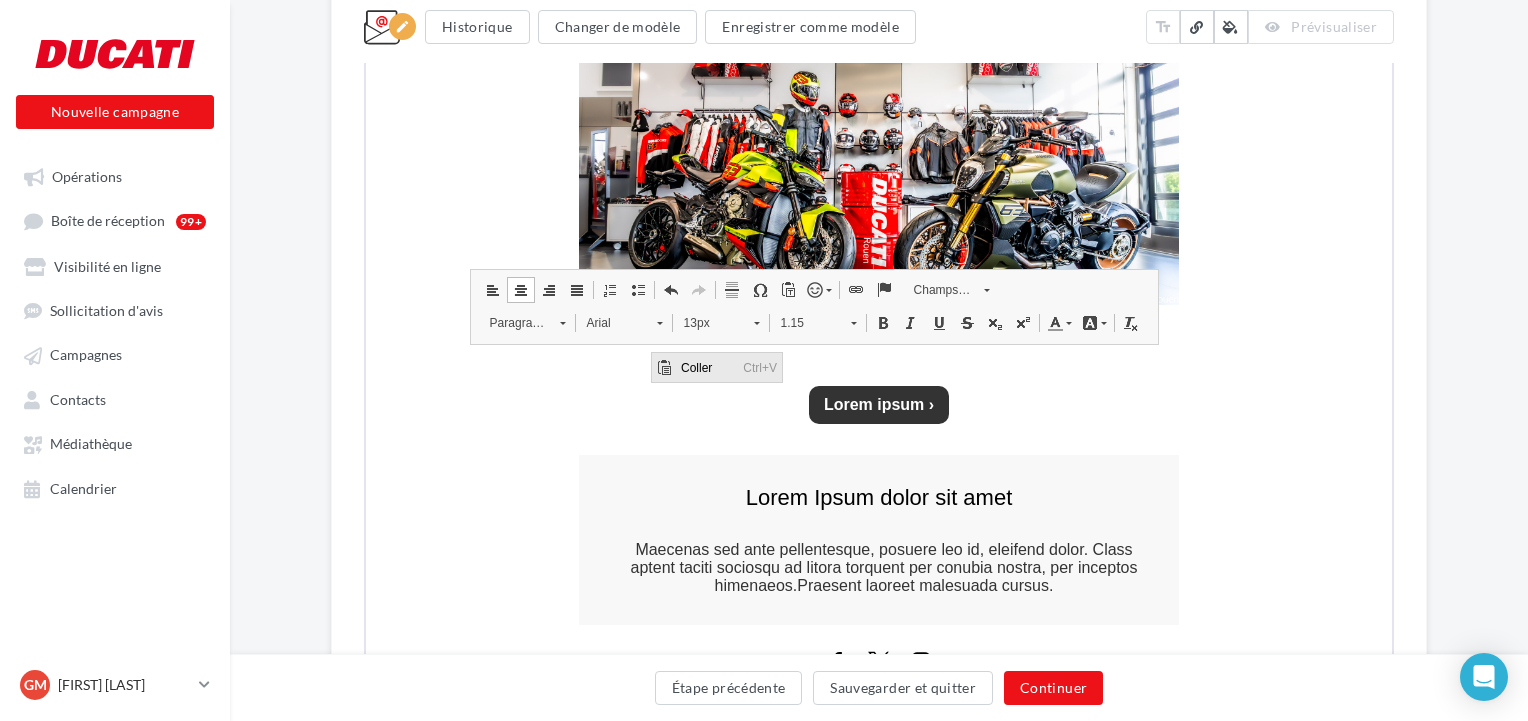 click on "Coller" at bounding box center (707, 366) 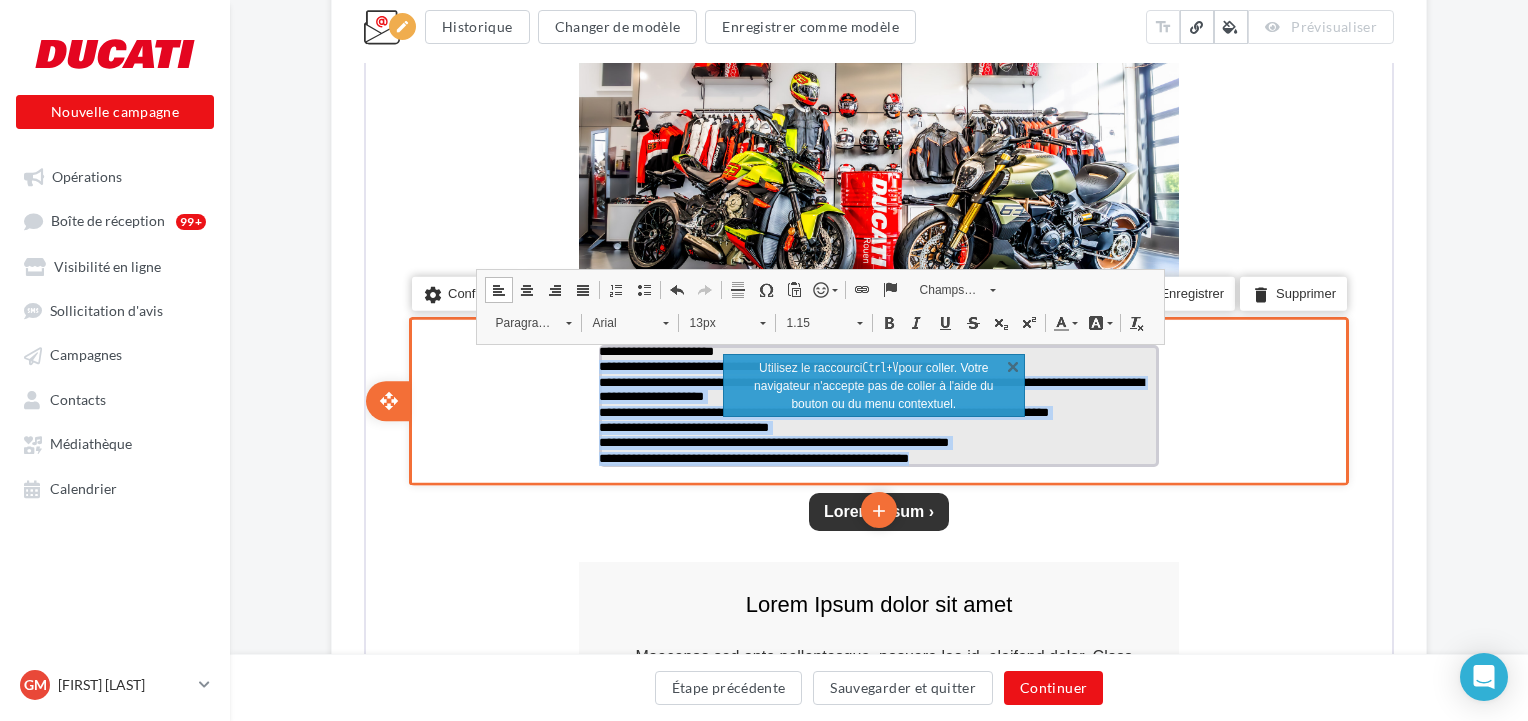 drag, startPoint x: 1024, startPoint y: 455, endPoint x: 591, endPoint y: 367, distance: 441.85178 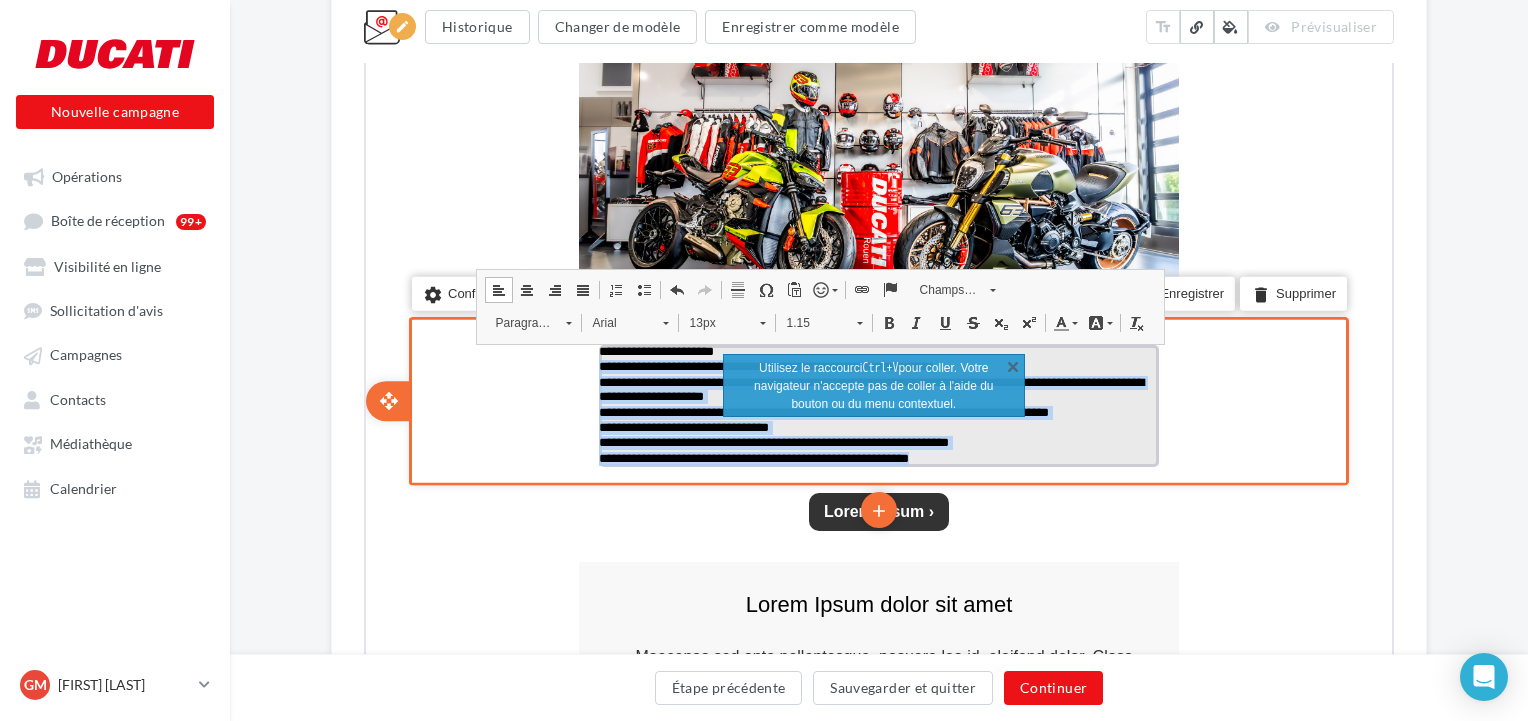 click on "**********" at bounding box center [877, 404] 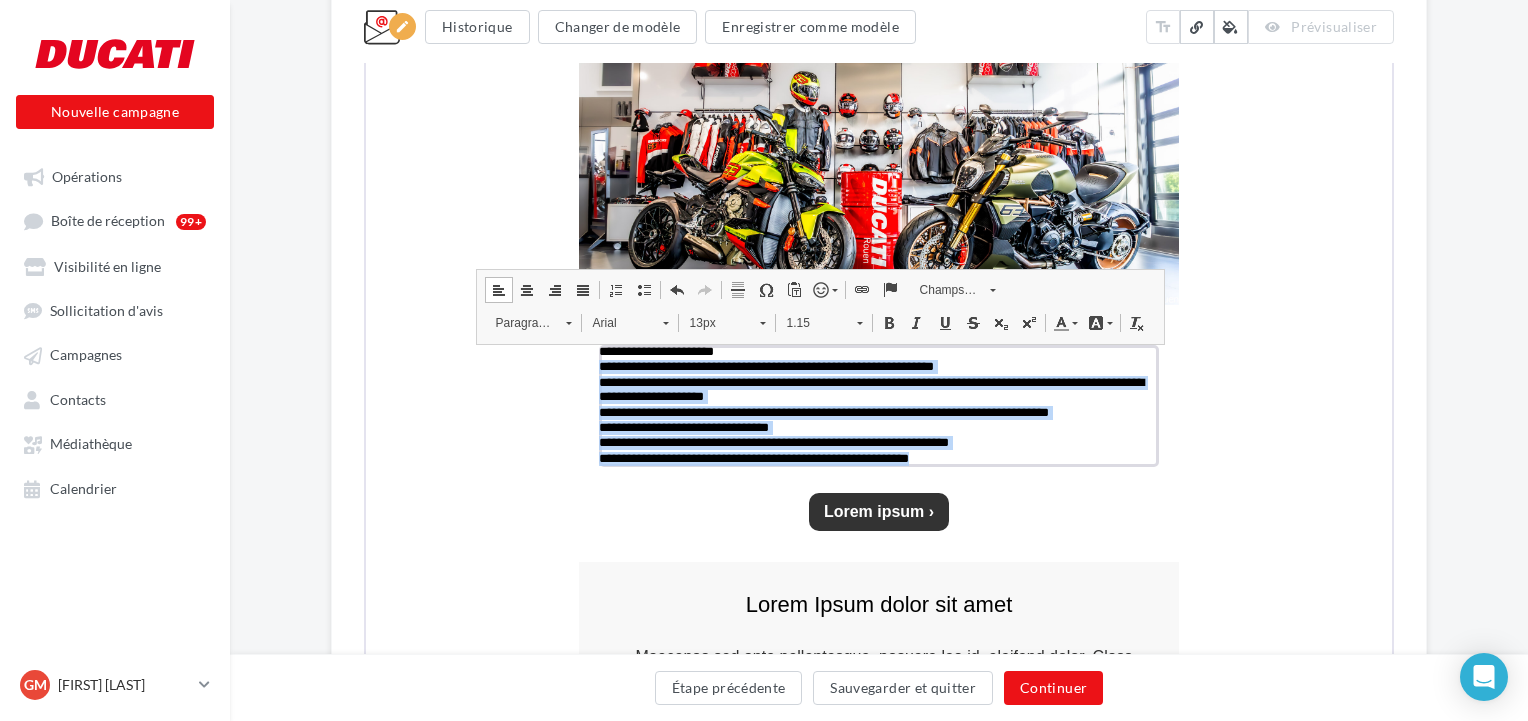 click at bounding box center (525, 288) 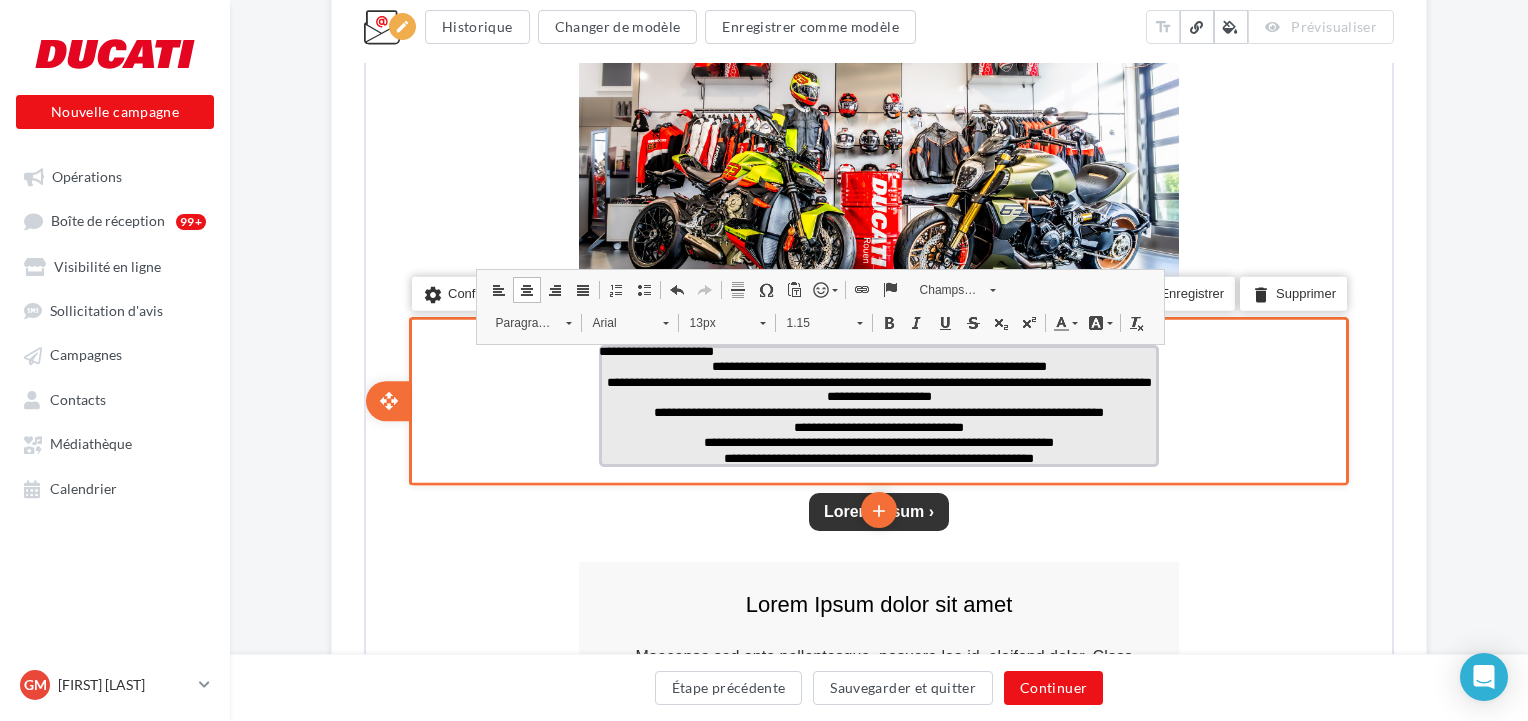 click on "**********" at bounding box center (877, 350) 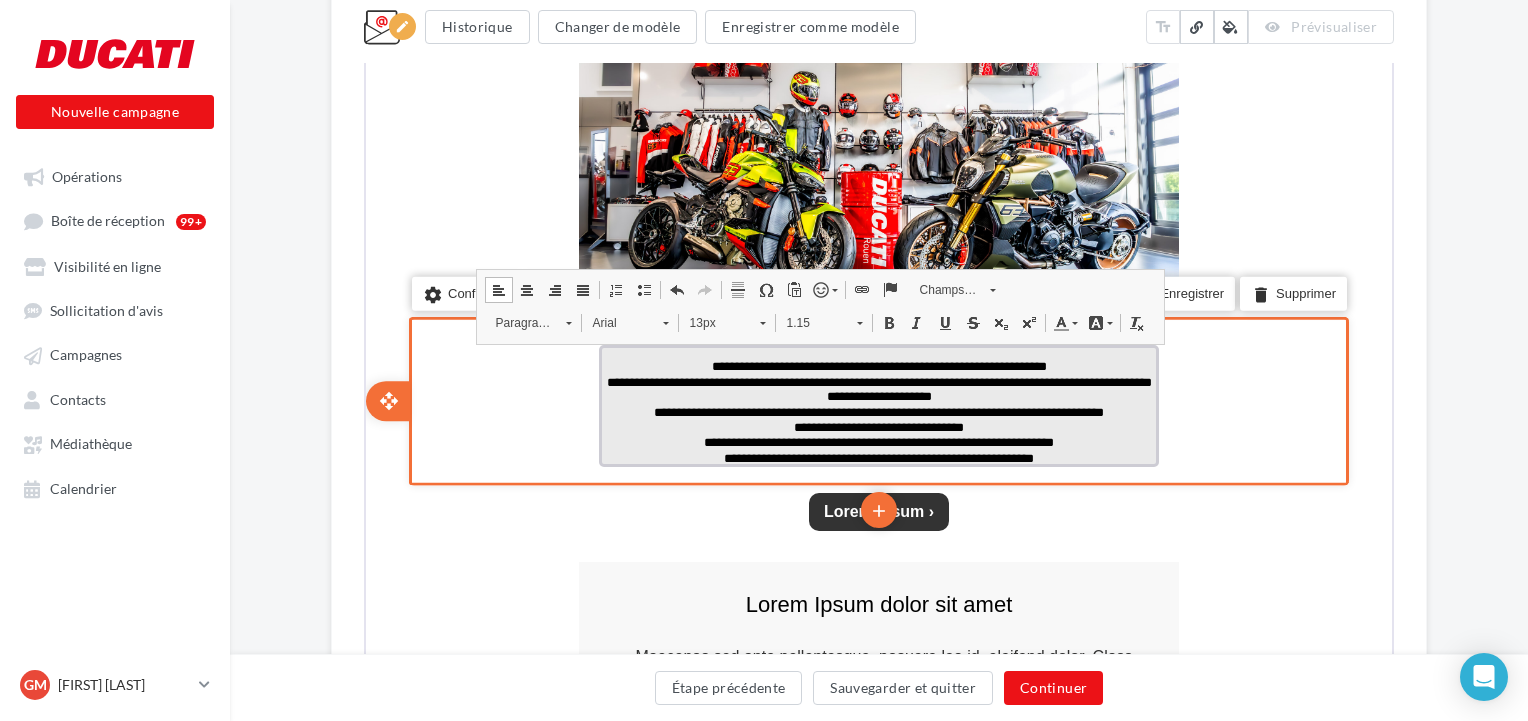 click on "**********" at bounding box center [877, 441] 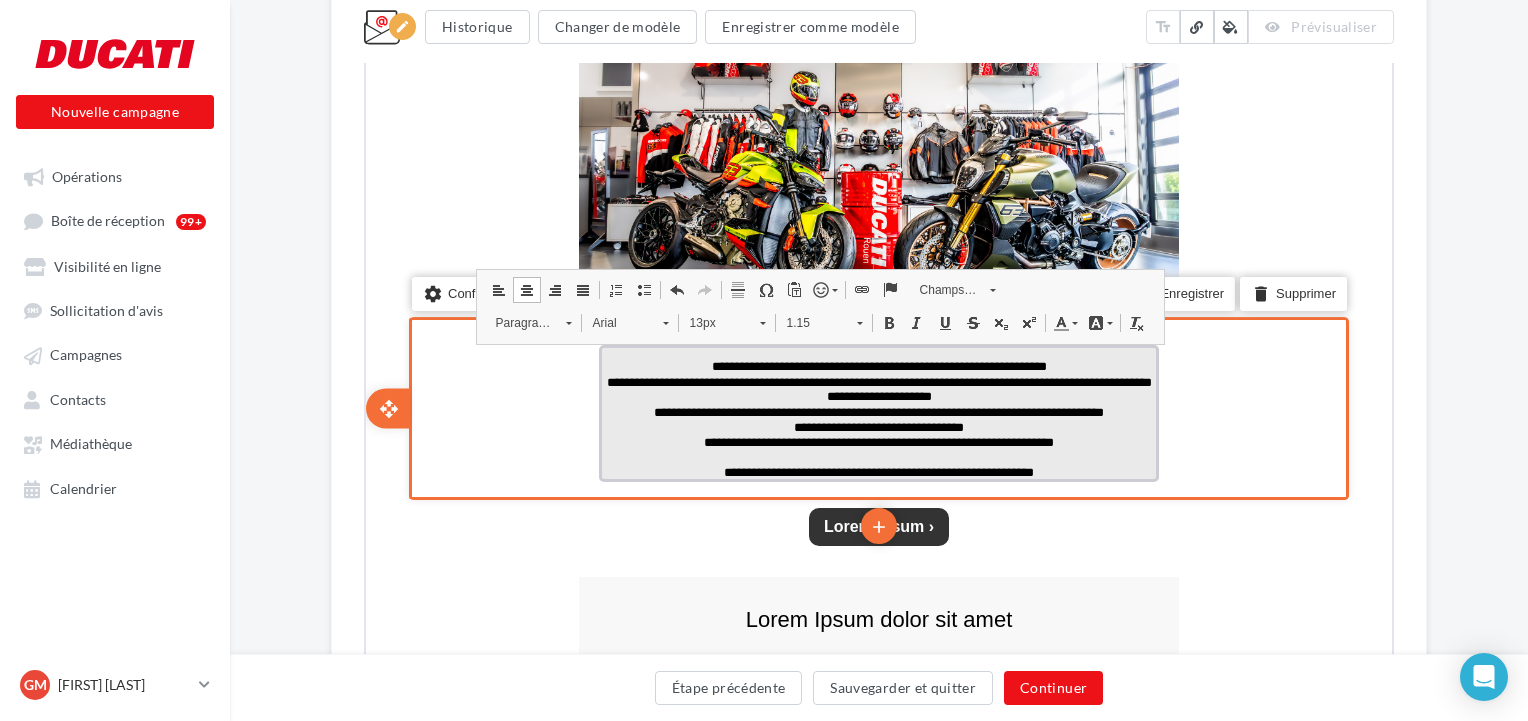 click on "**********" at bounding box center (877, 411) 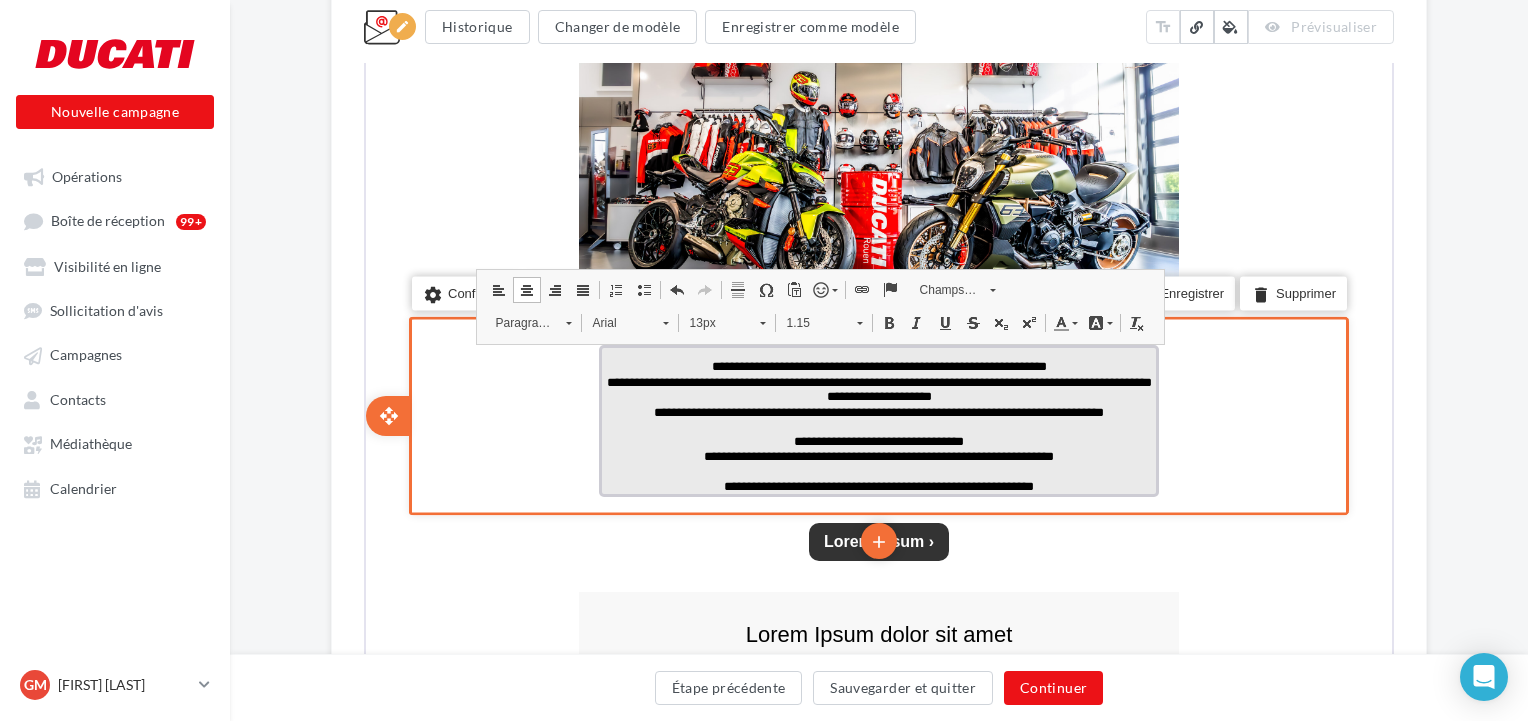 click on "**********" at bounding box center [877, 440] 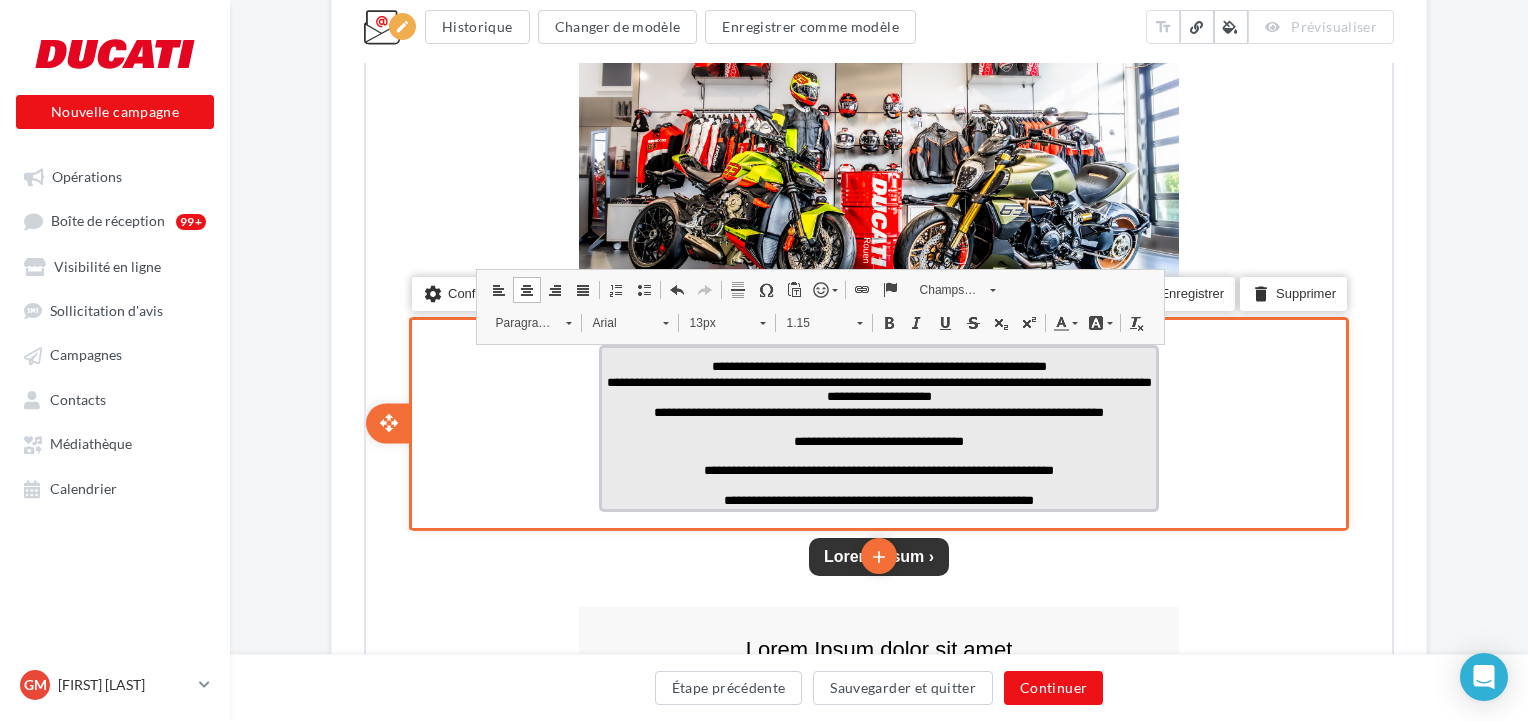 click on "**********" at bounding box center (877, 389) 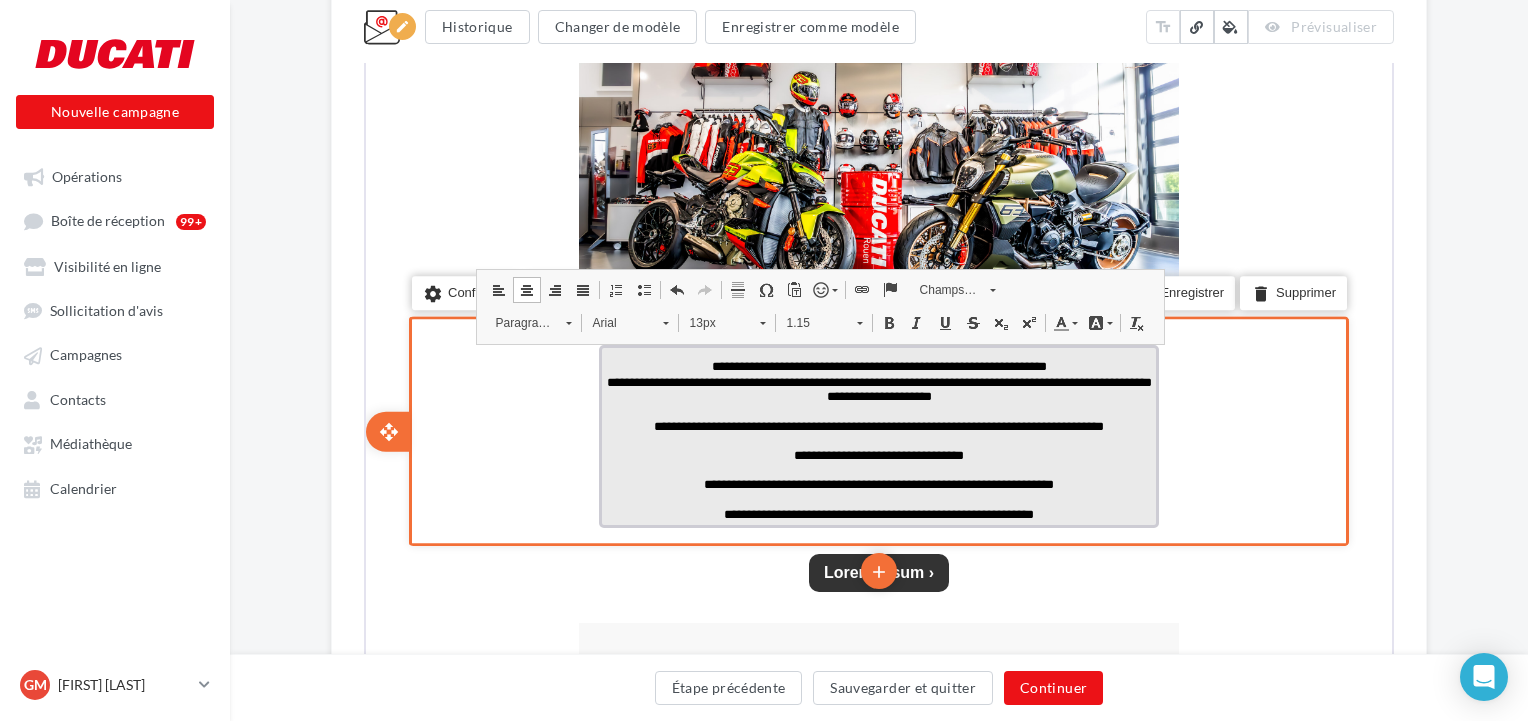 click on "**********" at bounding box center (877, 365) 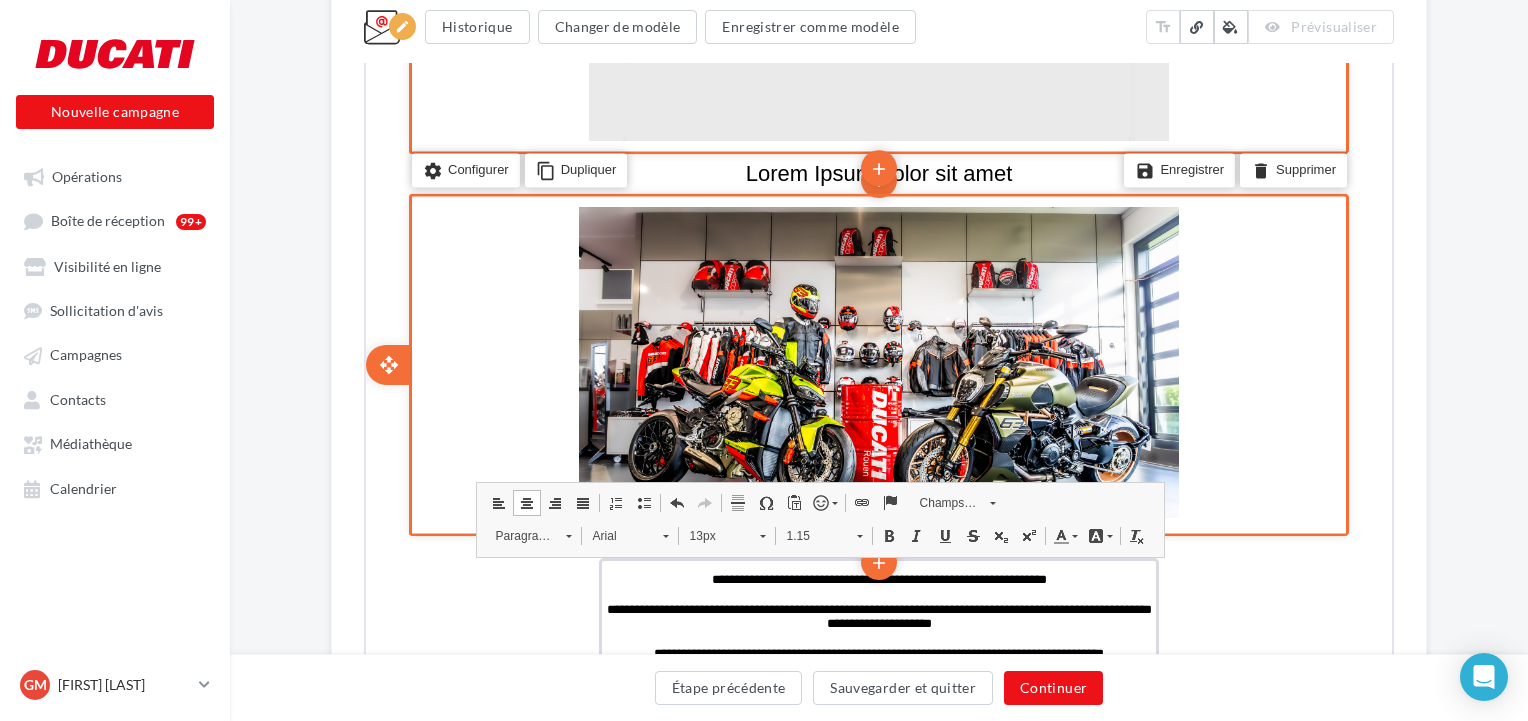 scroll, scrollTop: 822, scrollLeft: 0, axis: vertical 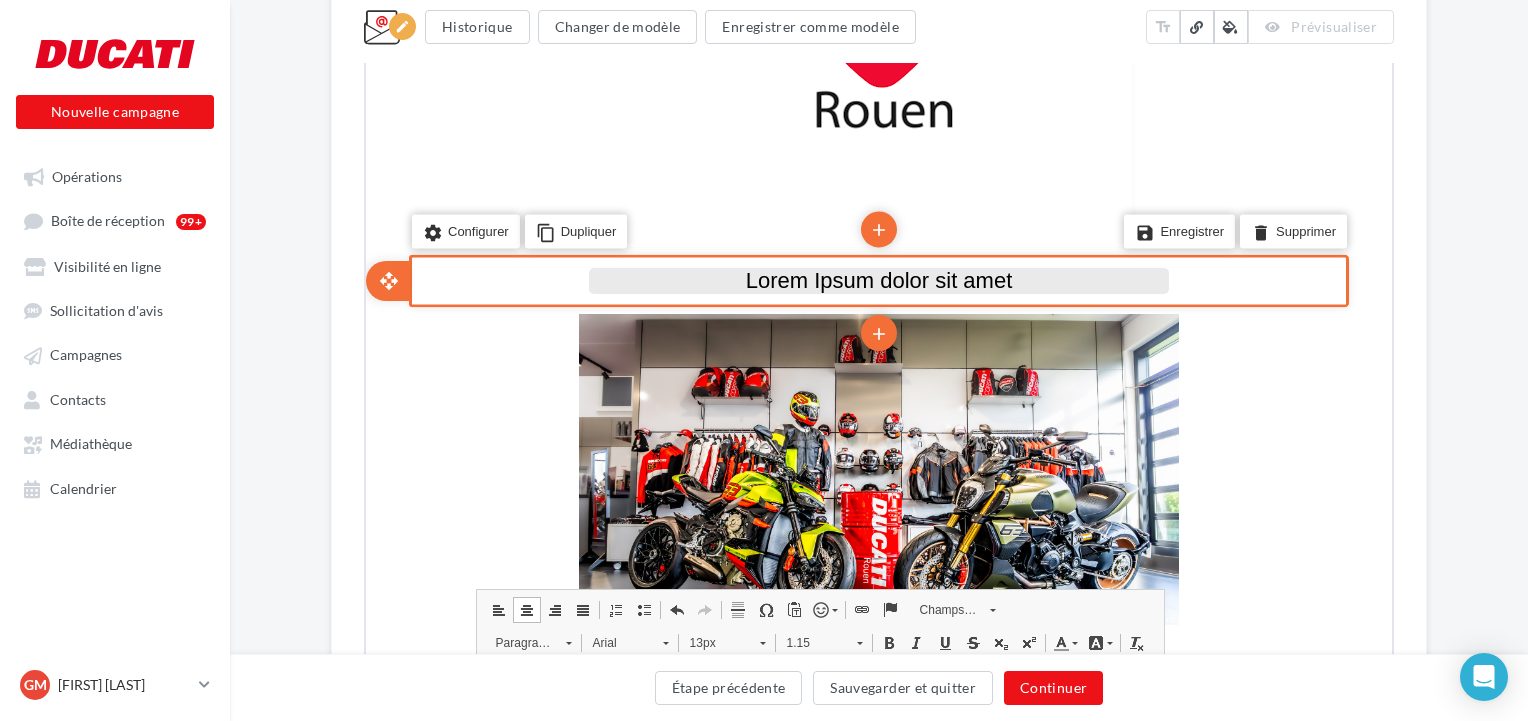 click on "Lorem Ipsum dolor sit amet" at bounding box center (877, 278) 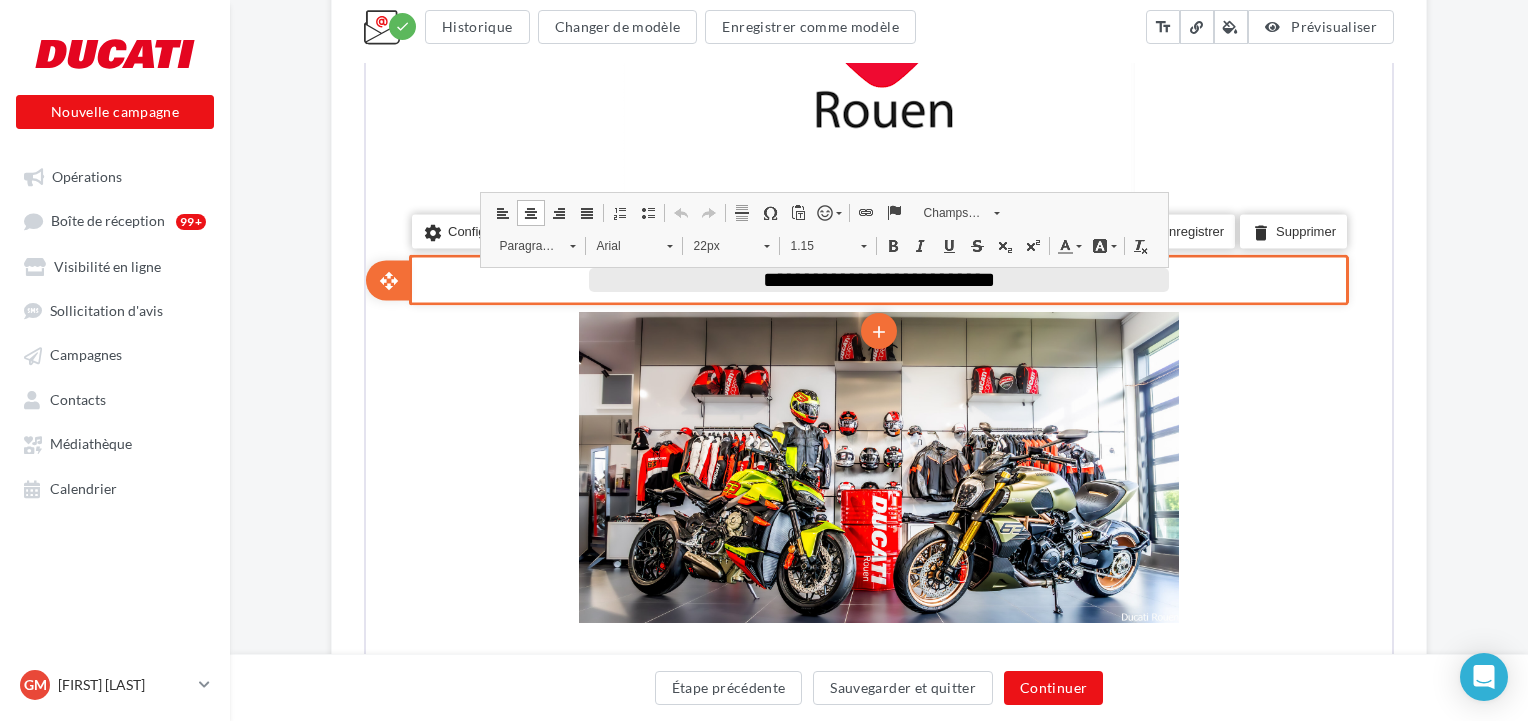 click on "**********" at bounding box center [877, 278] 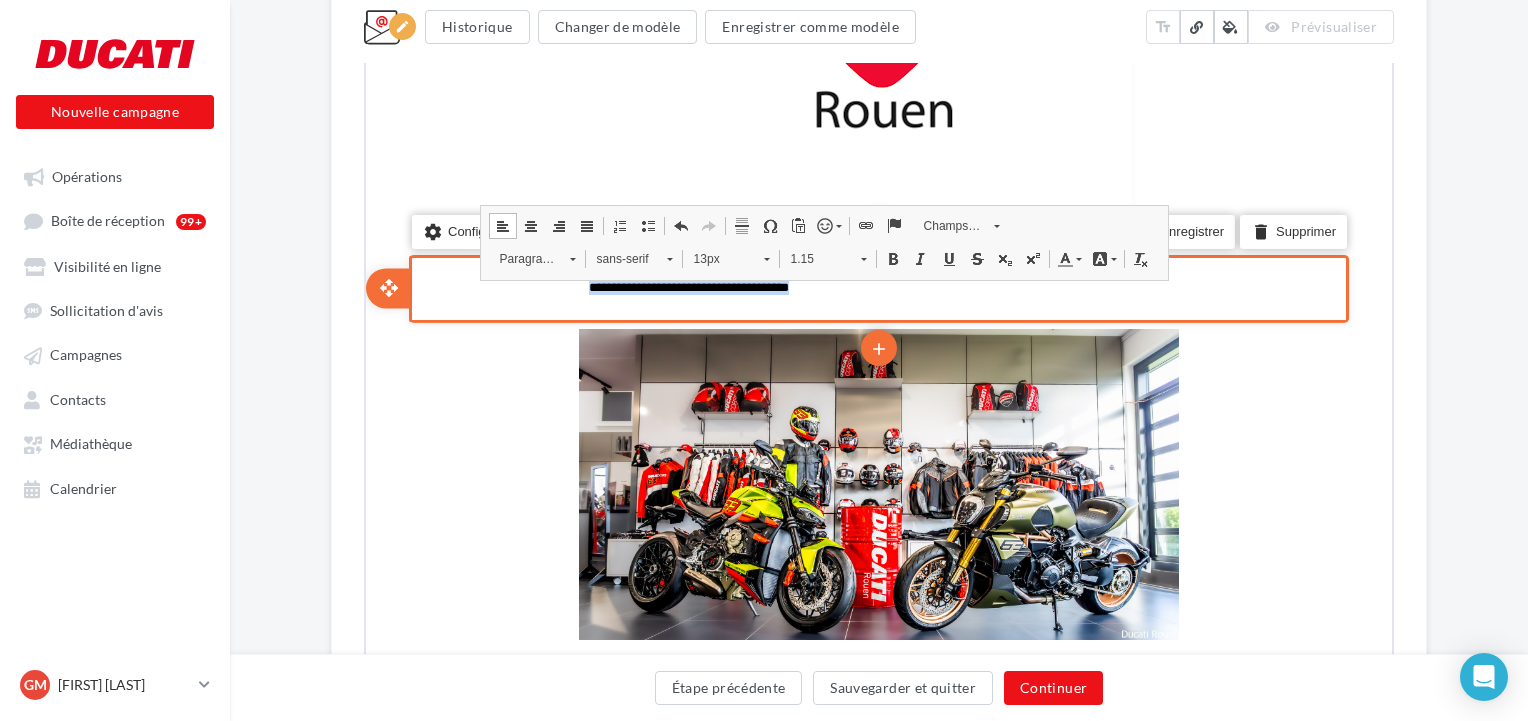 drag, startPoint x: 838, startPoint y: 284, endPoint x: 582, endPoint y: 289, distance: 256.04883 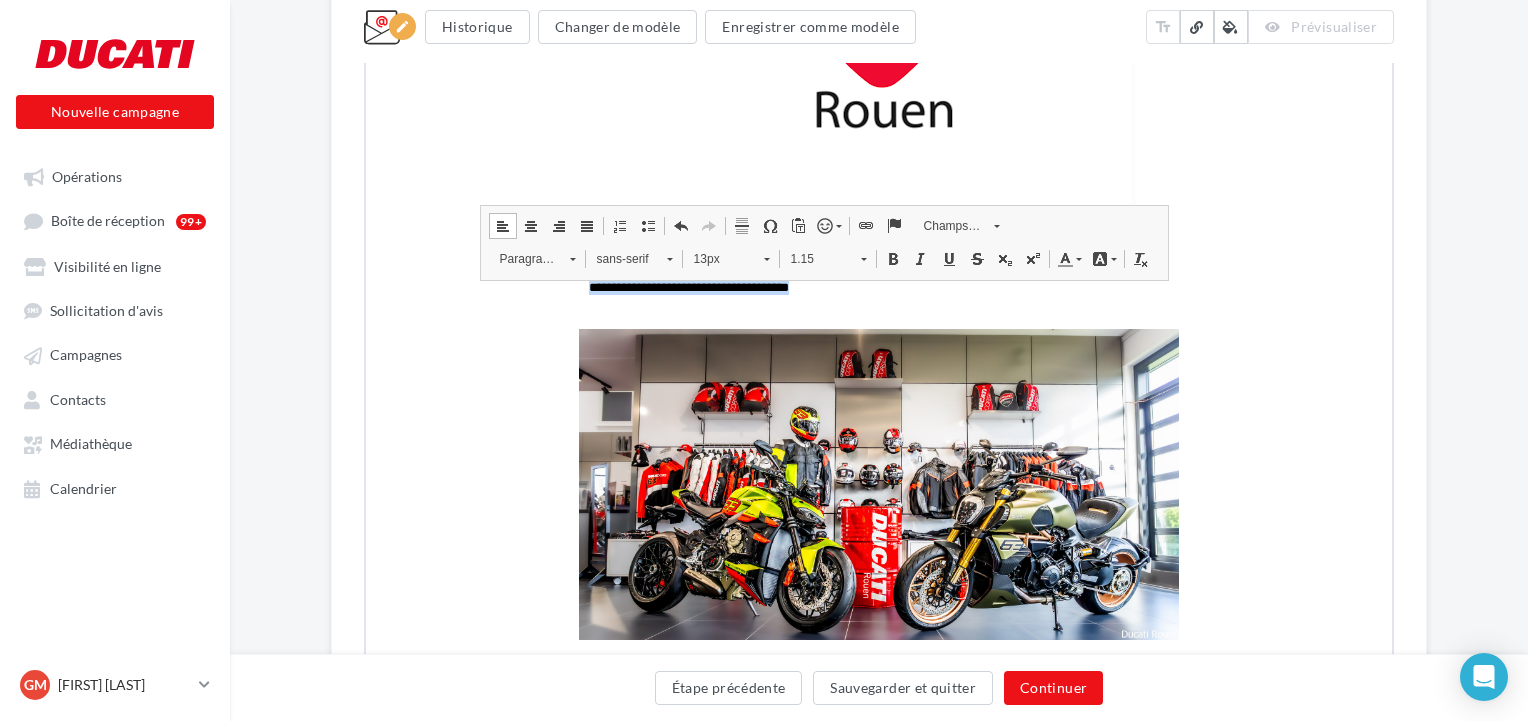 click at bounding box center (529, 224) 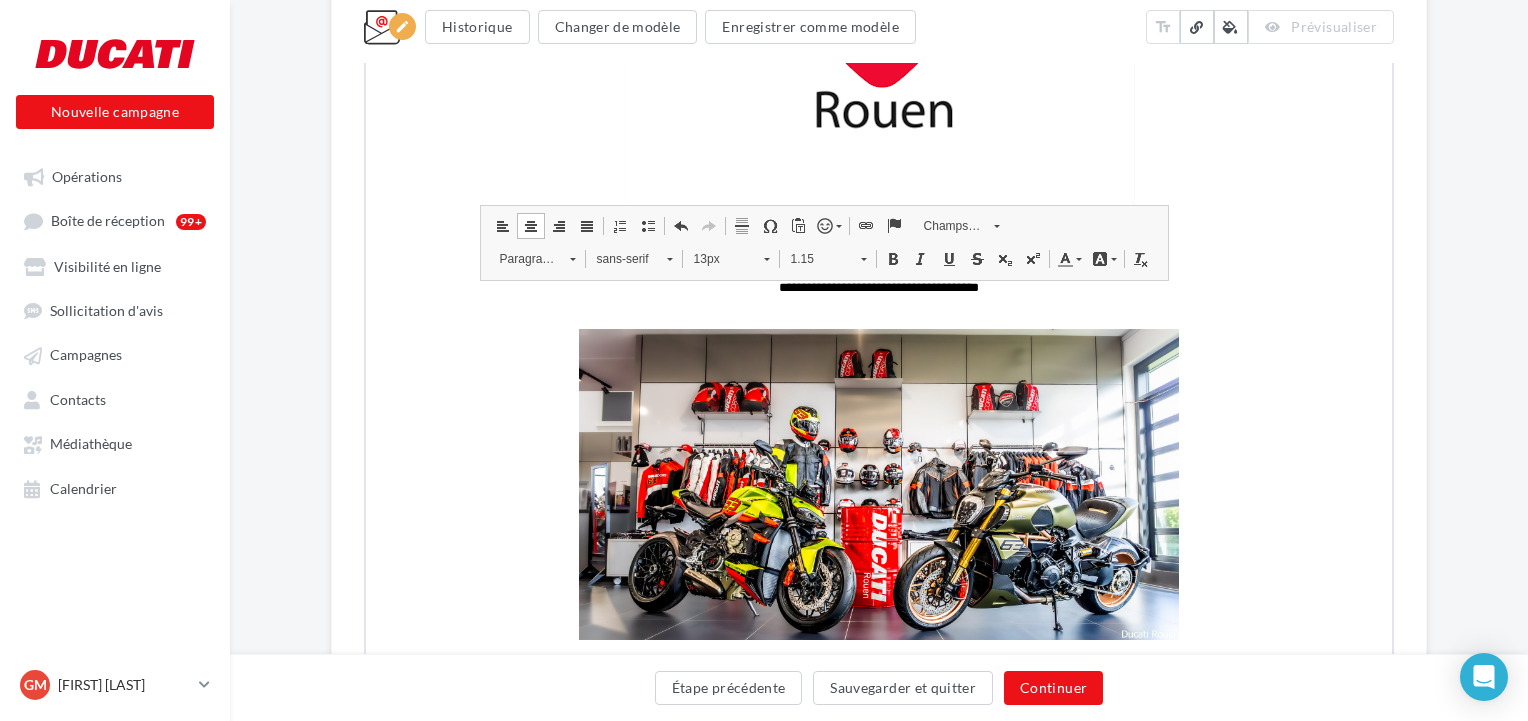 click at bounding box center (891, 257) 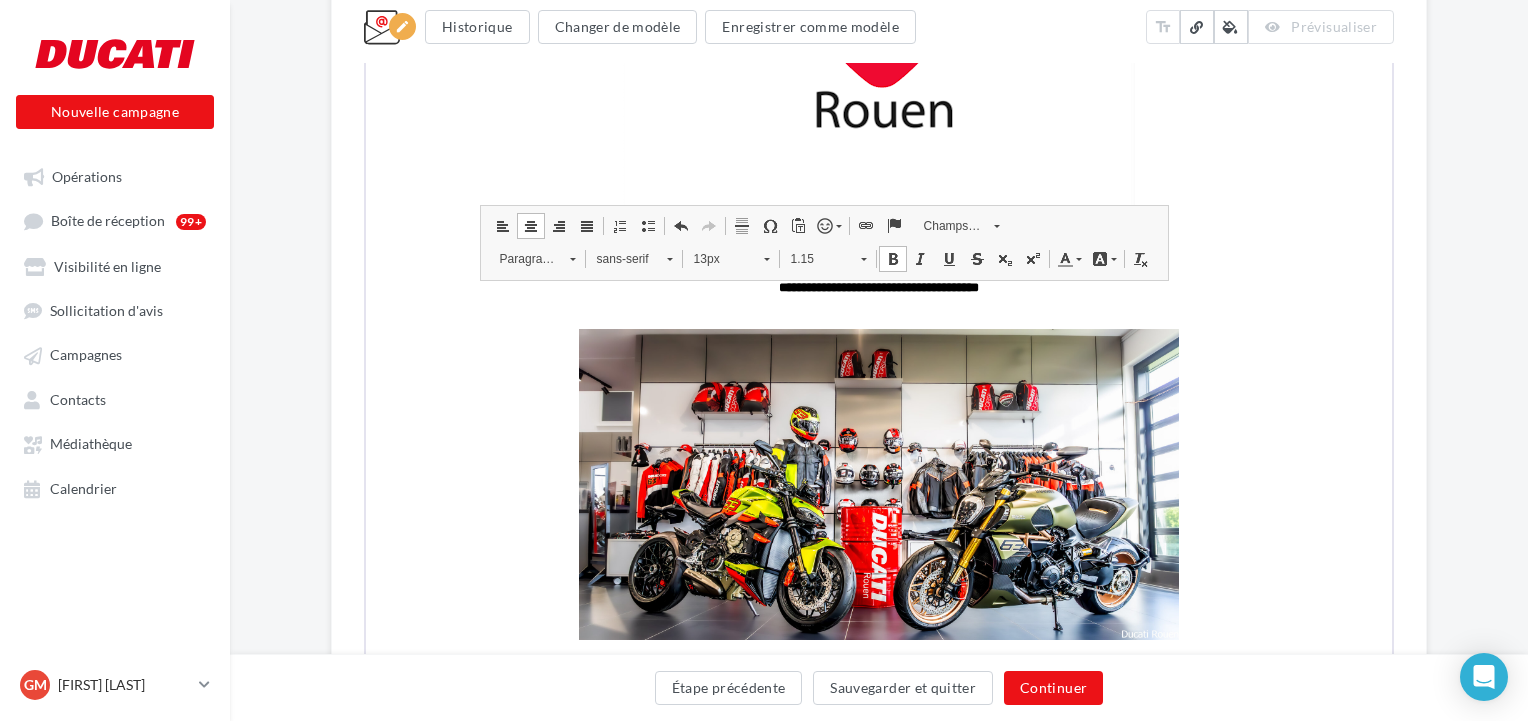 click at bounding box center (862, 257) 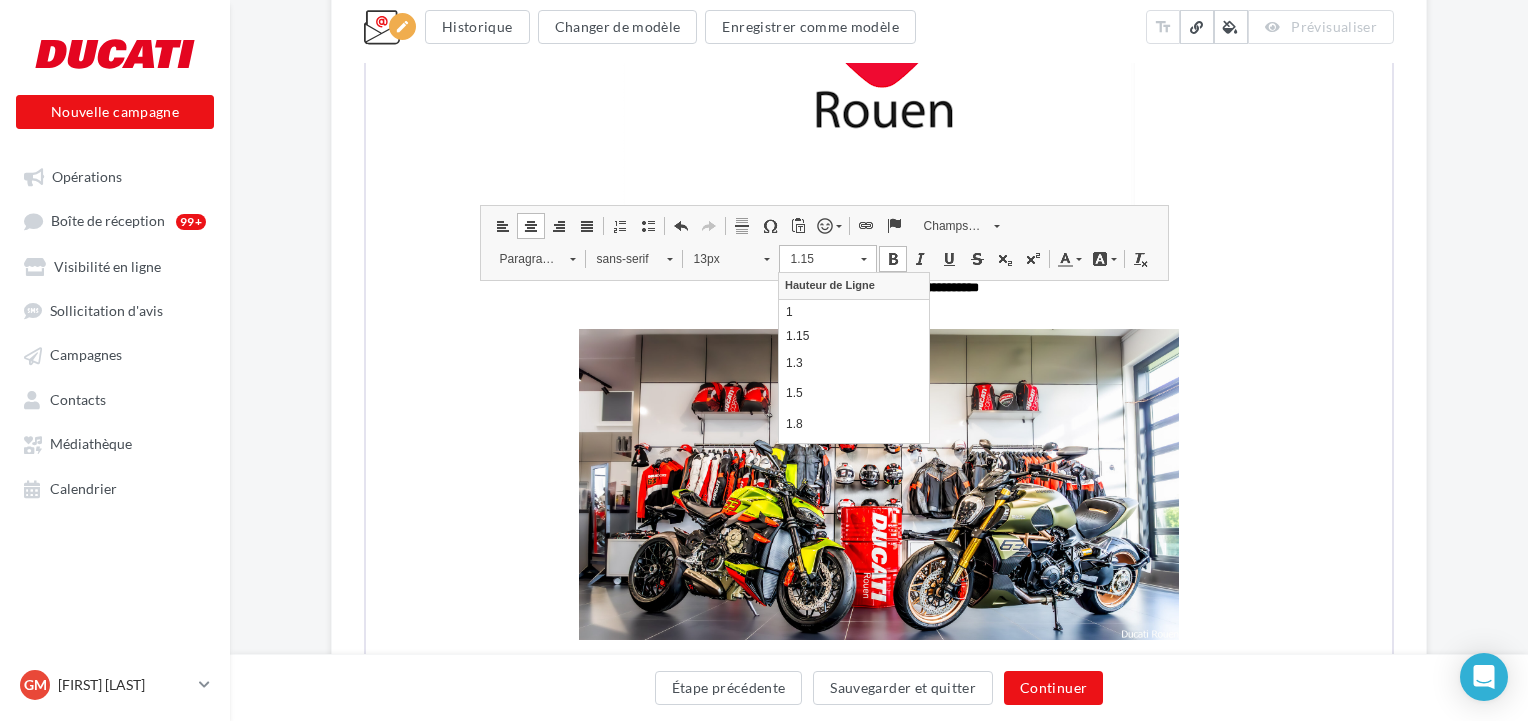 scroll, scrollTop: 0, scrollLeft: 0, axis: both 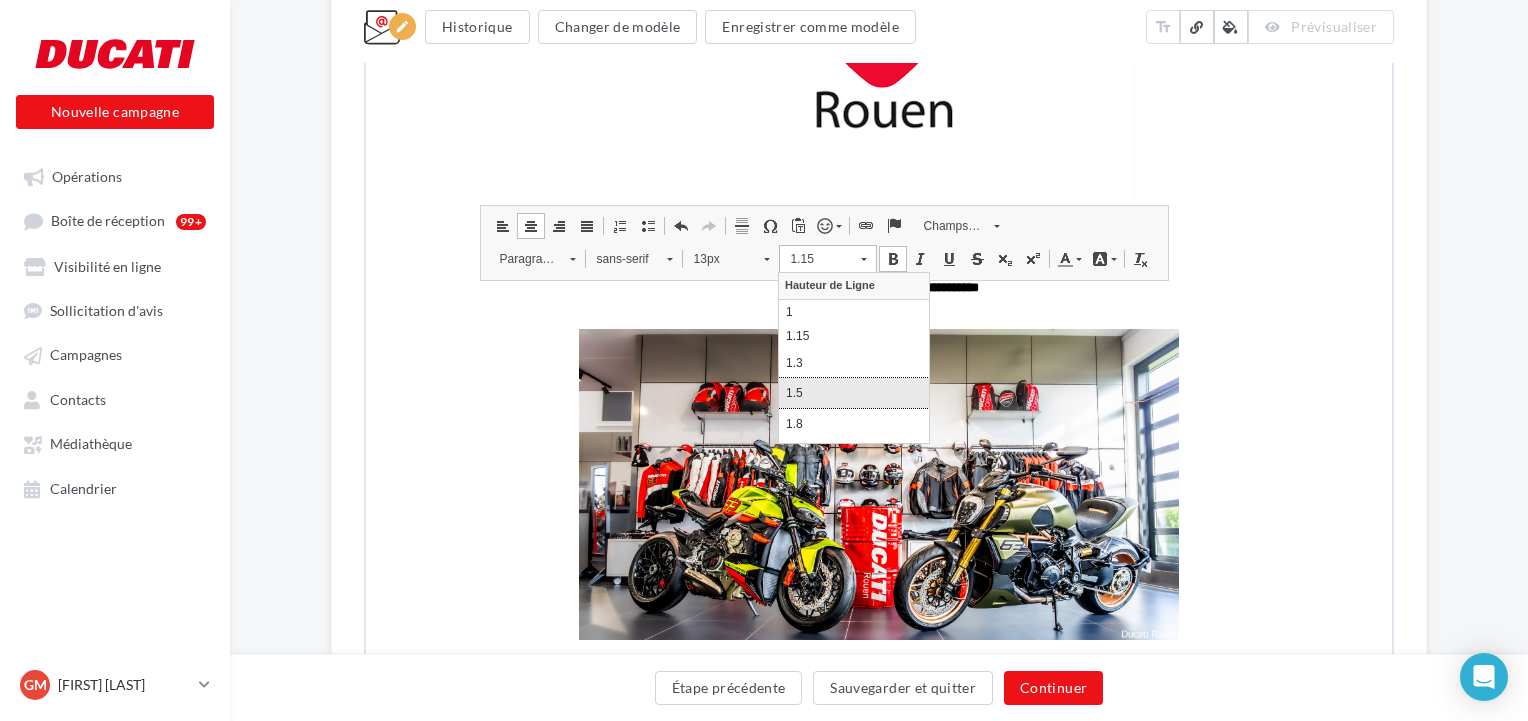click on "1.5" at bounding box center (854, 392) 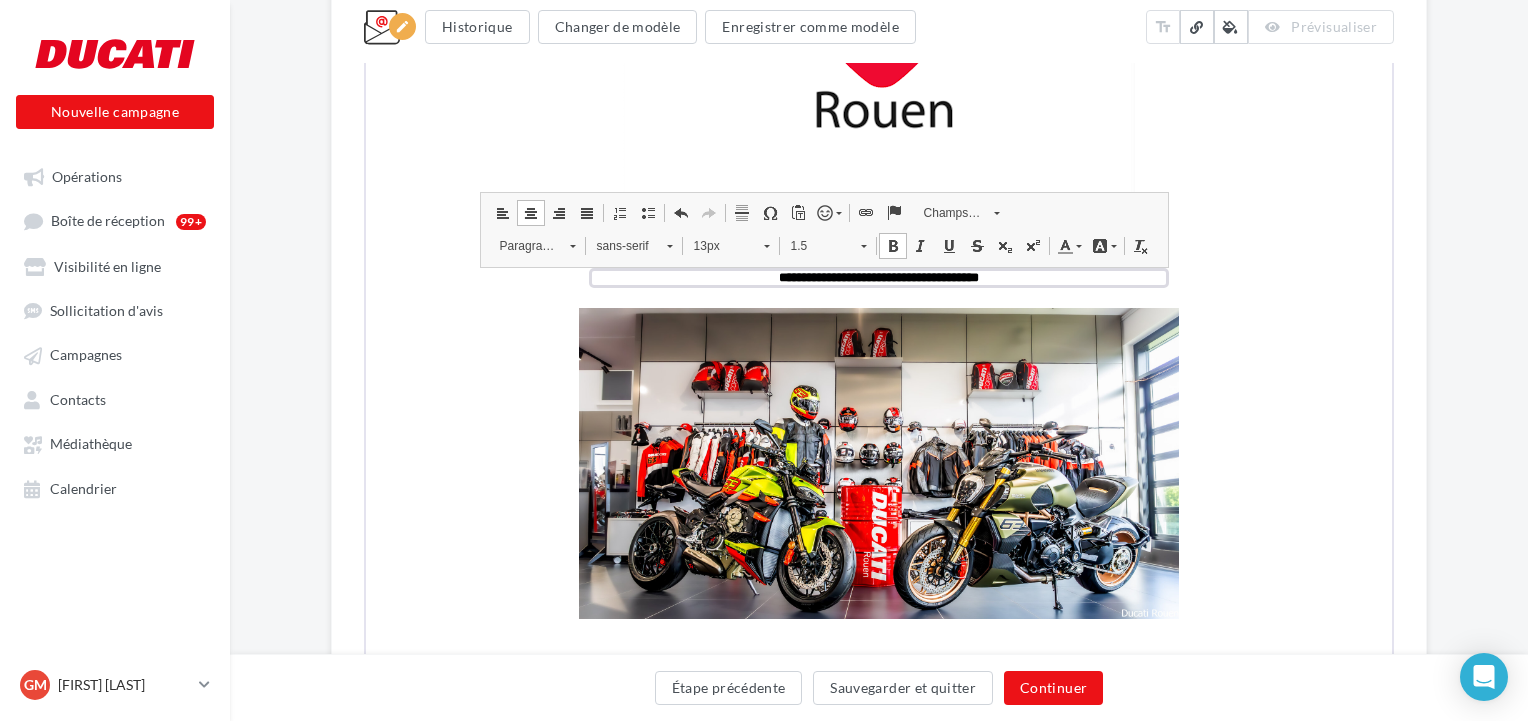 click on "1.5" at bounding box center [826, 244] 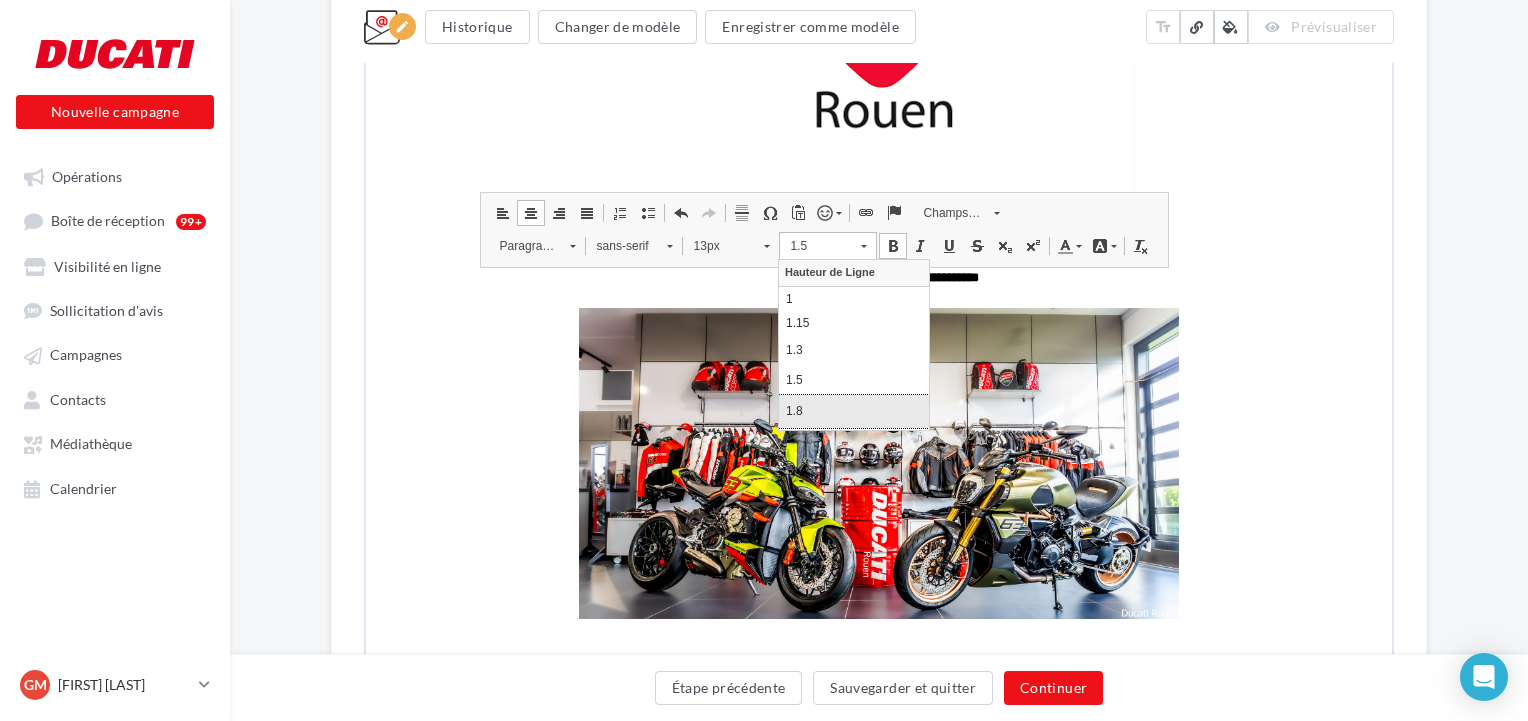 click on "1.8" at bounding box center (854, 411) 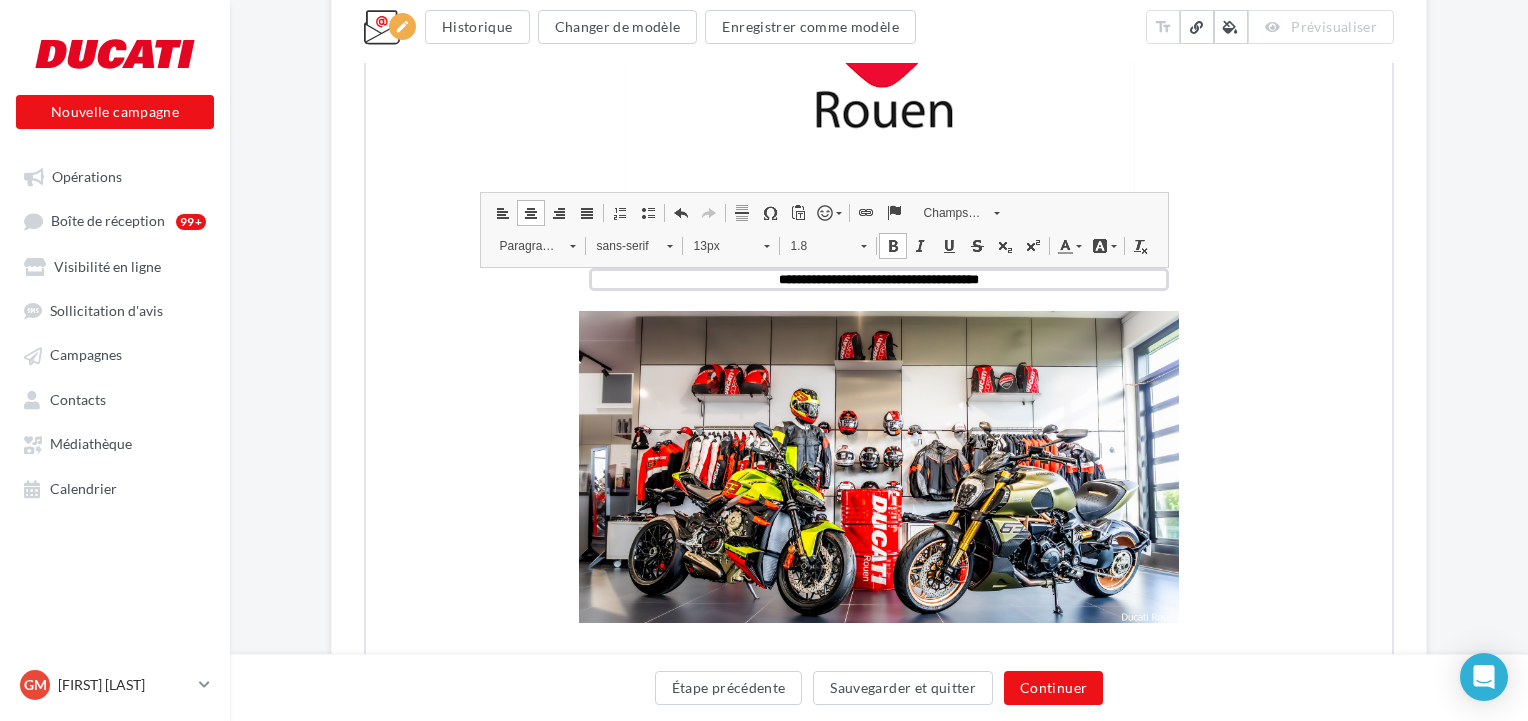click at bounding box center (861, 241) 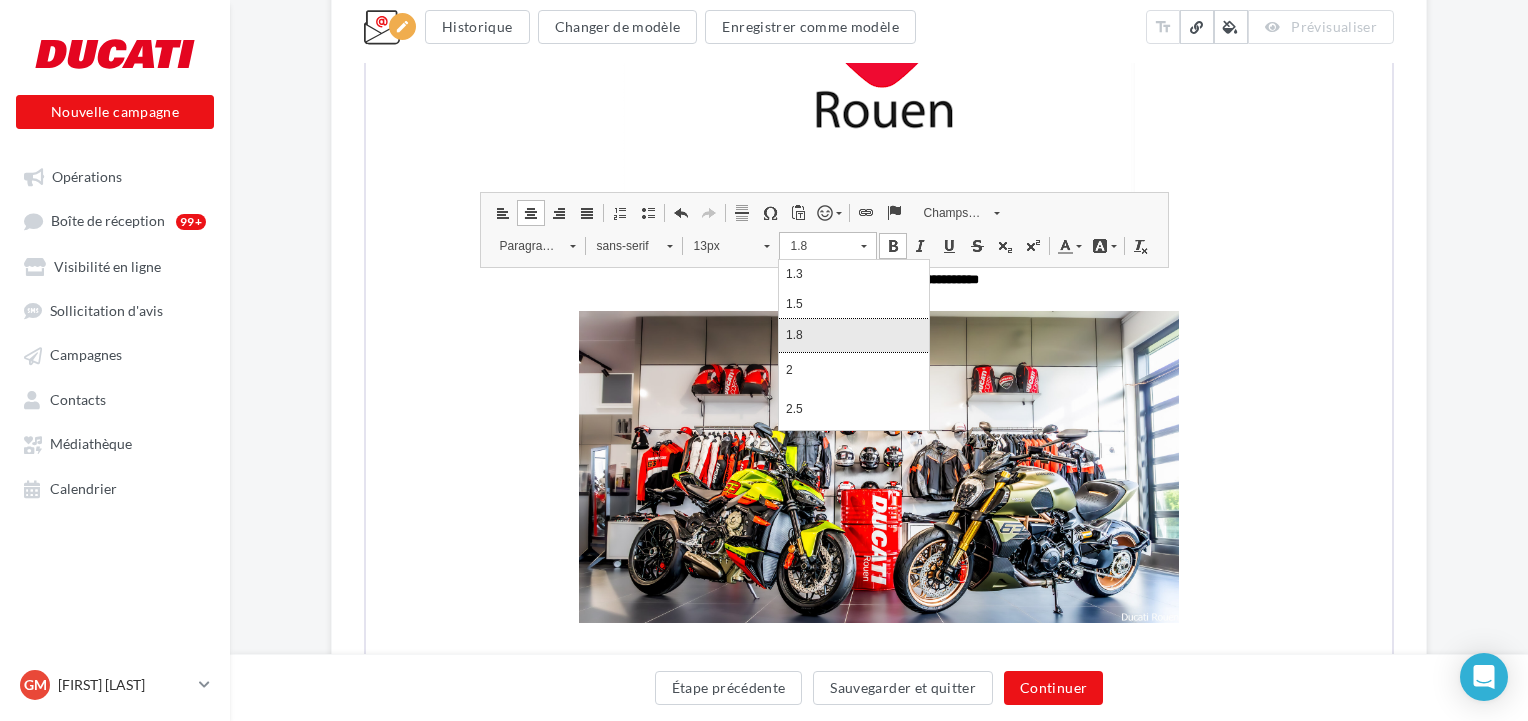 scroll, scrollTop: 902, scrollLeft: 0, axis: vertical 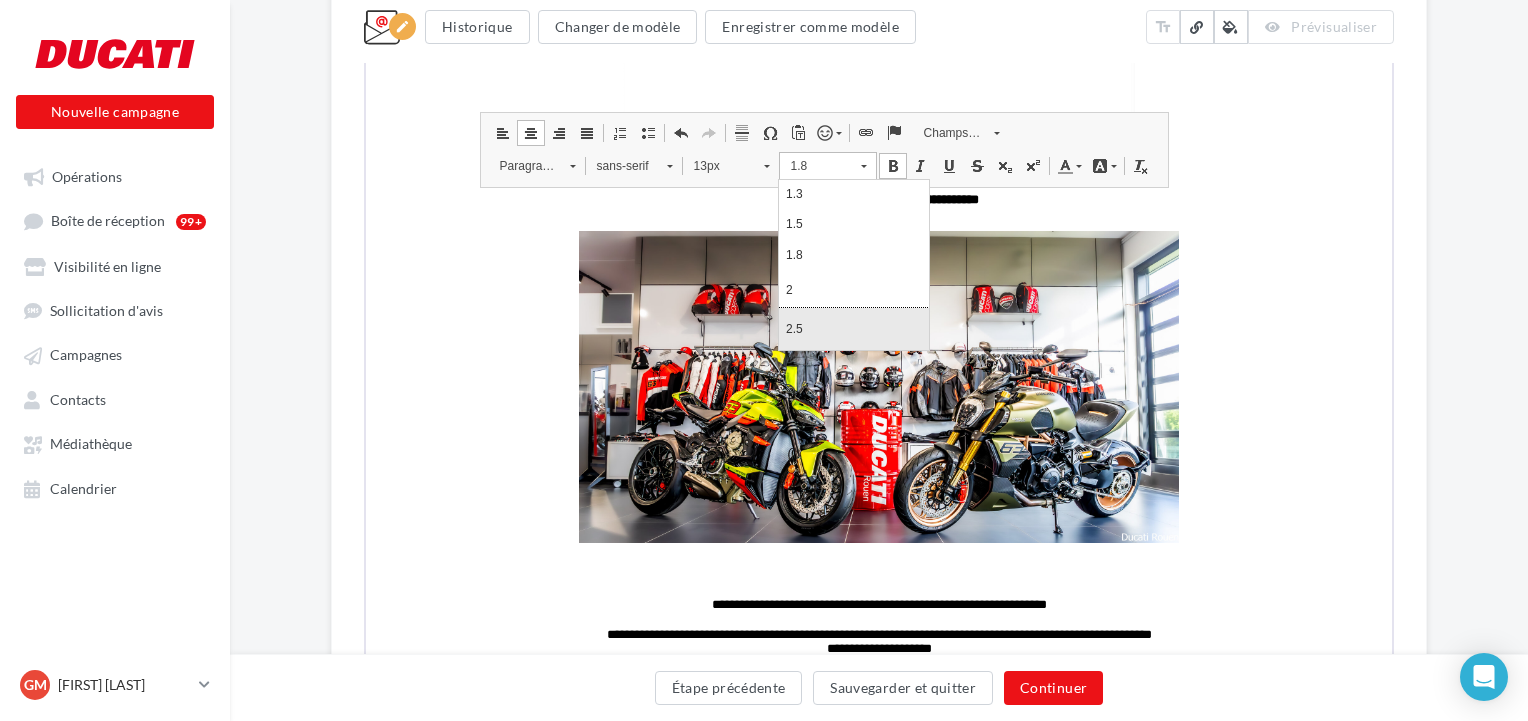 click on "2.5" at bounding box center (854, 328) 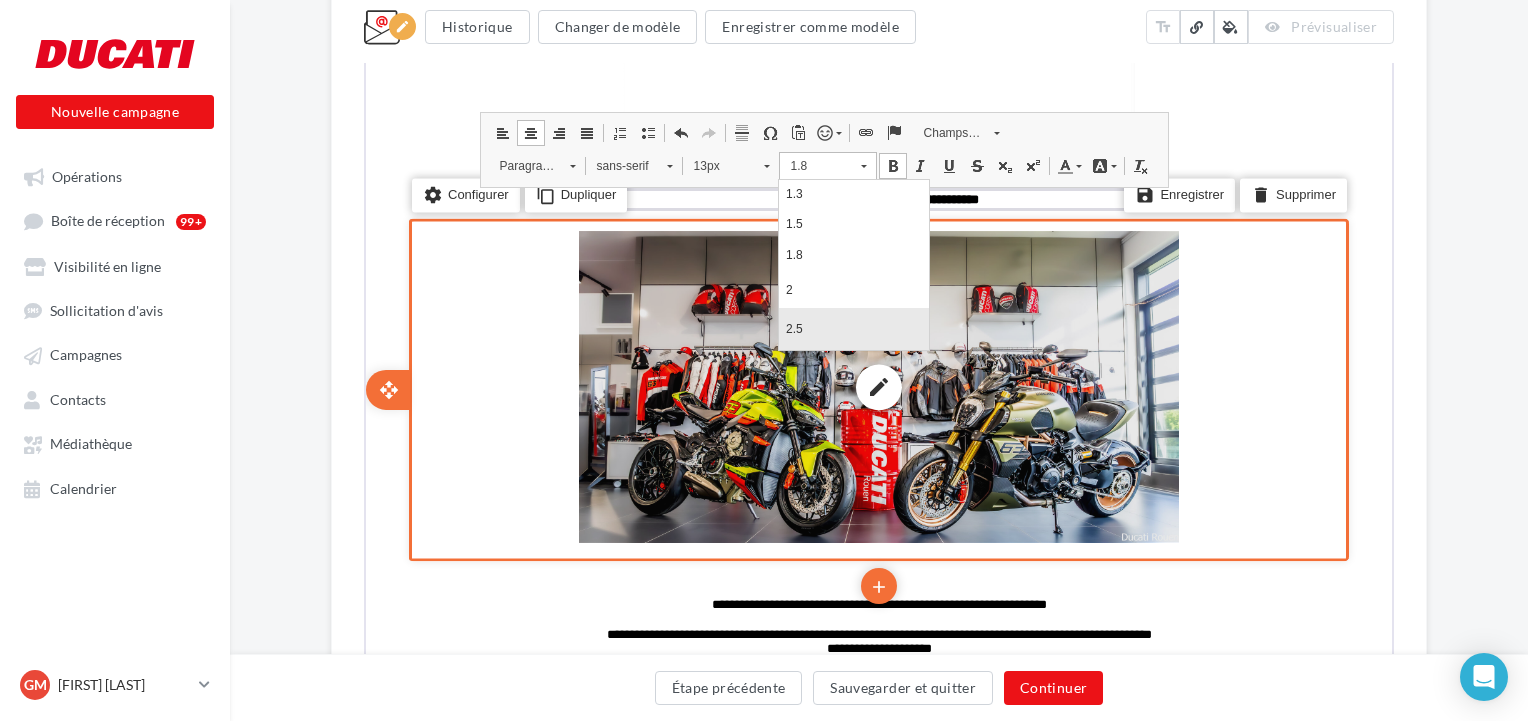 scroll, scrollTop: 0, scrollLeft: 0, axis: both 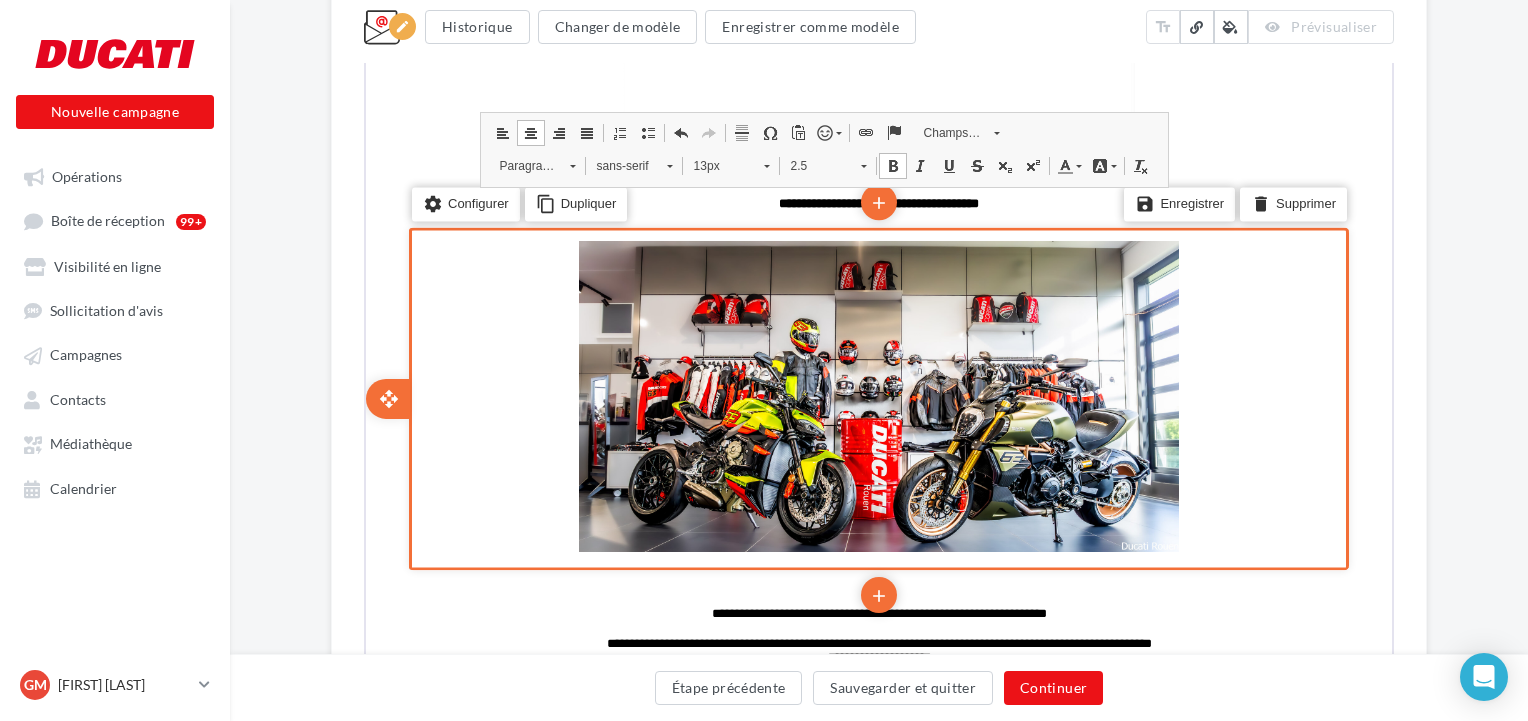 click on "edit               photo_library           rounded_corner      crop      link      style settings Configurer content_copy Dupliquer add add save Enregistrer delete Supprimer open_with" at bounding box center [877, 397] 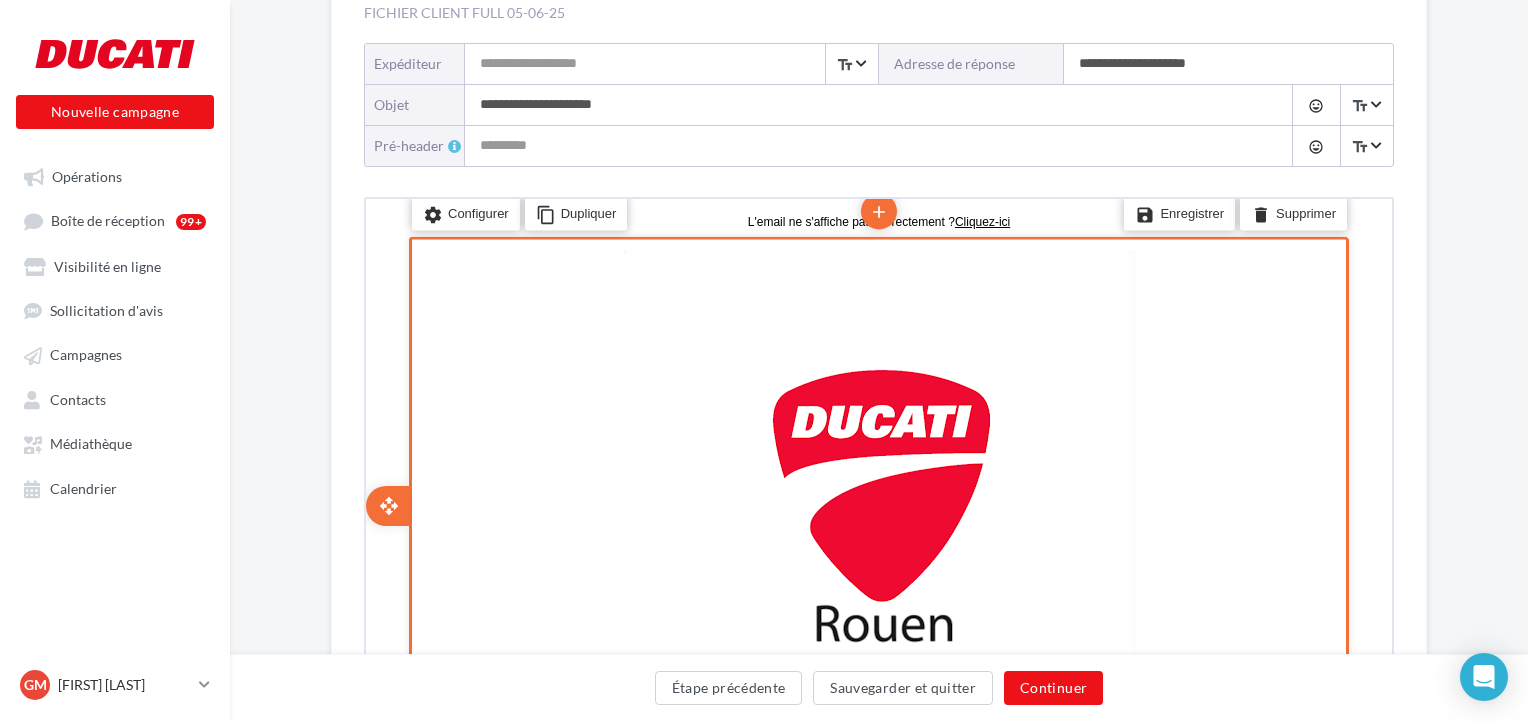 scroll, scrollTop: 182, scrollLeft: 0, axis: vertical 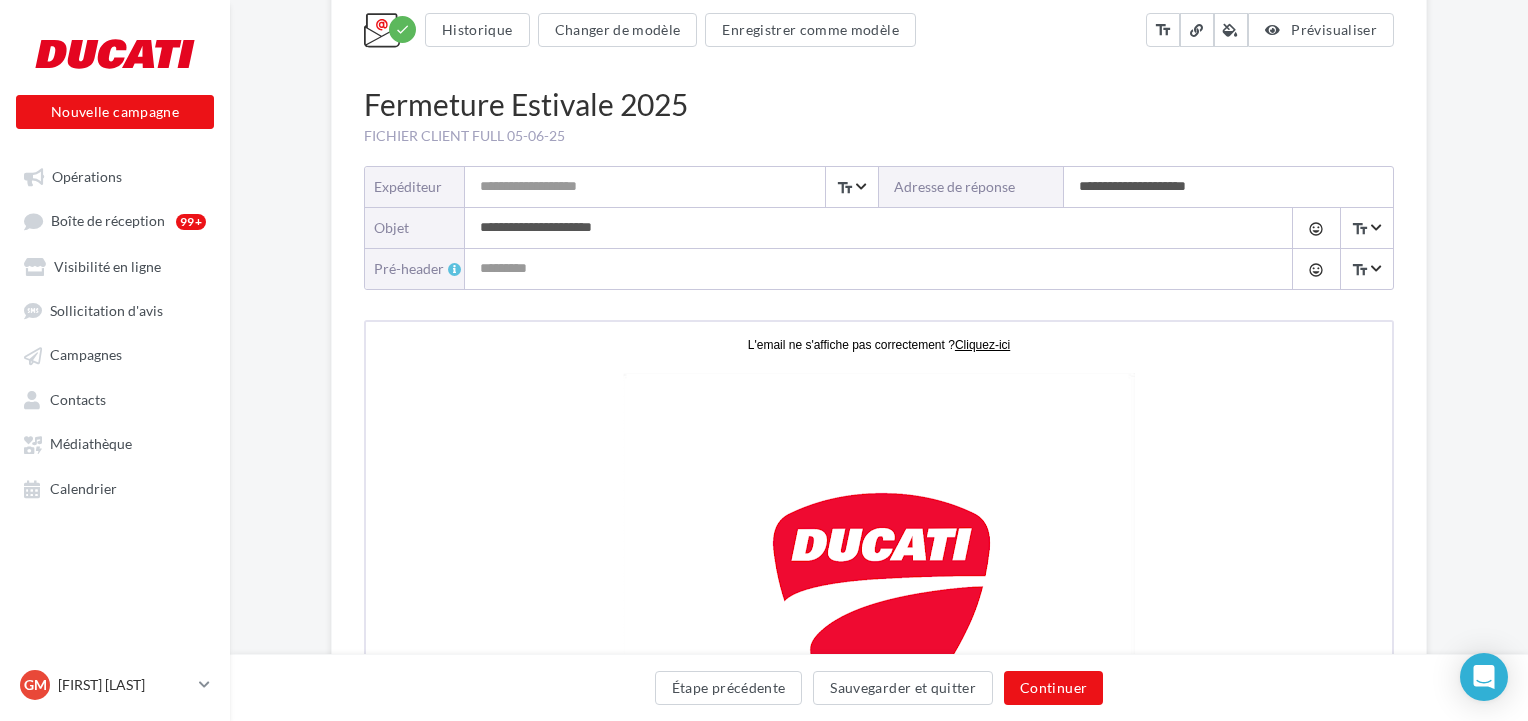 click on "**********" at bounding box center (859, 228) 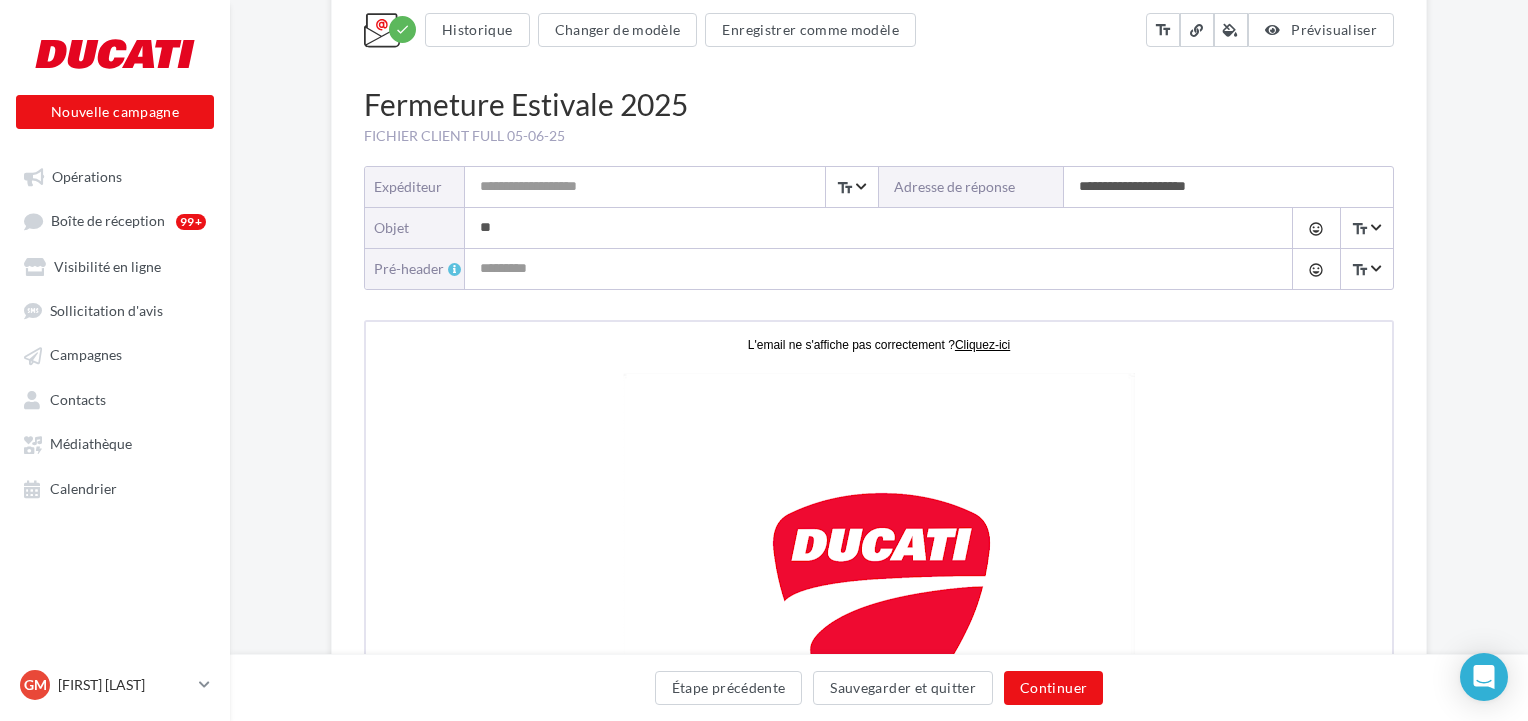 type on "*" 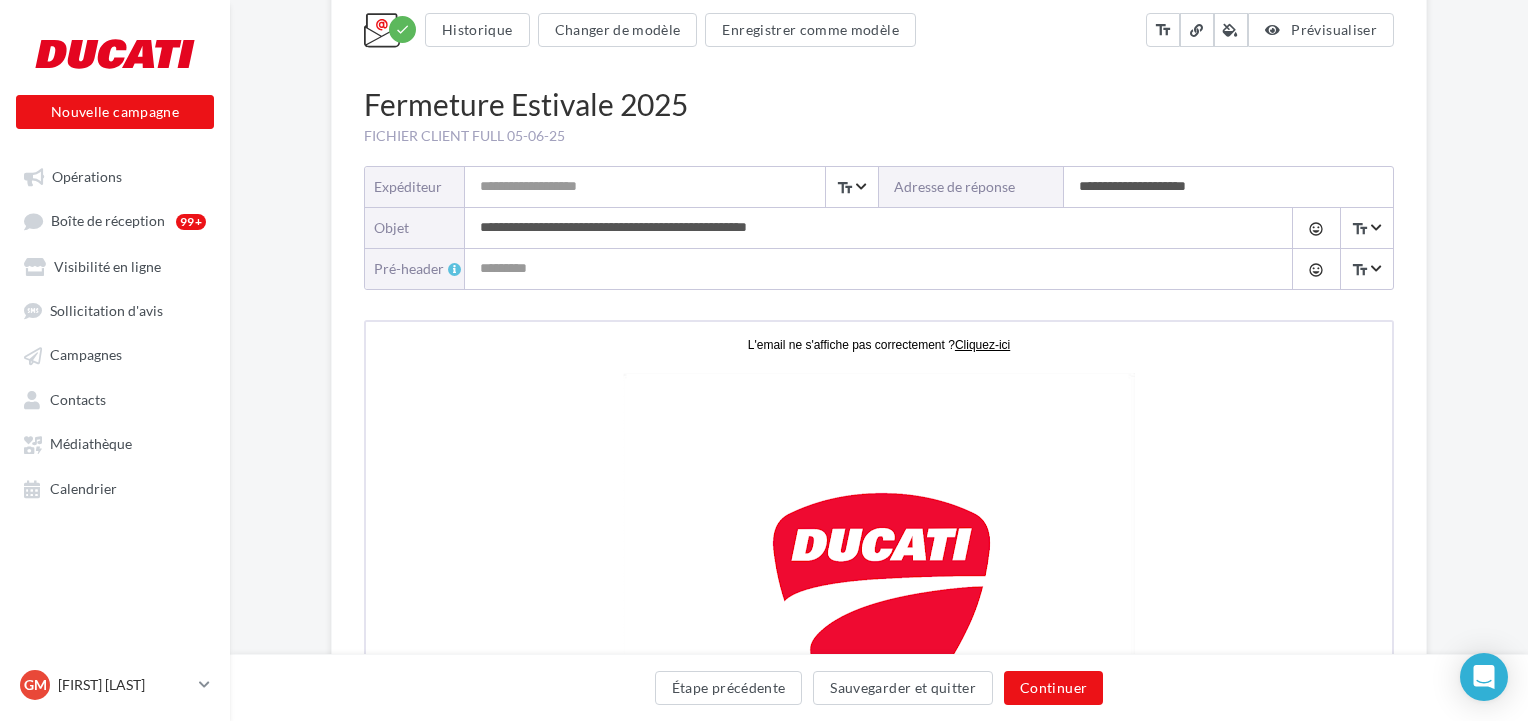 drag, startPoint x: 843, startPoint y: 229, endPoint x: 473, endPoint y: 217, distance: 370.19455 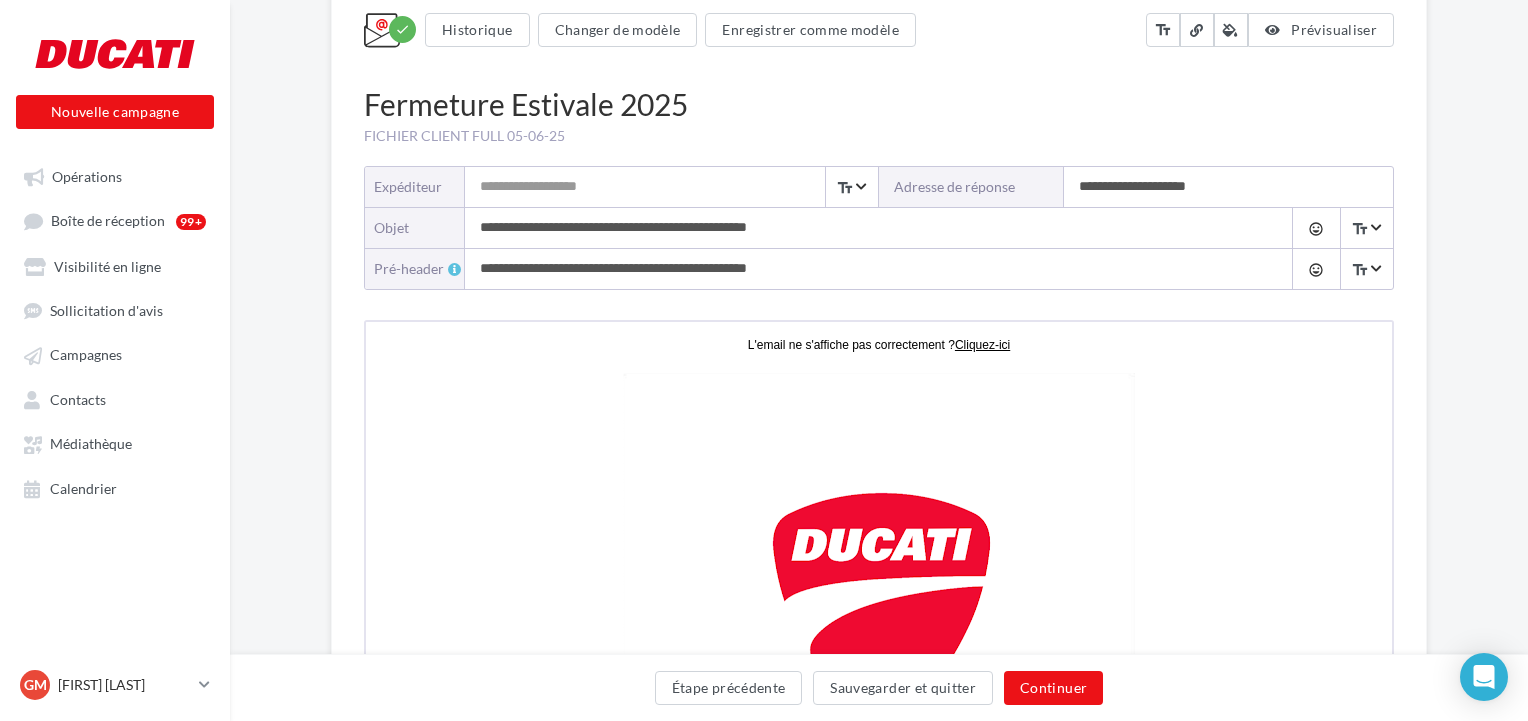 type on "**********" 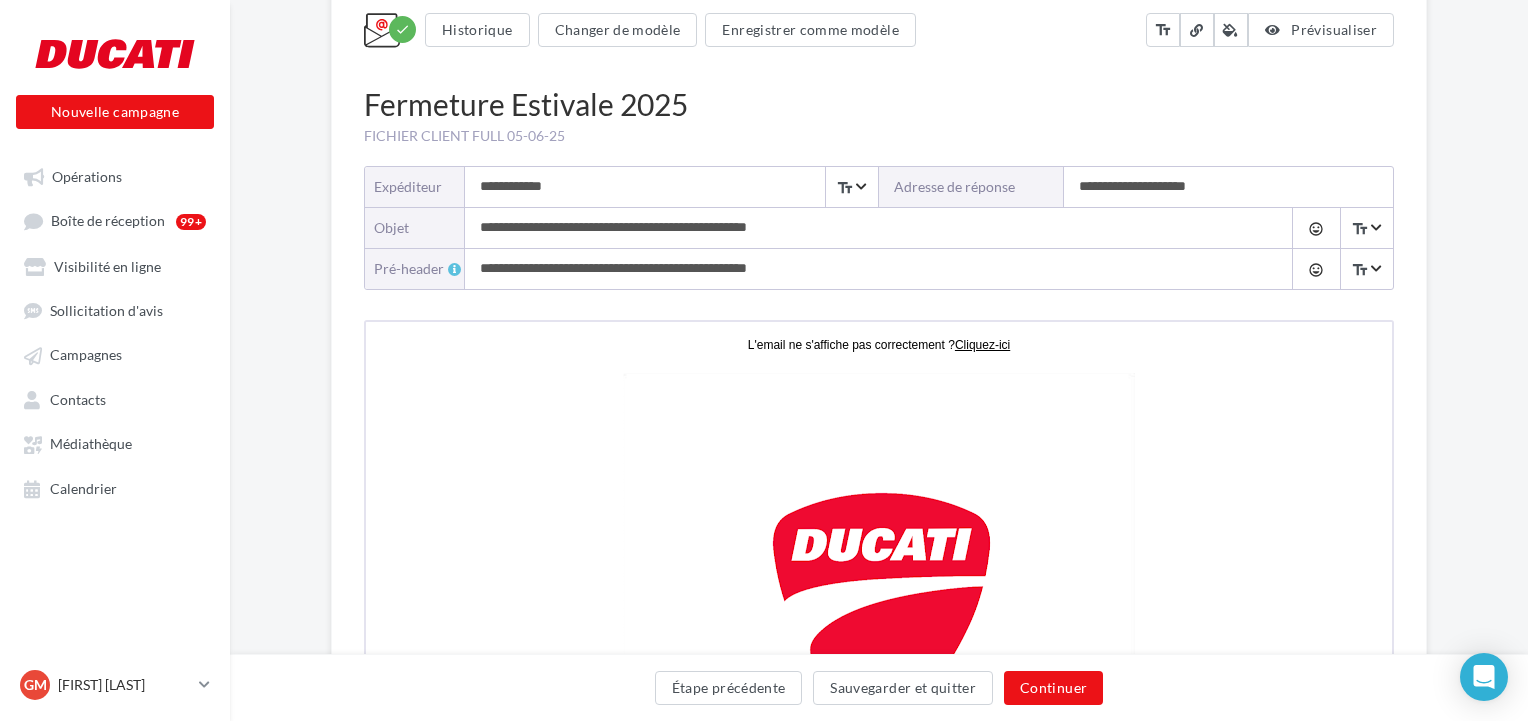 click on "**********" at bounding box center (1228, 187) 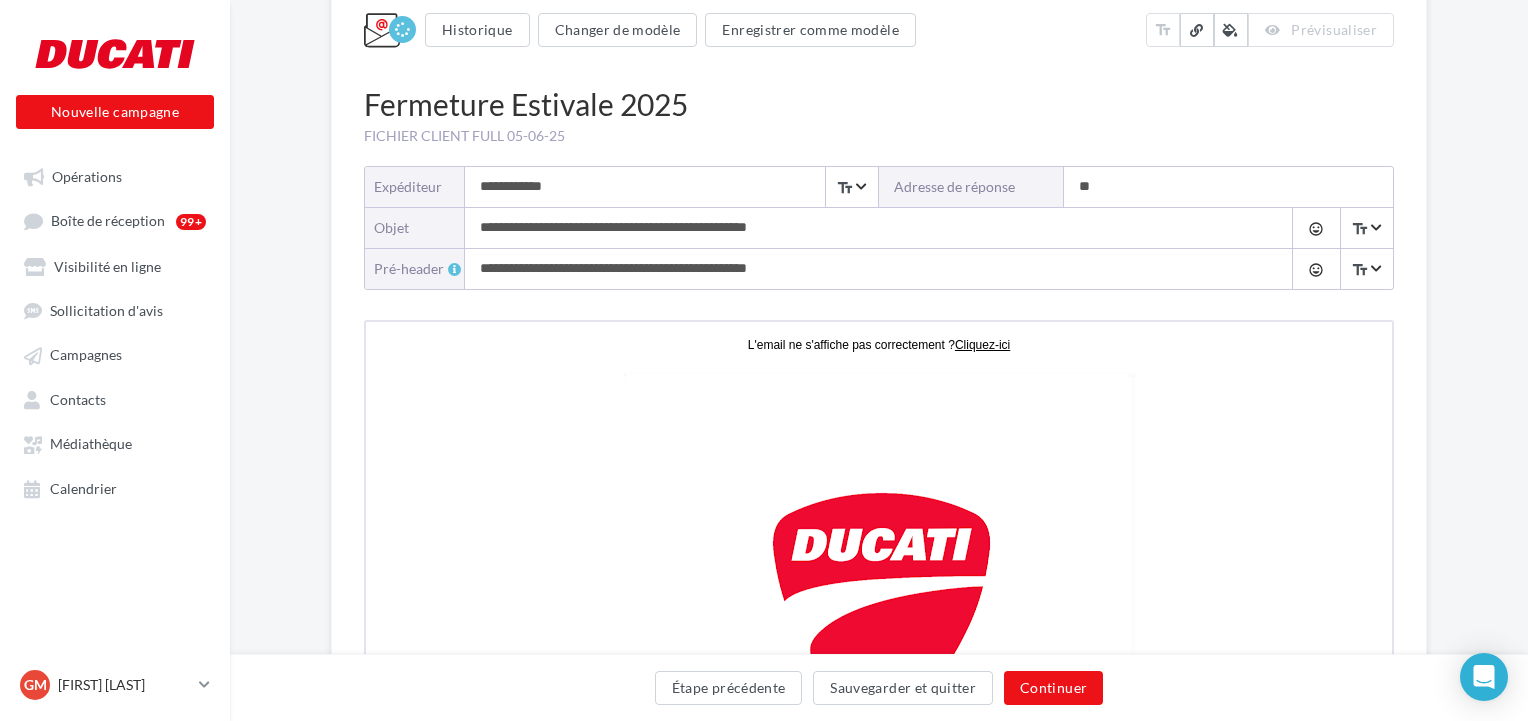 type on "*" 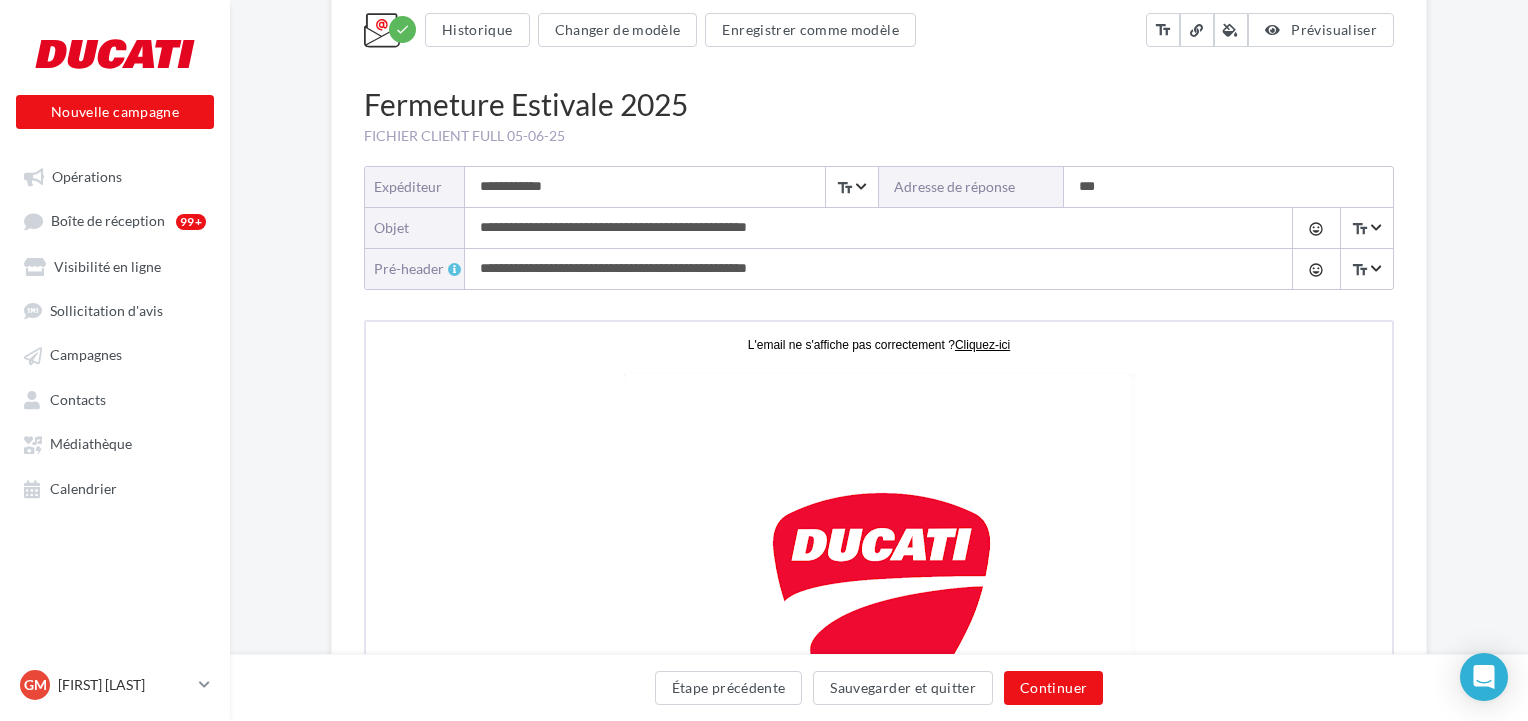 type on "**********" 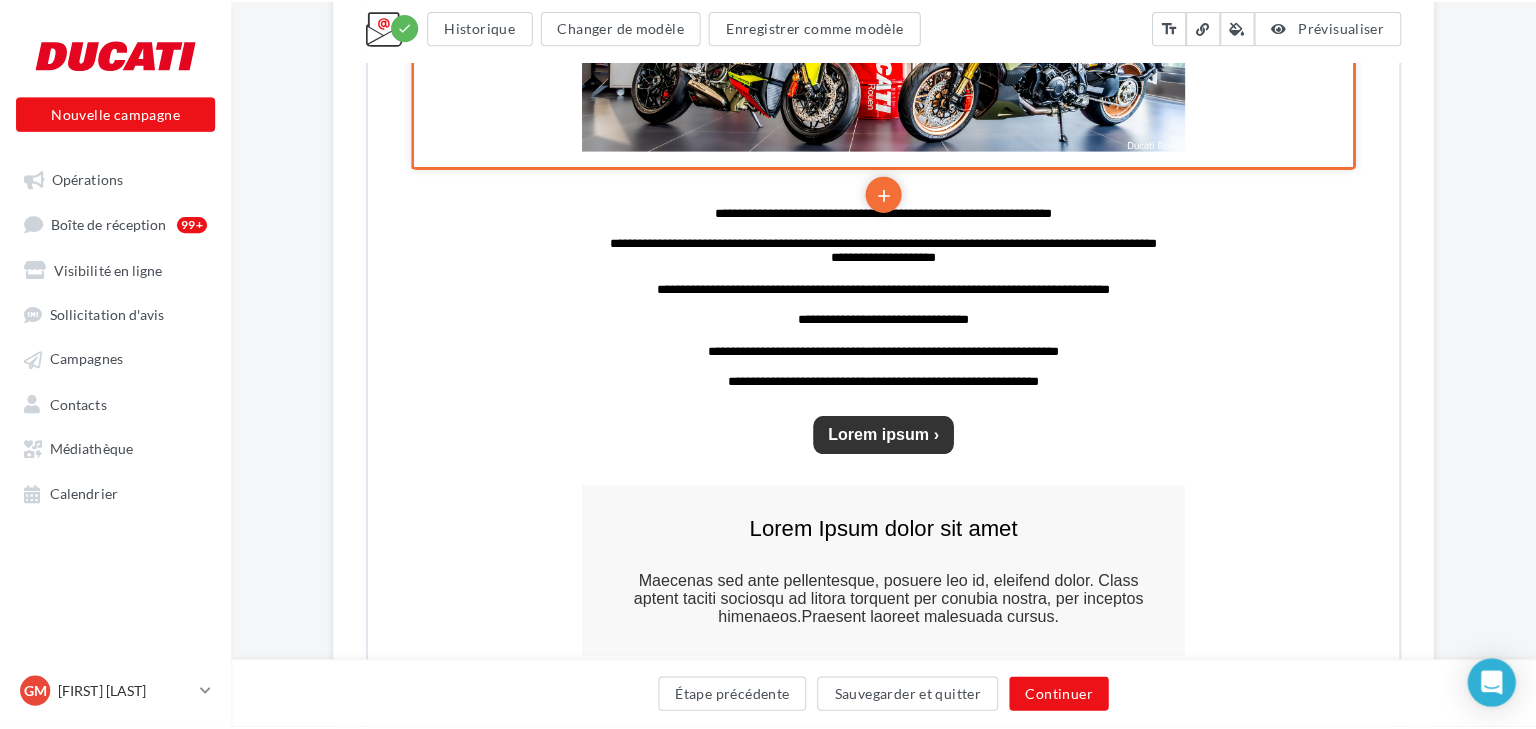 scroll, scrollTop: 1542, scrollLeft: 0, axis: vertical 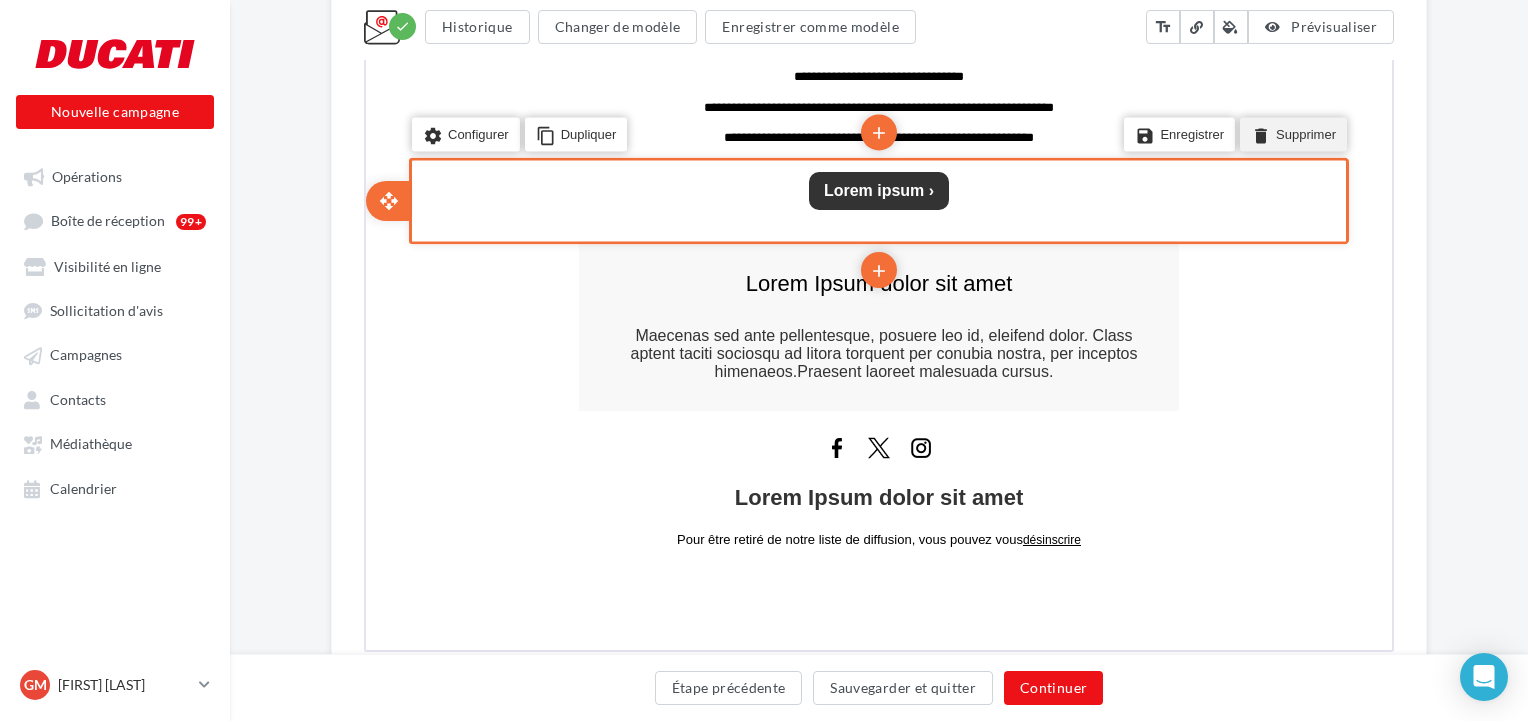 click on "delete Supprimer" at bounding box center [1291, 133] 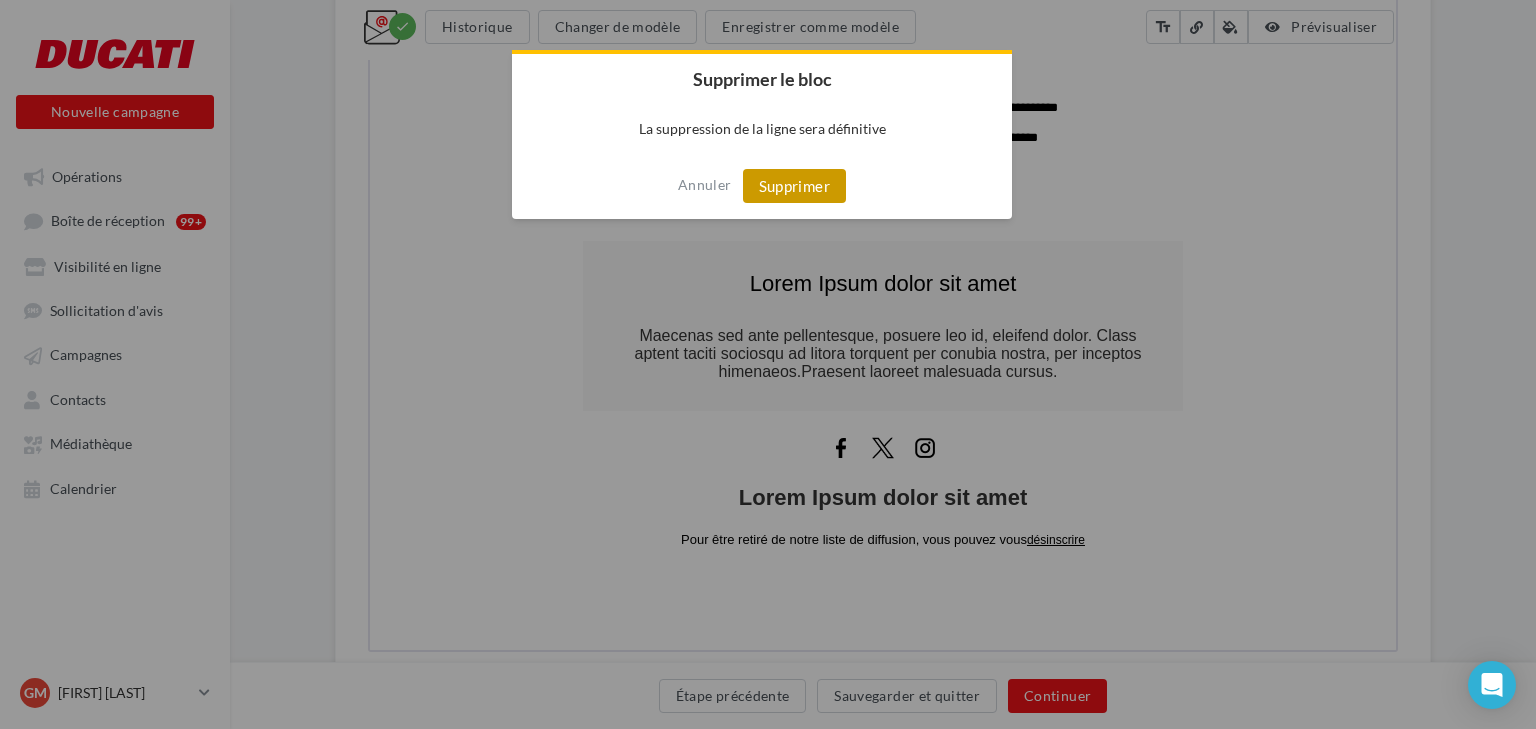 click on "Supprimer" at bounding box center [794, 186] 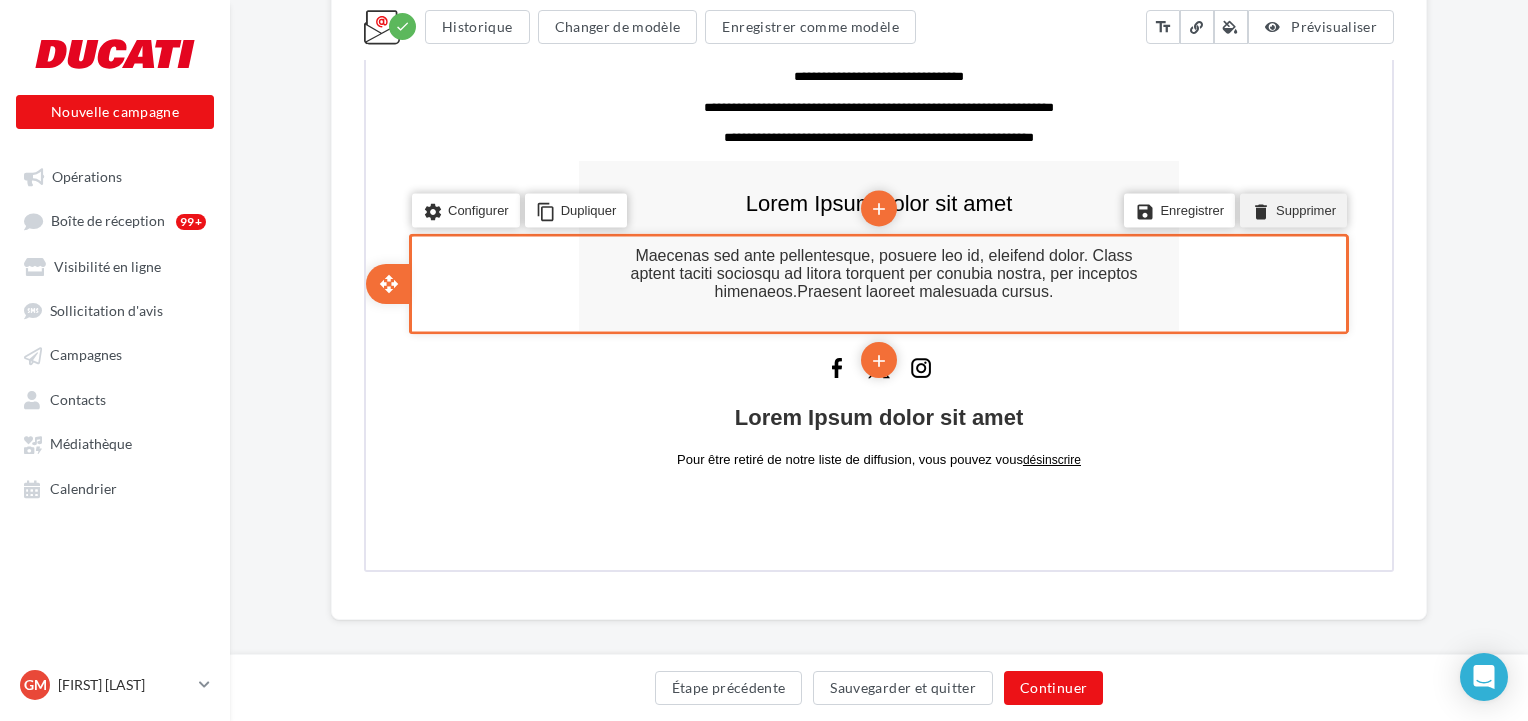 click on "delete Supprimer" at bounding box center [1291, 209] 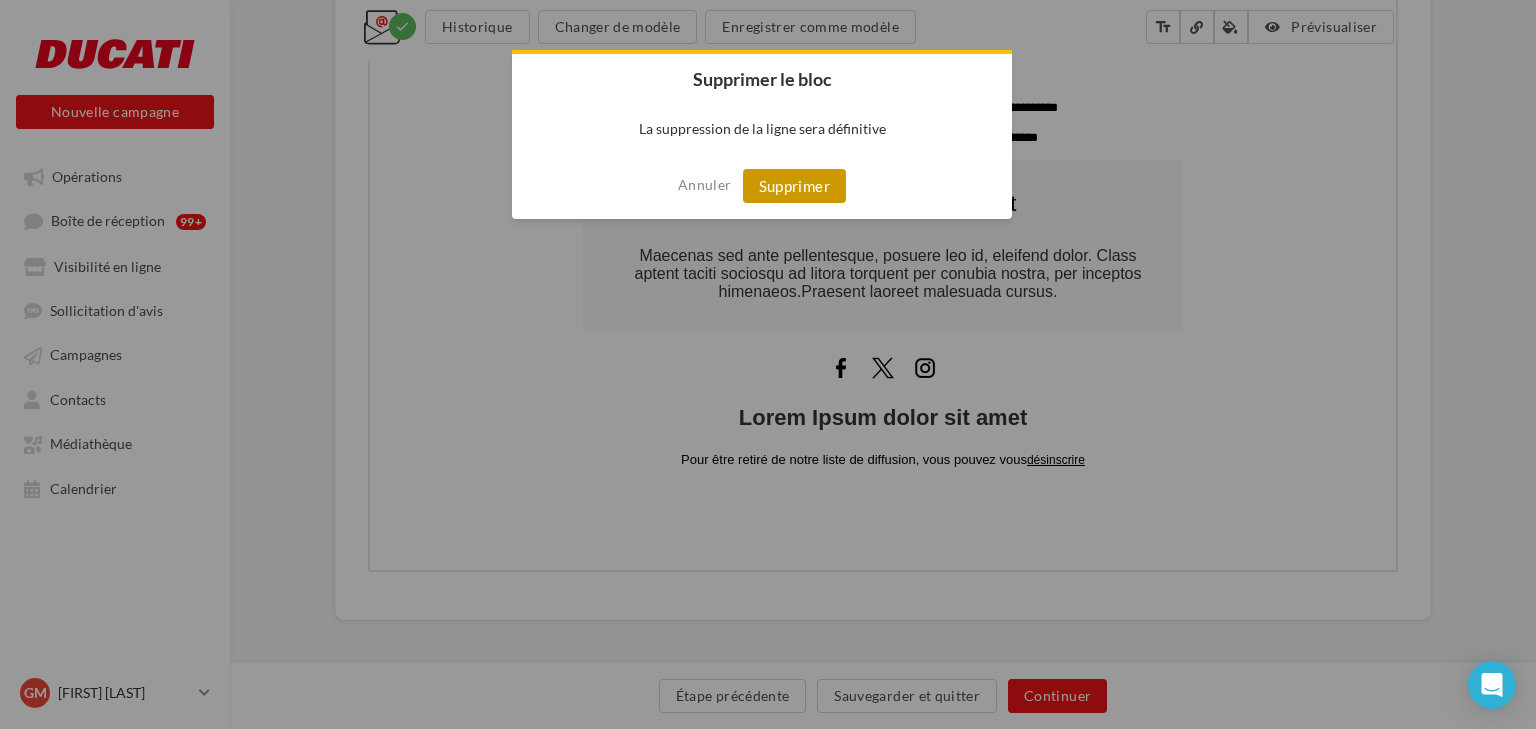 click on "Supprimer" at bounding box center [794, 186] 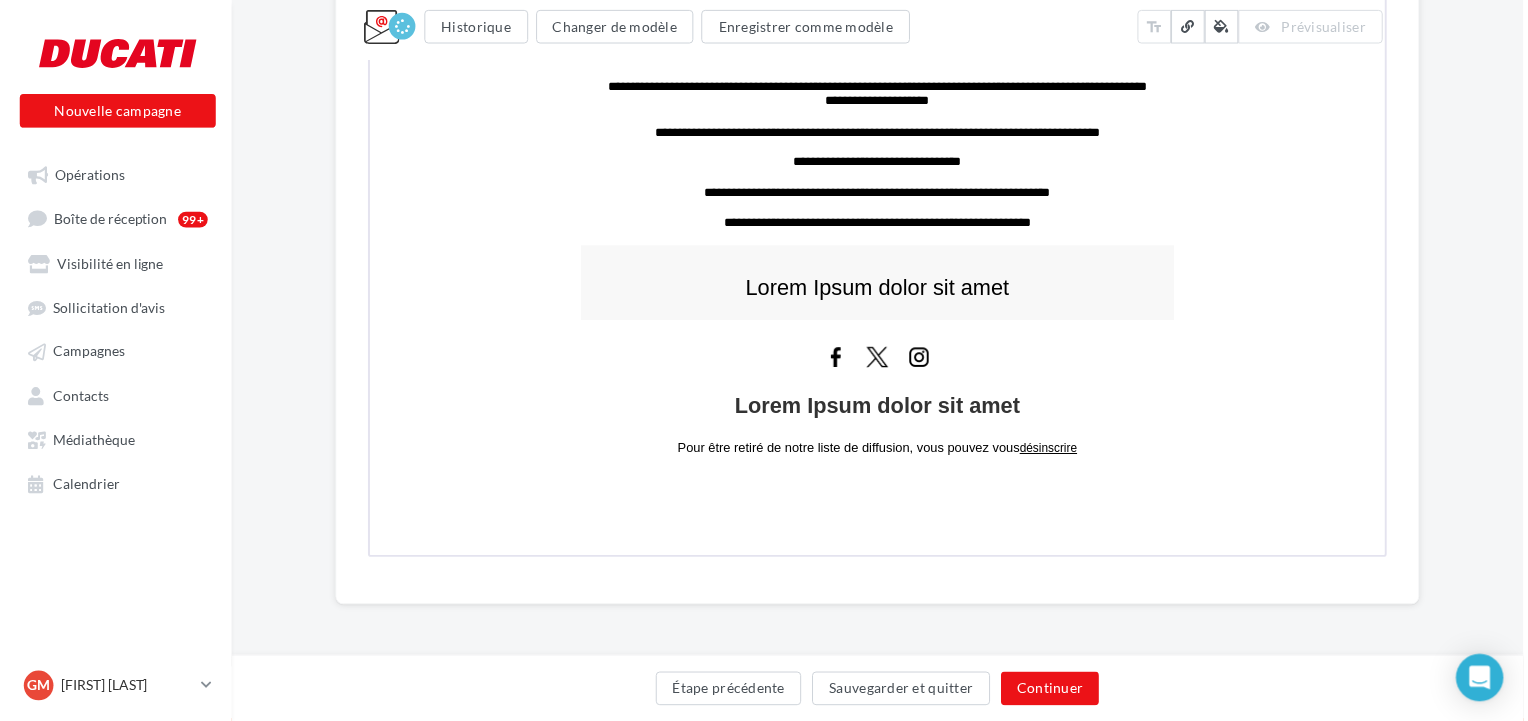 scroll, scrollTop: 1461, scrollLeft: 0, axis: vertical 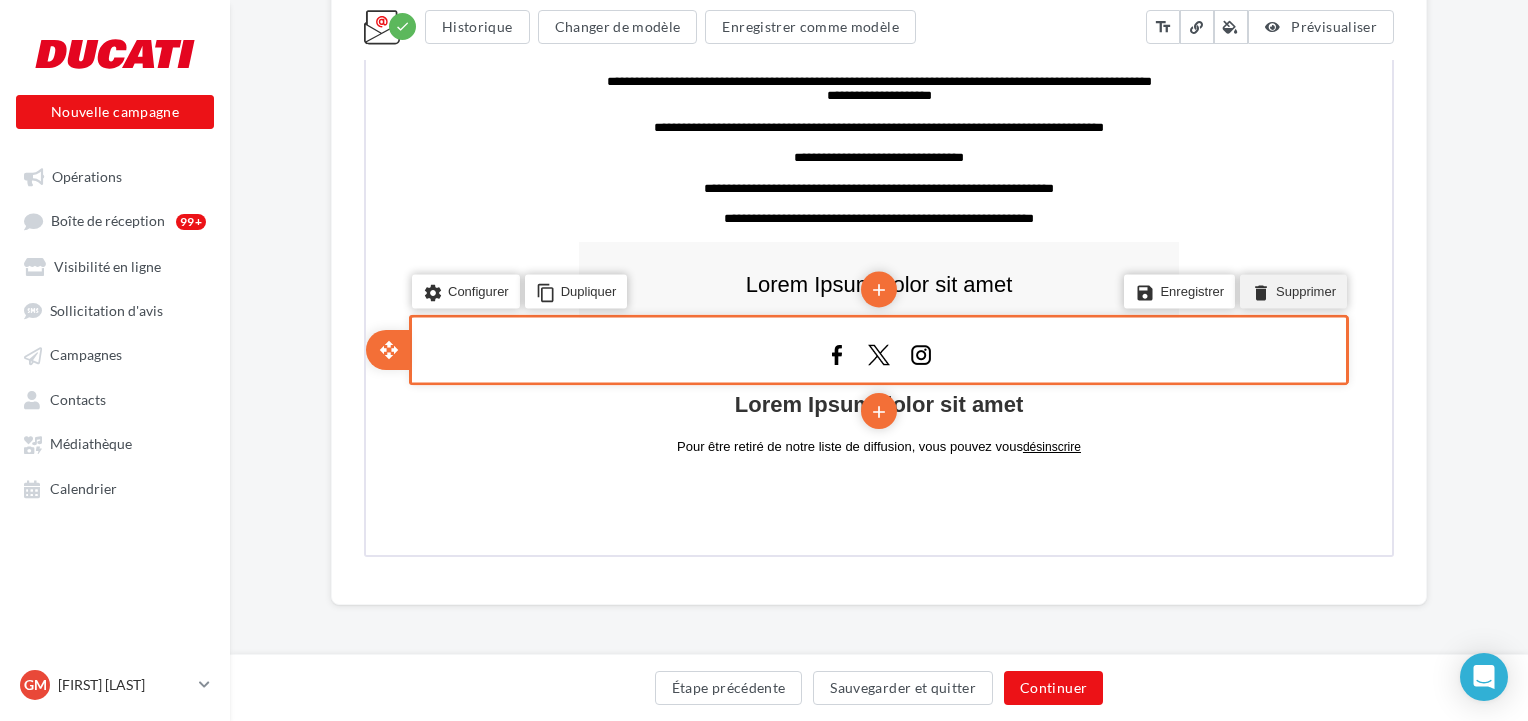 click on "delete Supprimer" at bounding box center [1291, 290] 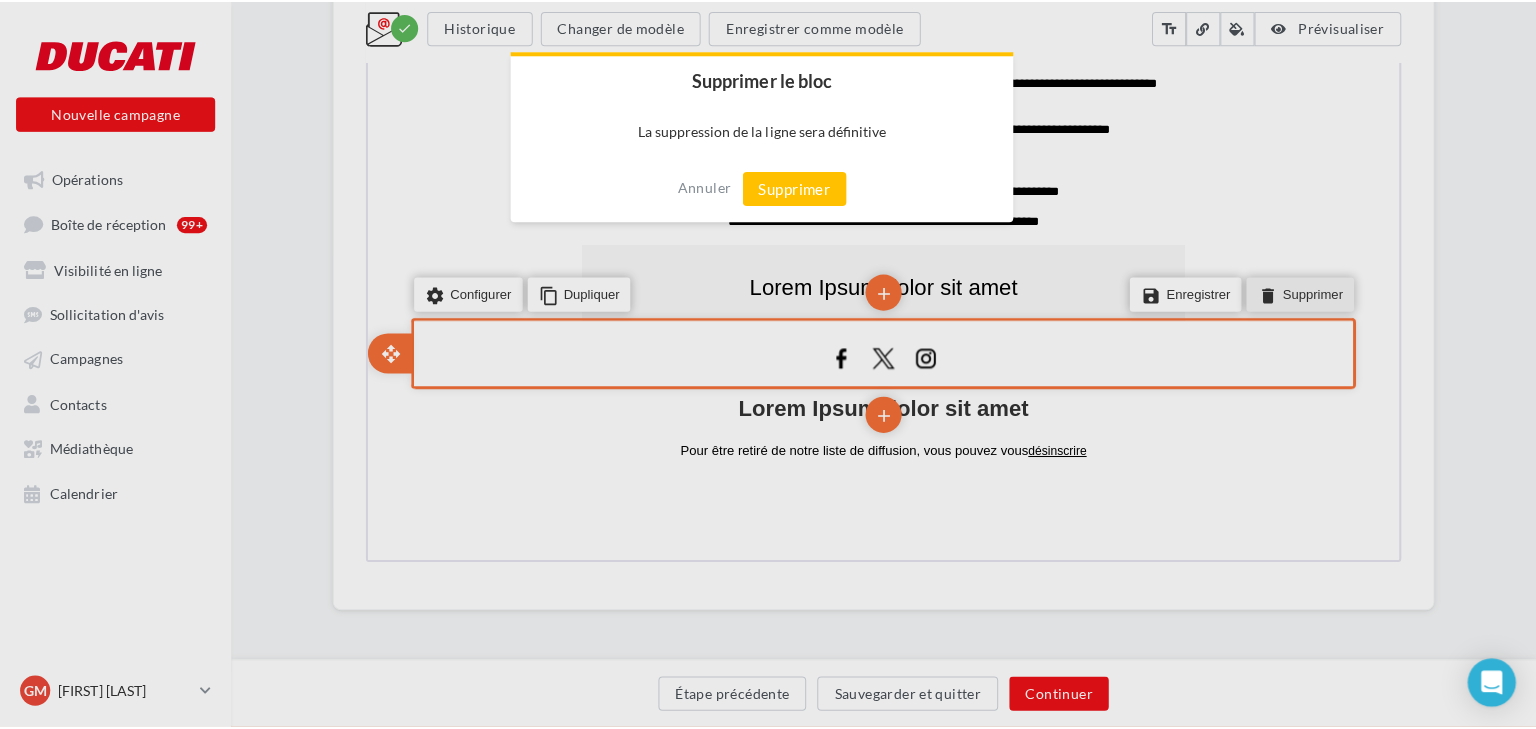 scroll, scrollTop: 1453, scrollLeft: 0, axis: vertical 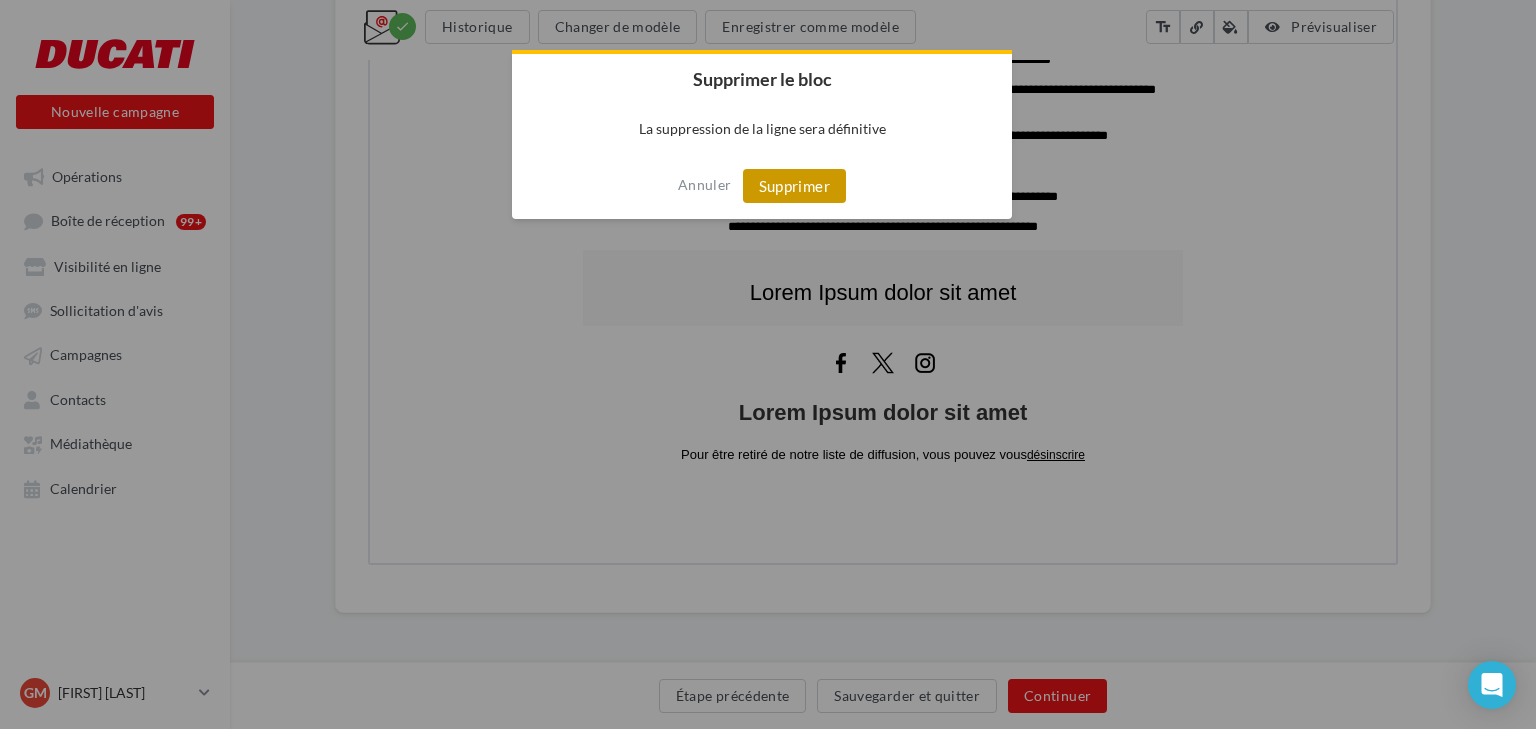 click on "Supprimer" at bounding box center [794, 186] 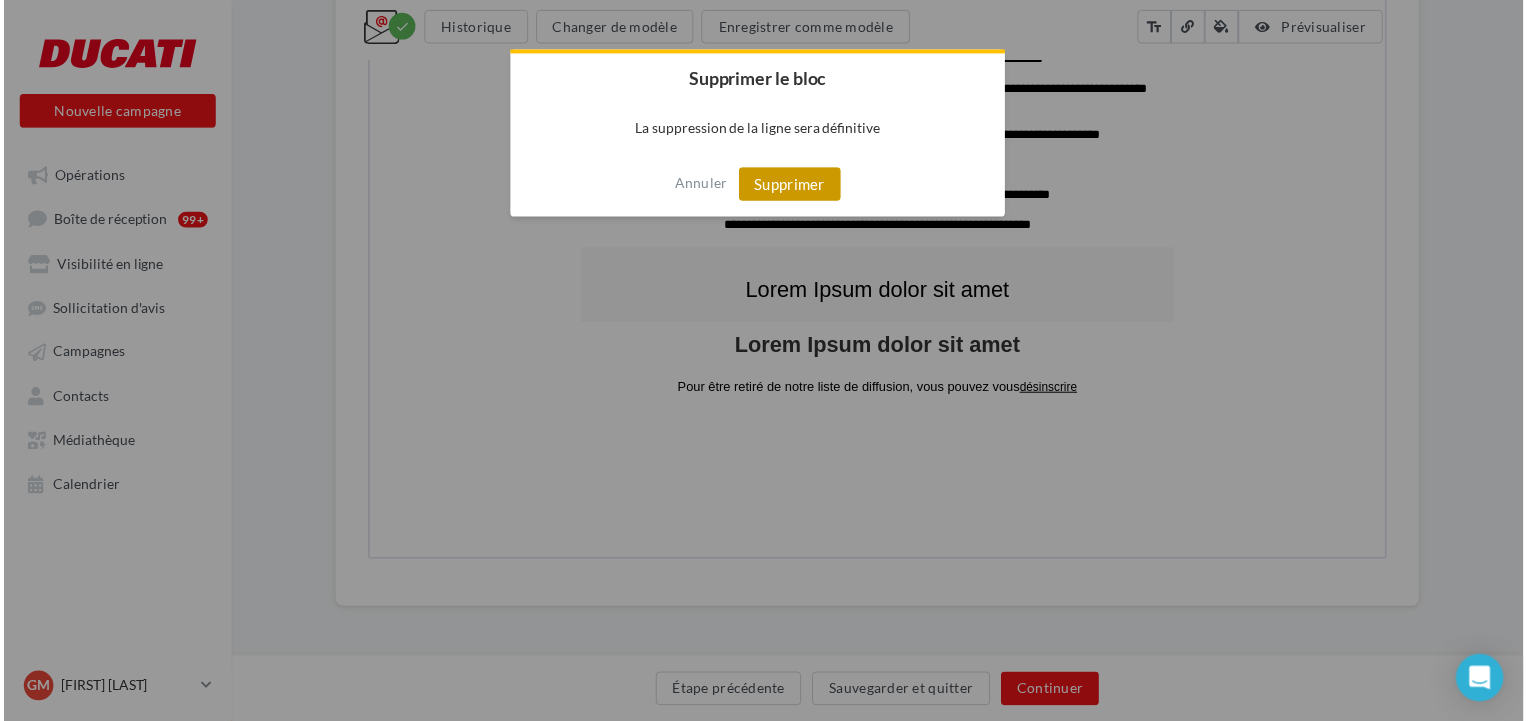 scroll, scrollTop: 1397, scrollLeft: 0, axis: vertical 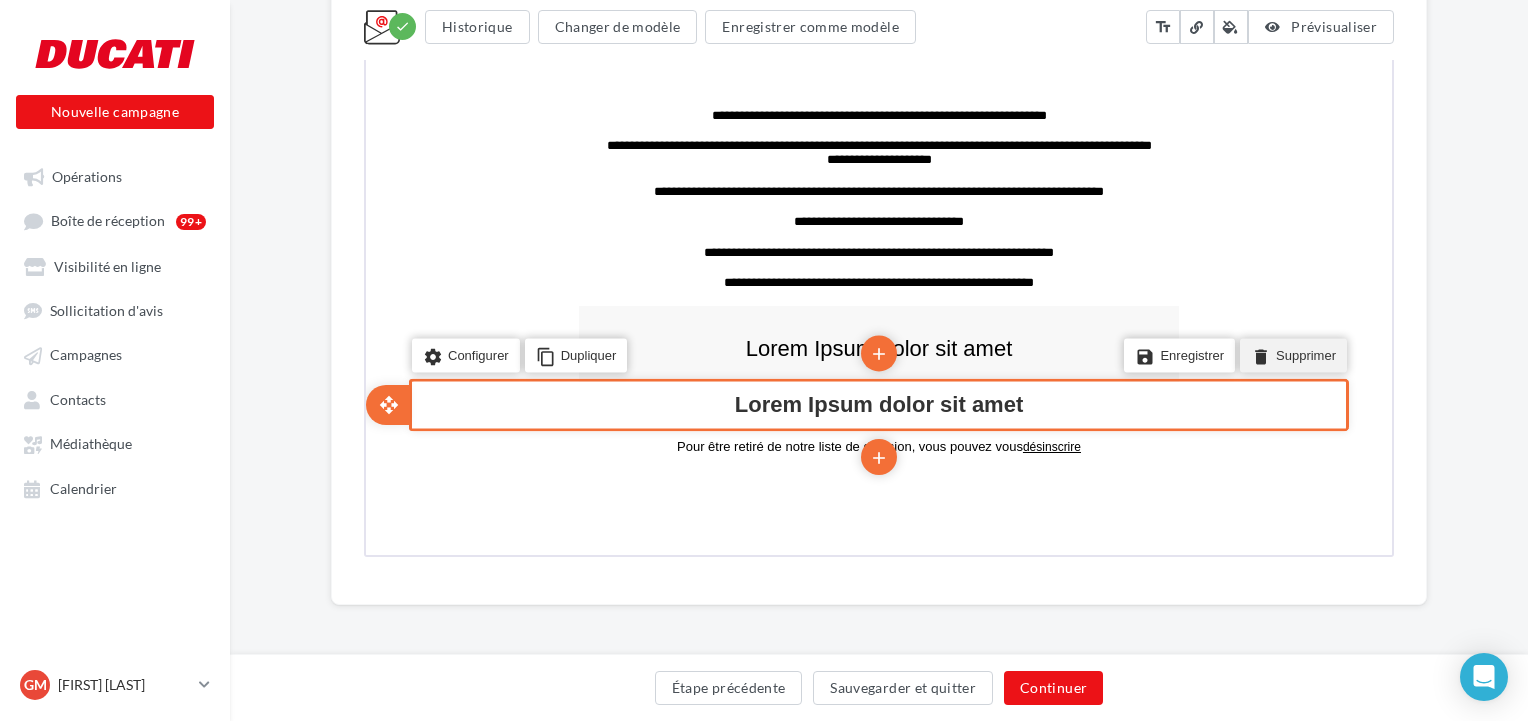 click on "delete Supprimer" at bounding box center (1291, 354) 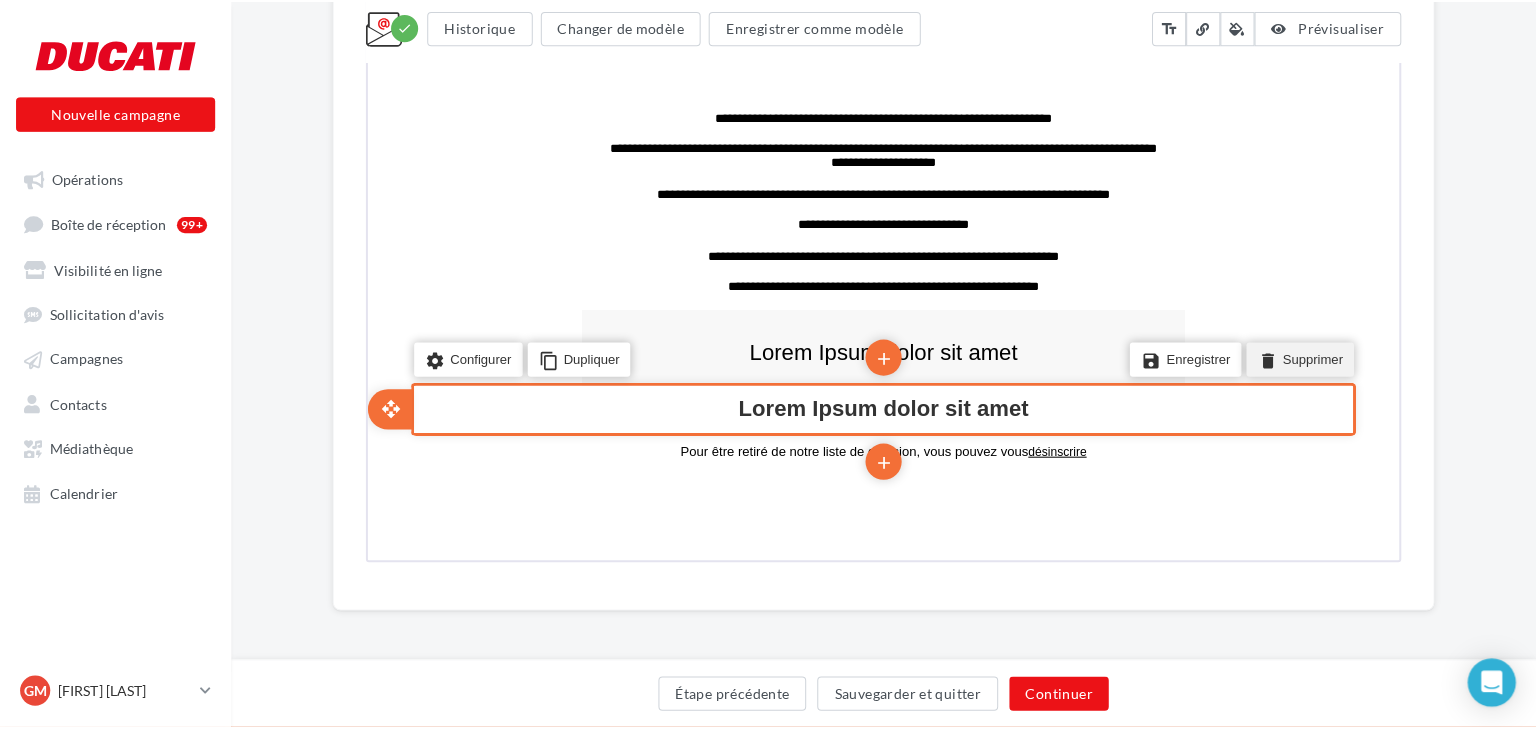 scroll, scrollTop: 1389, scrollLeft: 0, axis: vertical 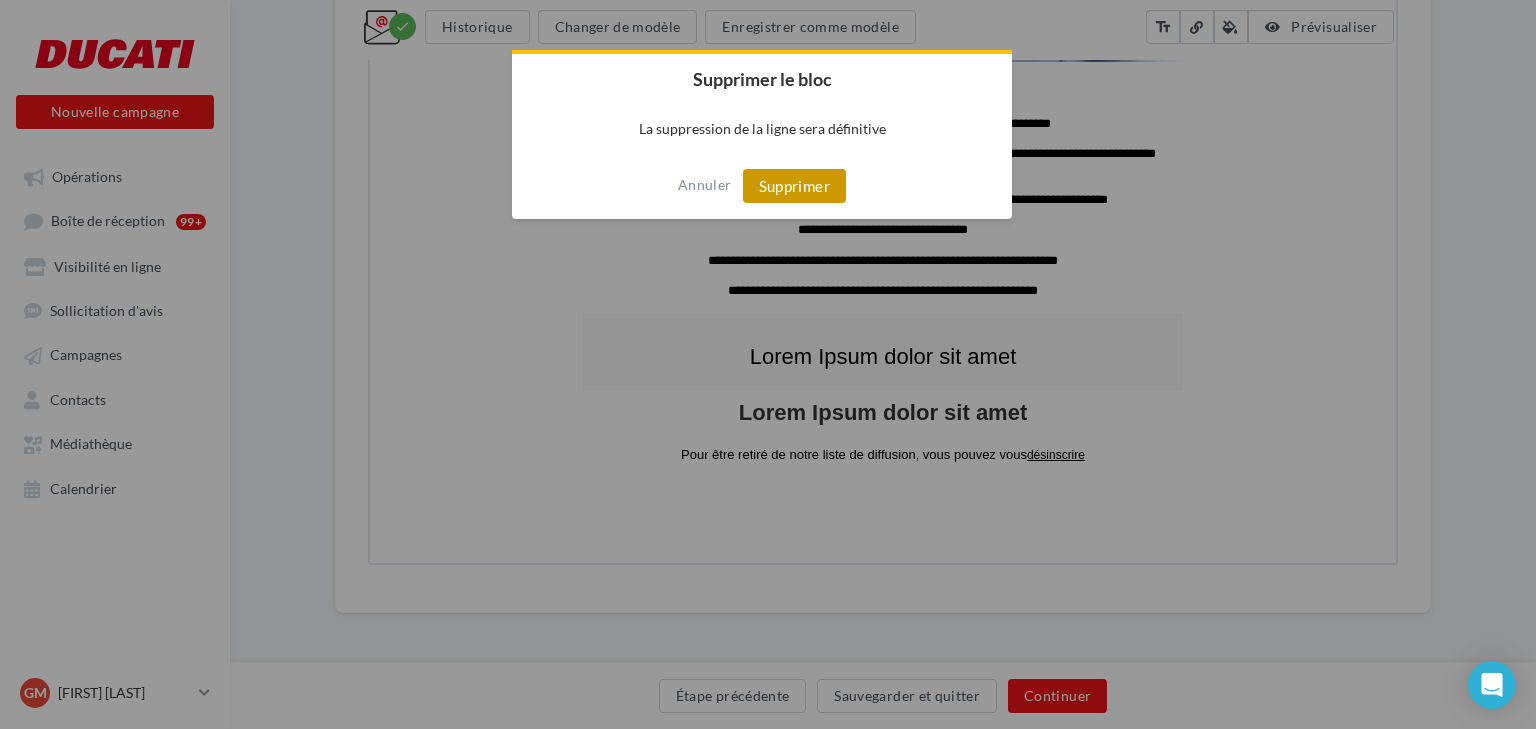 click on "Supprimer" at bounding box center (794, 186) 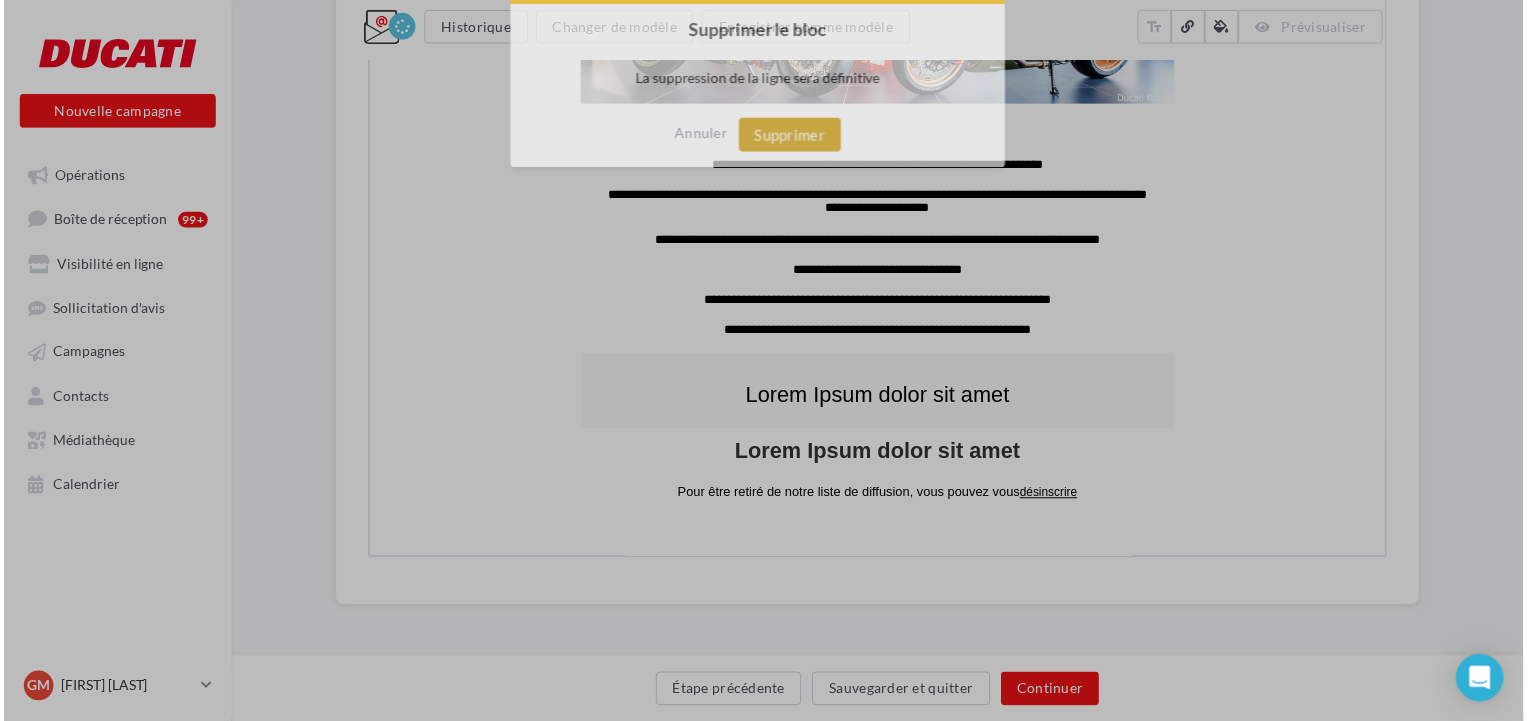 scroll, scrollTop: 1352, scrollLeft: 0, axis: vertical 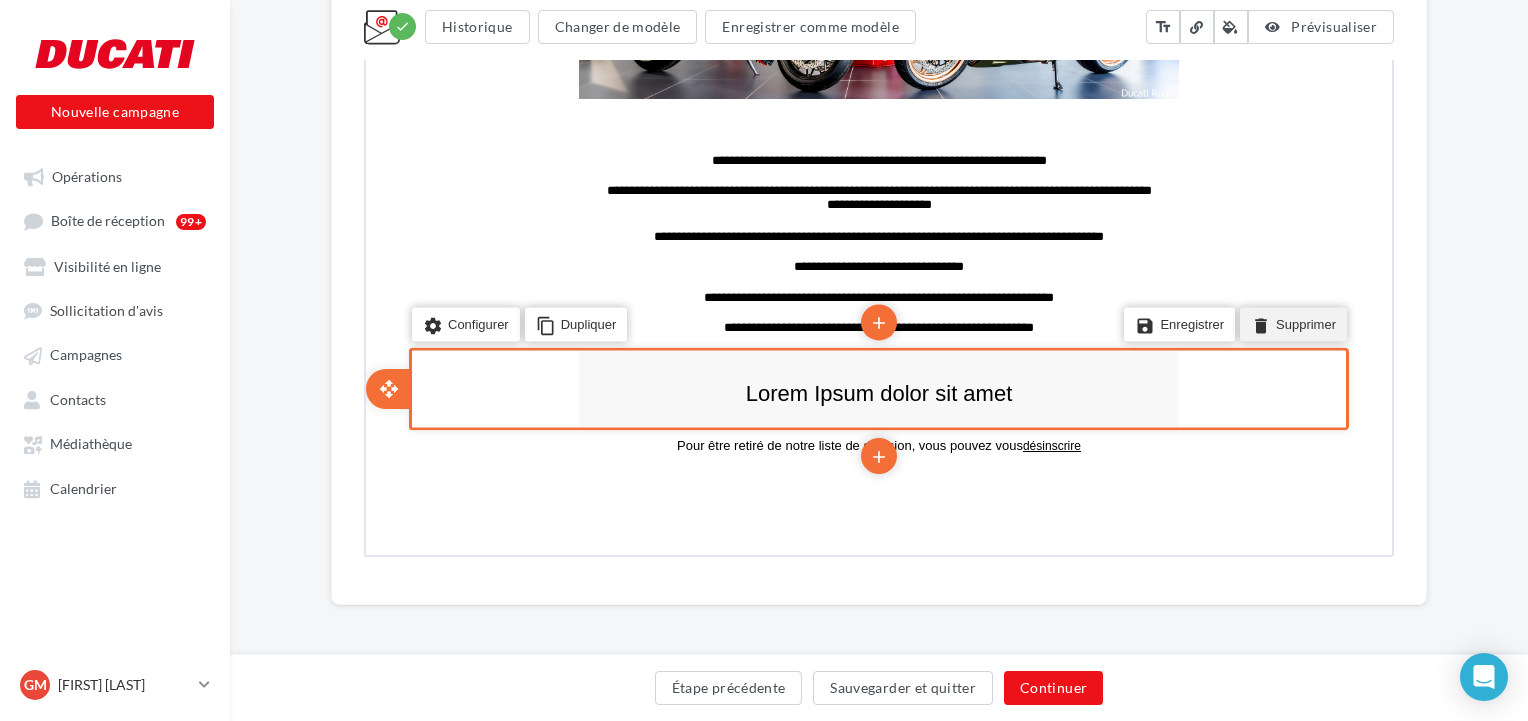 click on "delete Supprimer" at bounding box center (1291, 323) 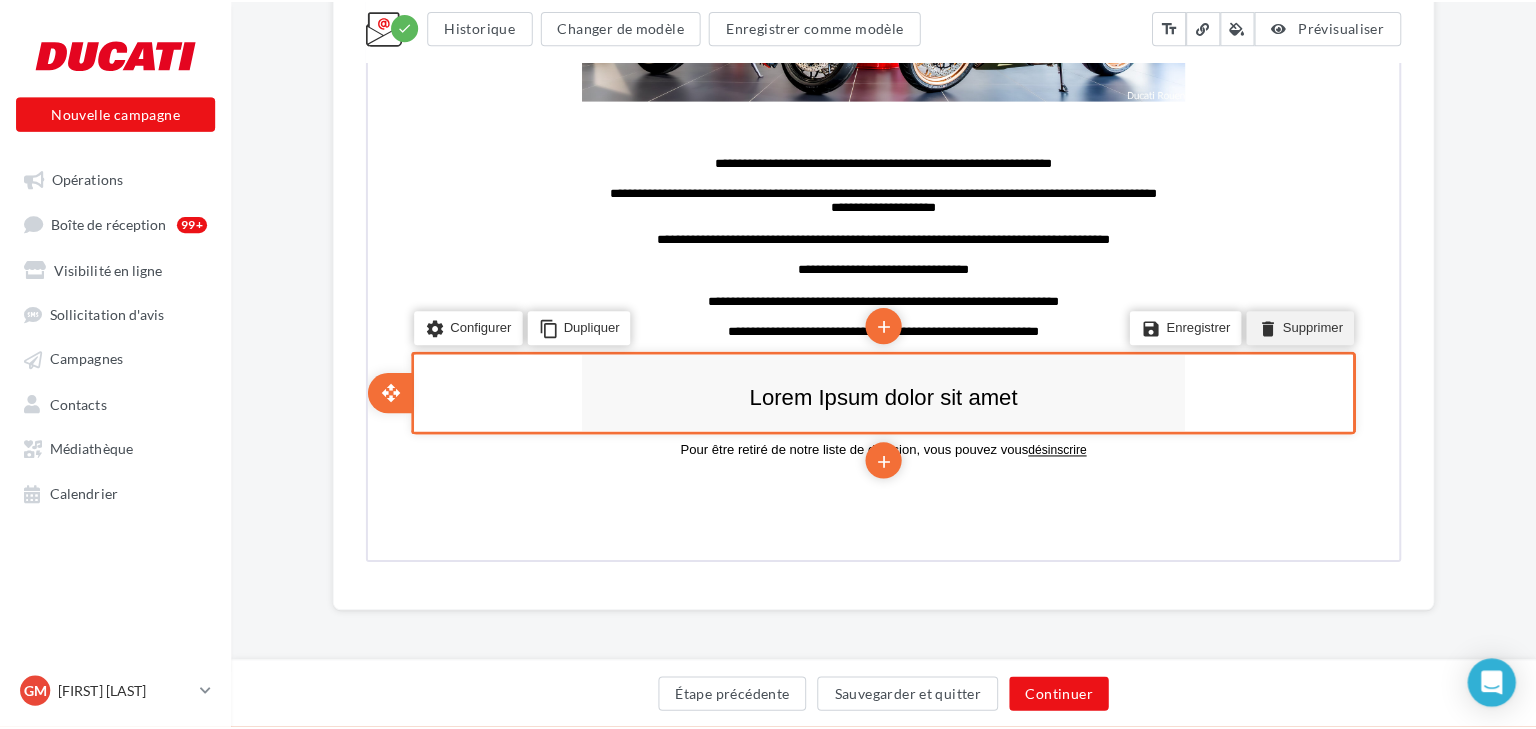 scroll, scrollTop: 1344, scrollLeft: 0, axis: vertical 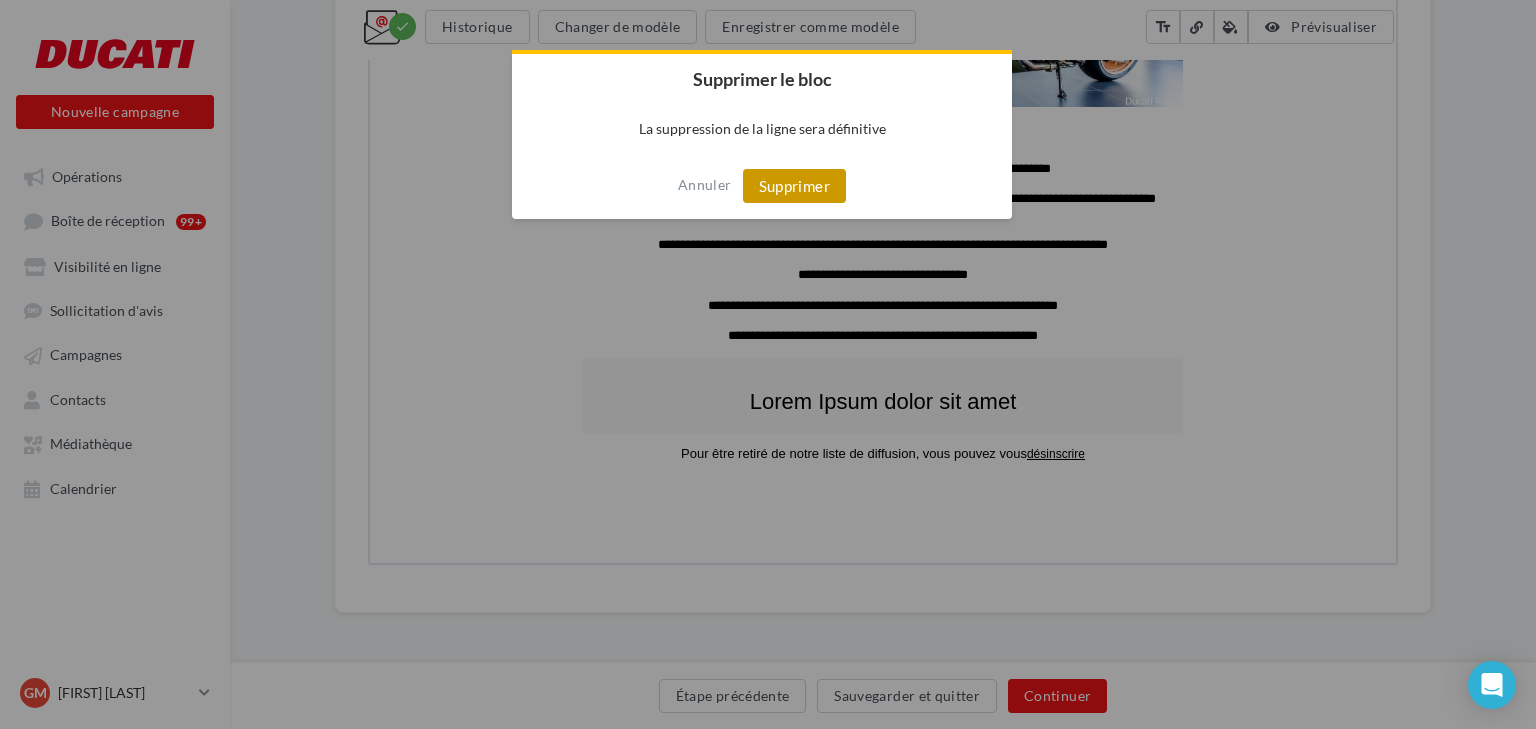 click on "Supprimer" at bounding box center (794, 186) 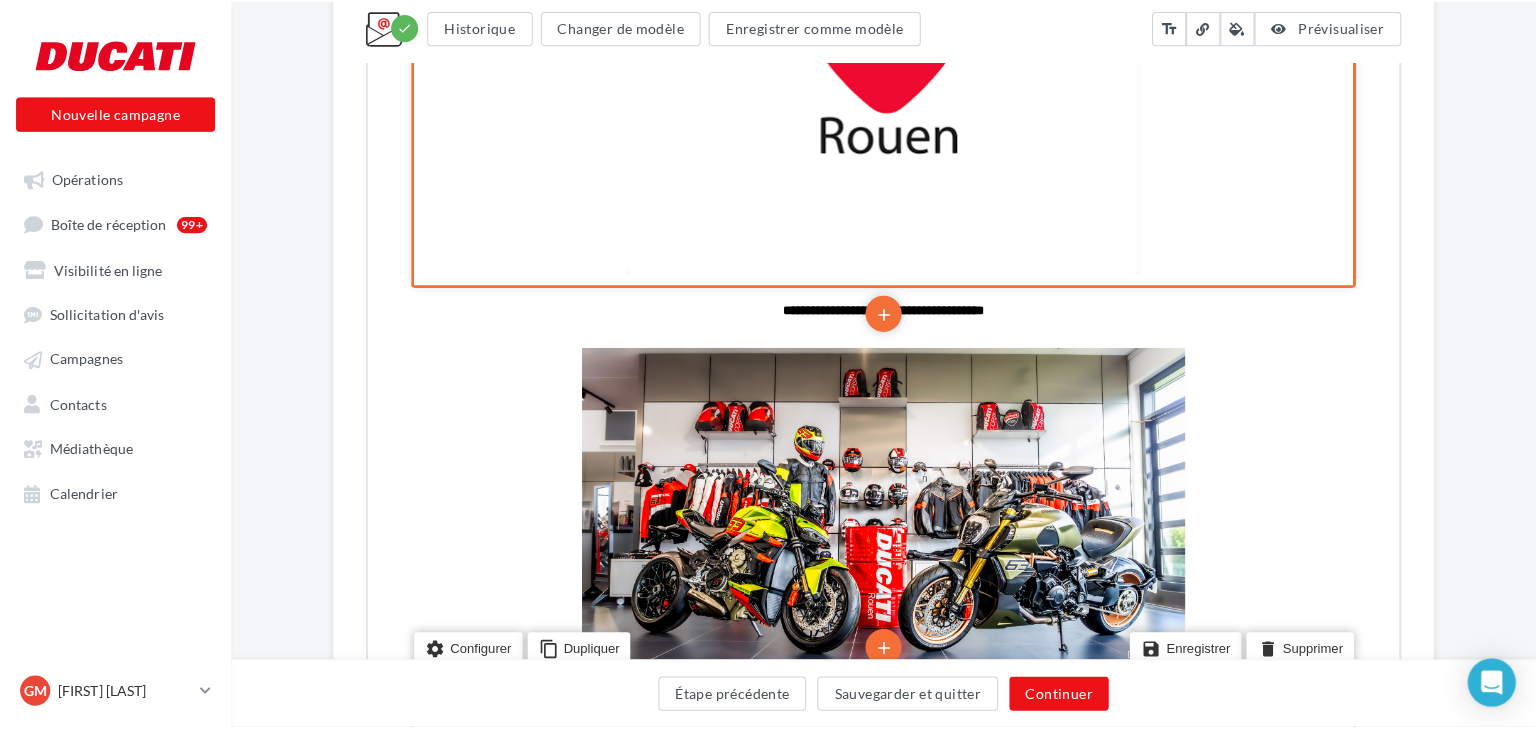 scroll, scrollTop: 1036, scrollLeft: 0, axis: vertical 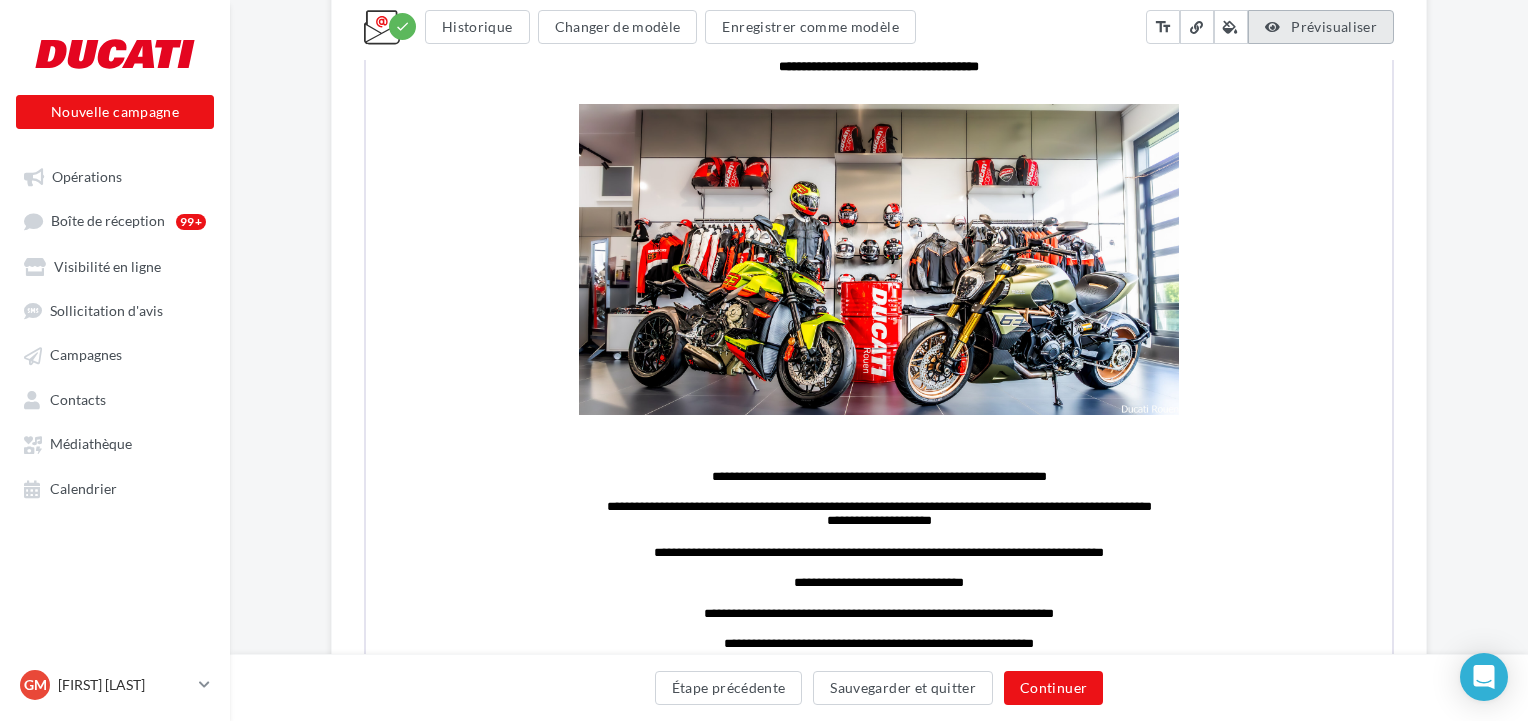 click on "Prévisualiser" at bounding box center [1334, 26] 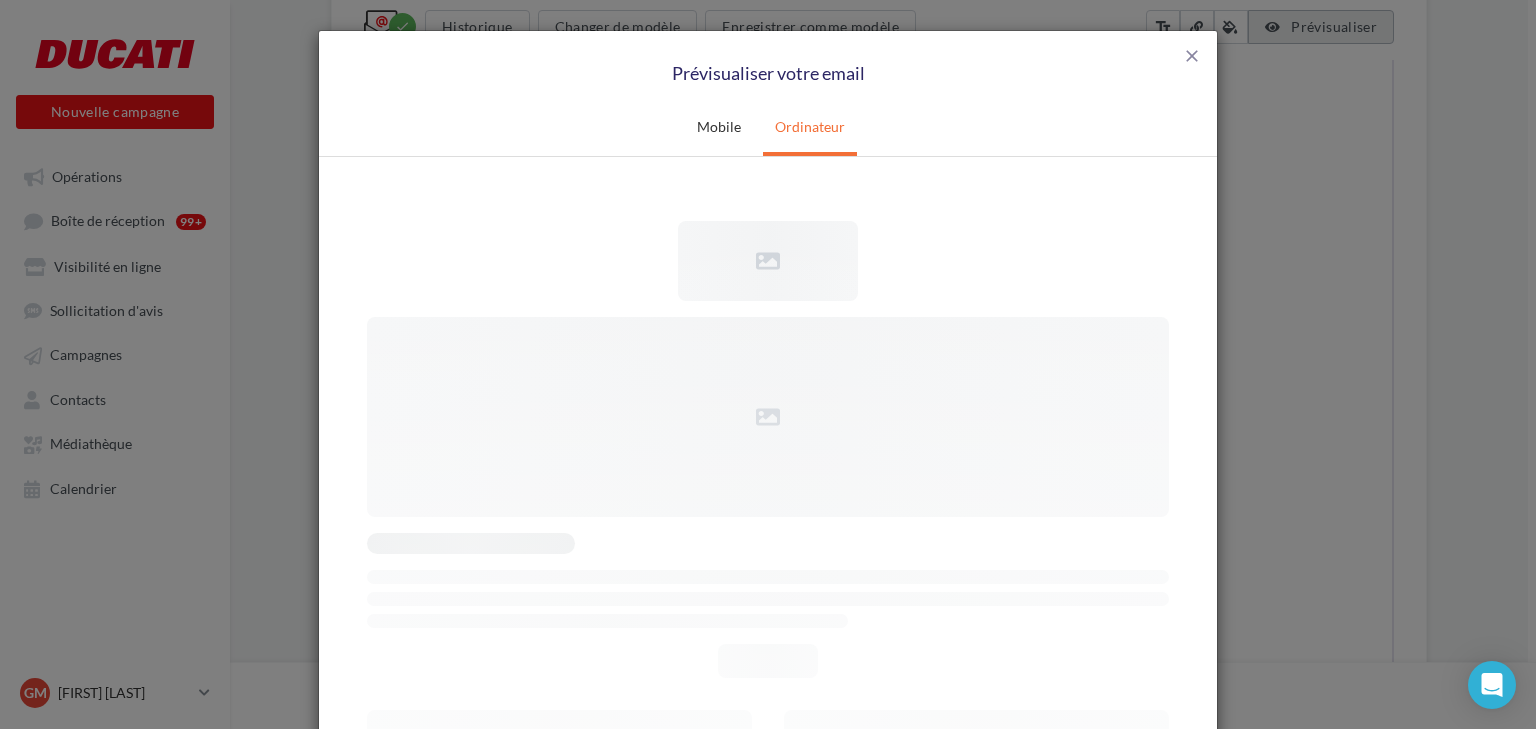 scroll, scrollTop: 0, scrollLeft: 0, axis: both 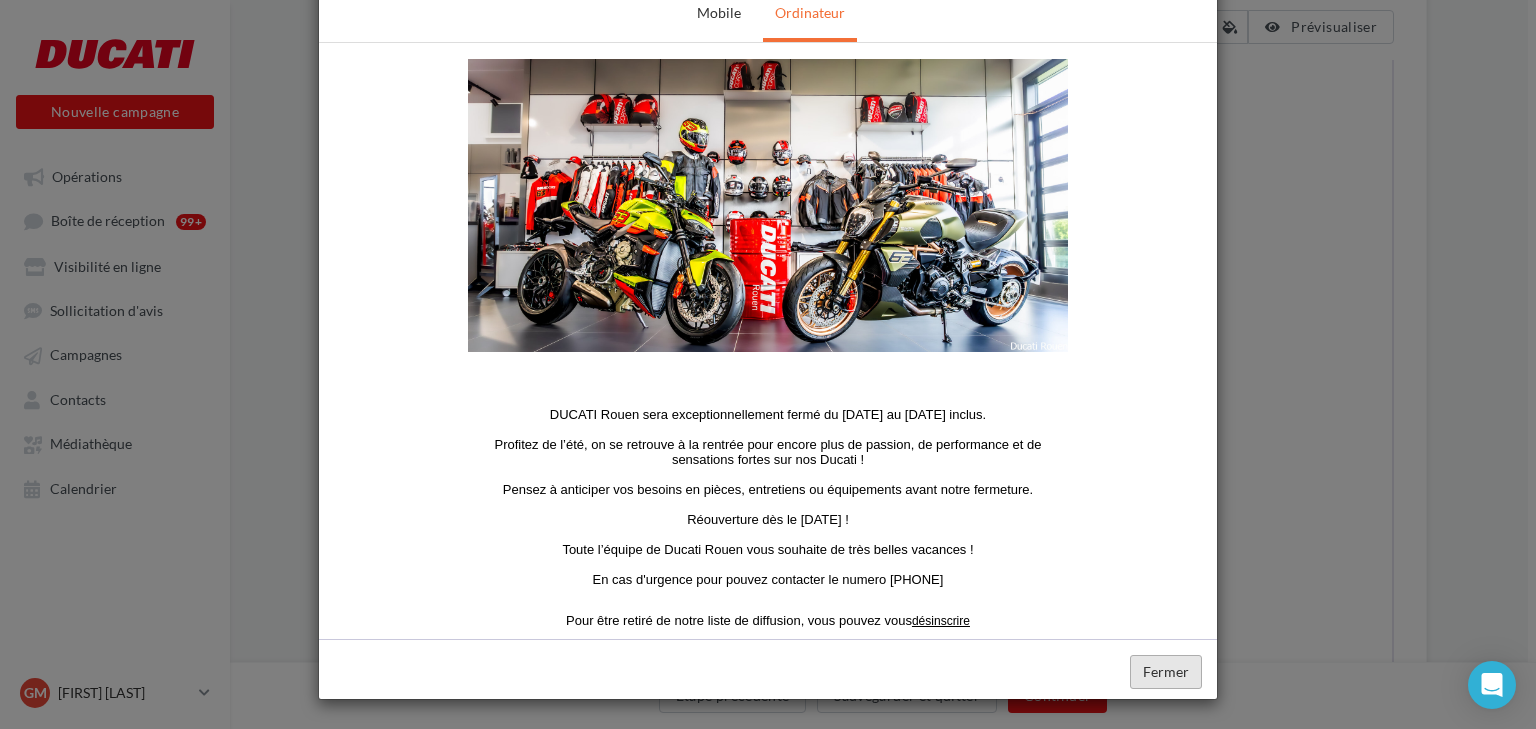 click on "Fermer" at bounding box center [1166, 672] 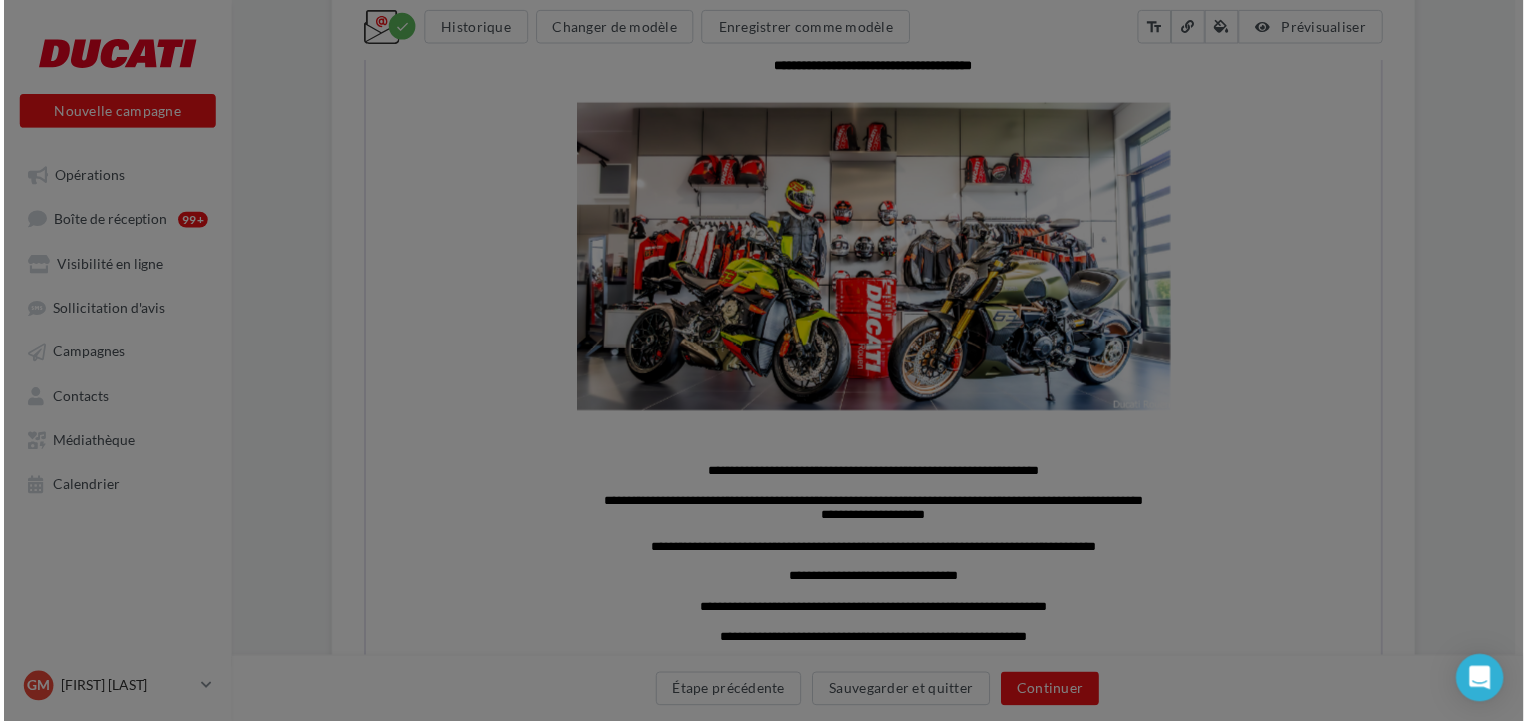 scroll, scrollTop: 0, scrollLeft: 0, axis: both 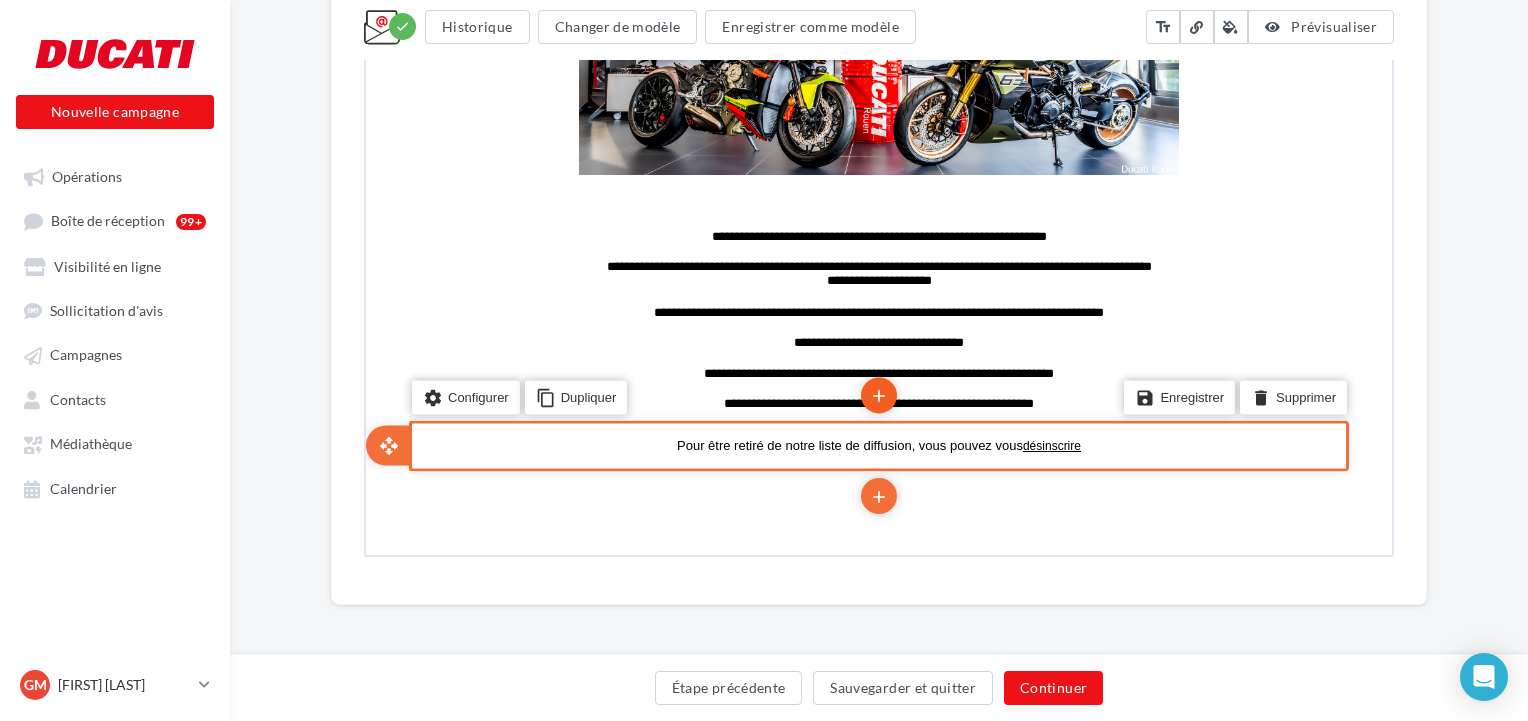 click on "add" at bounding box center (877, 394) 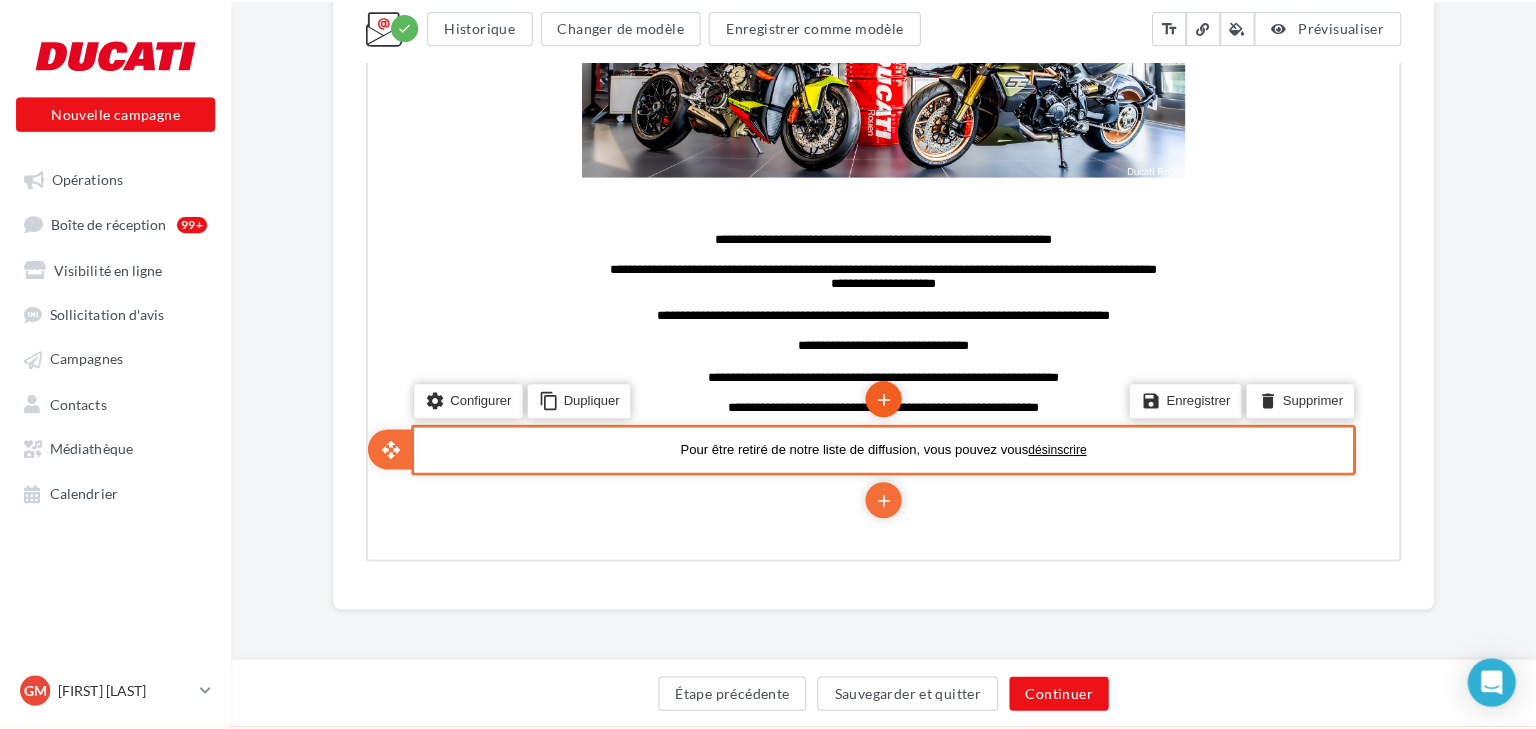 scroll, scrollTop: 1268, scrollLeft: 0, axis: vertical 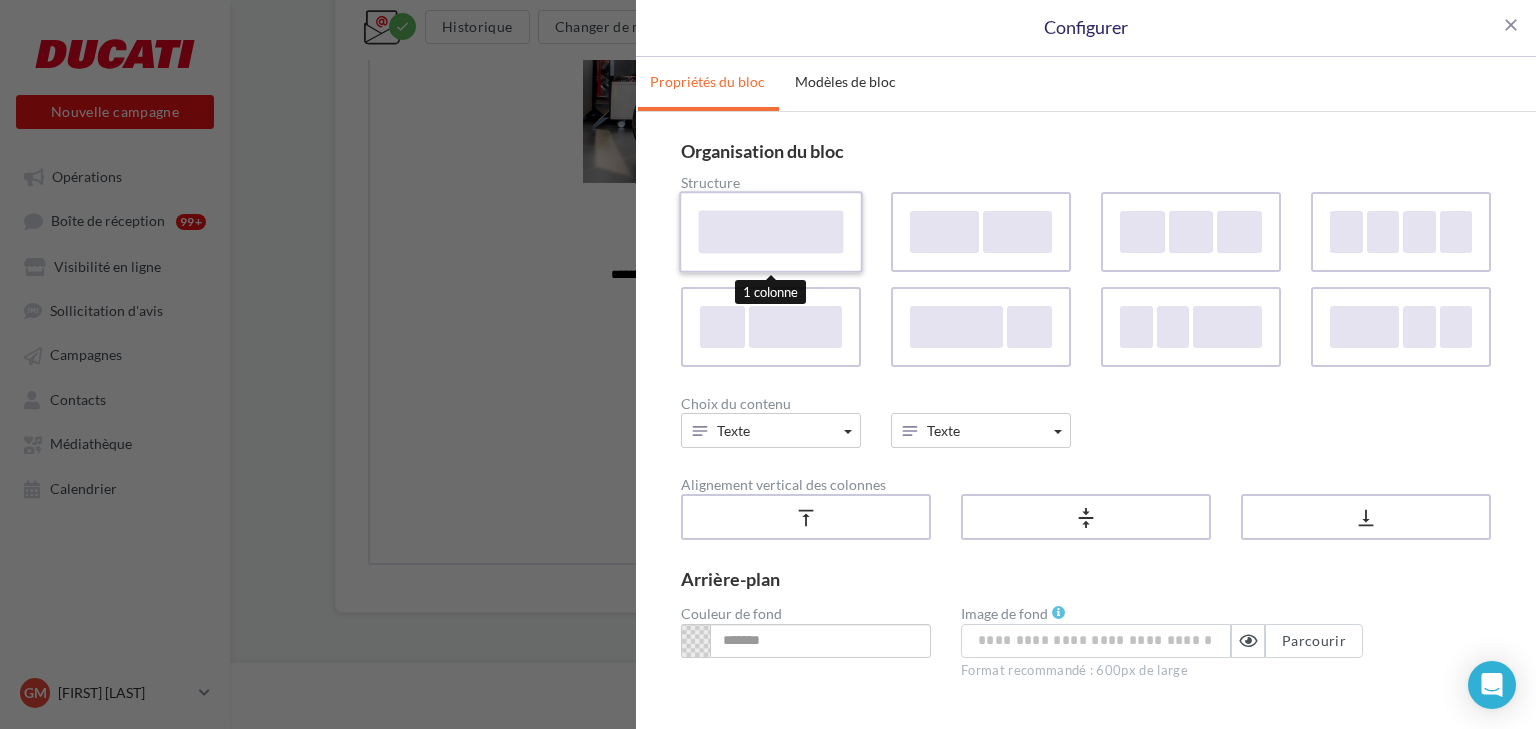 click at bounding box center [771, 231] 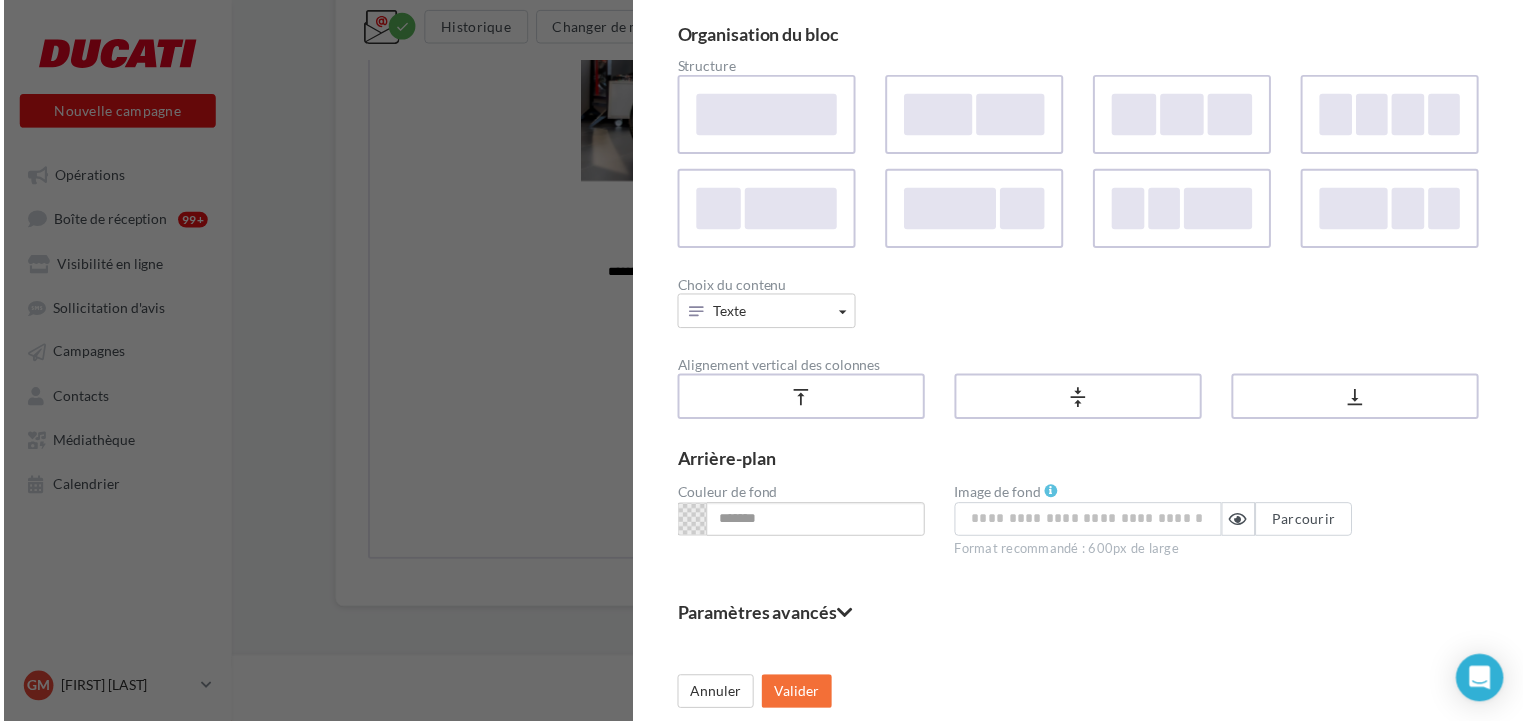 scroll, scrollTop: 116, scrollLeft: 0, axis: vertical 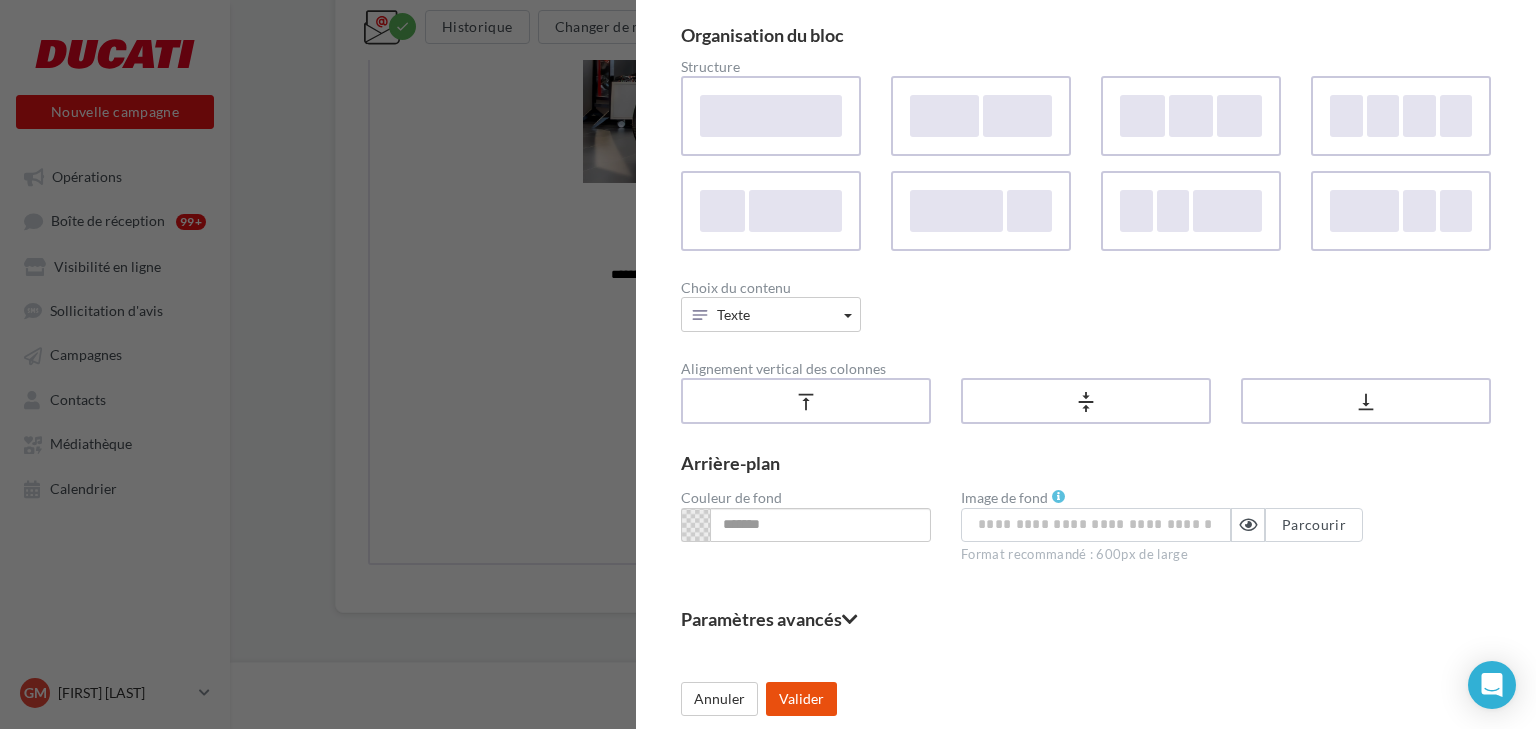 click on "Valider" at bounding box center [801, 699] 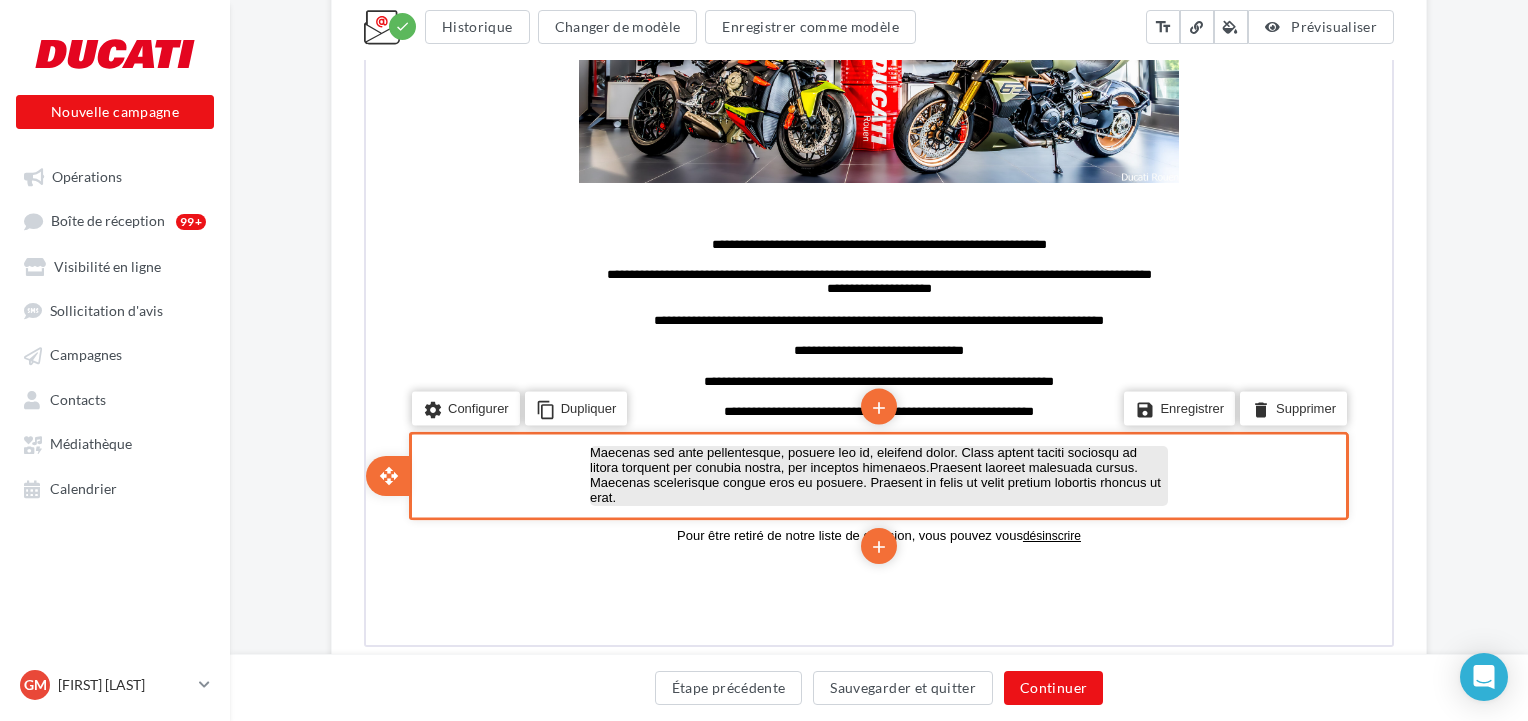 click on "Maecenas sed ante pellentesque, posuere leo id, eleifend dolor. Class aptent taciti sociosqu ad litora torquent per conubia nostra, per inceptos himenaeos.Praesent laoreet malesuada cursus. Maecenas scelerisque congue eros eu posuere. Praesent in felis ut velit pretium lobortis rhoncus ut erat." at bounding box center (877, 474) 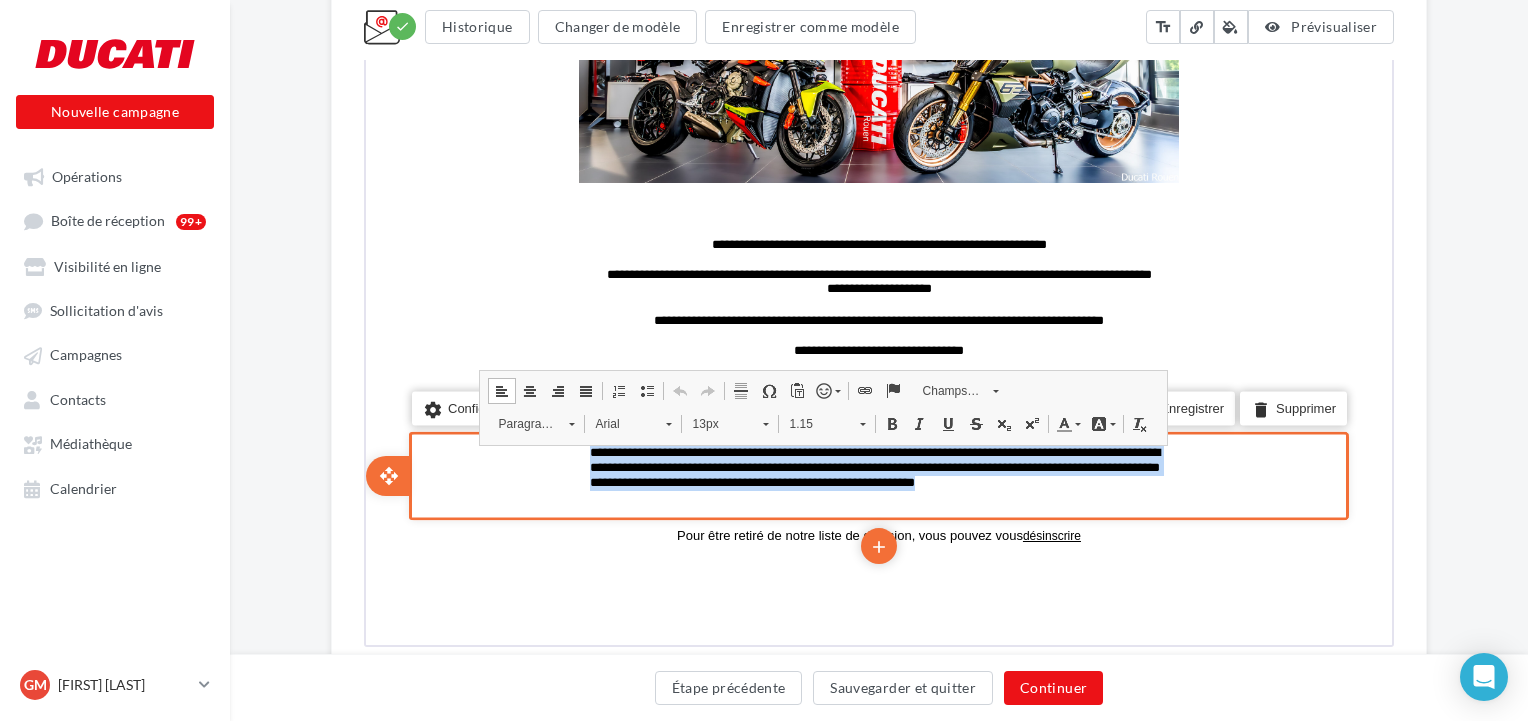 drag, startPoint x: 644, startPoint y: 500, endPoint x: 578, endPoint y: 441, distance: 88.52683 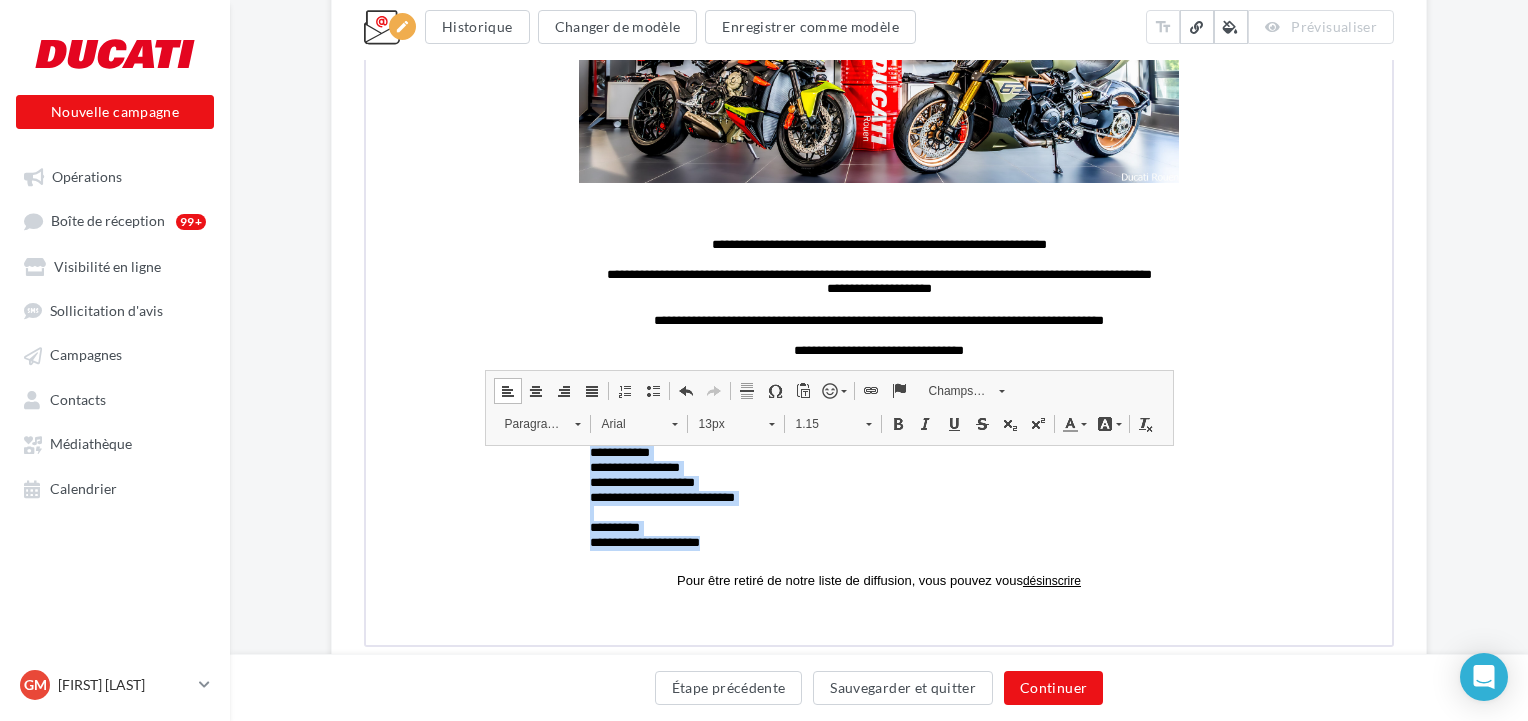drag, startPoint x: 736, startPoint y: 537, endPoint x: 581, endPoint y: 441, distance: 182.32115 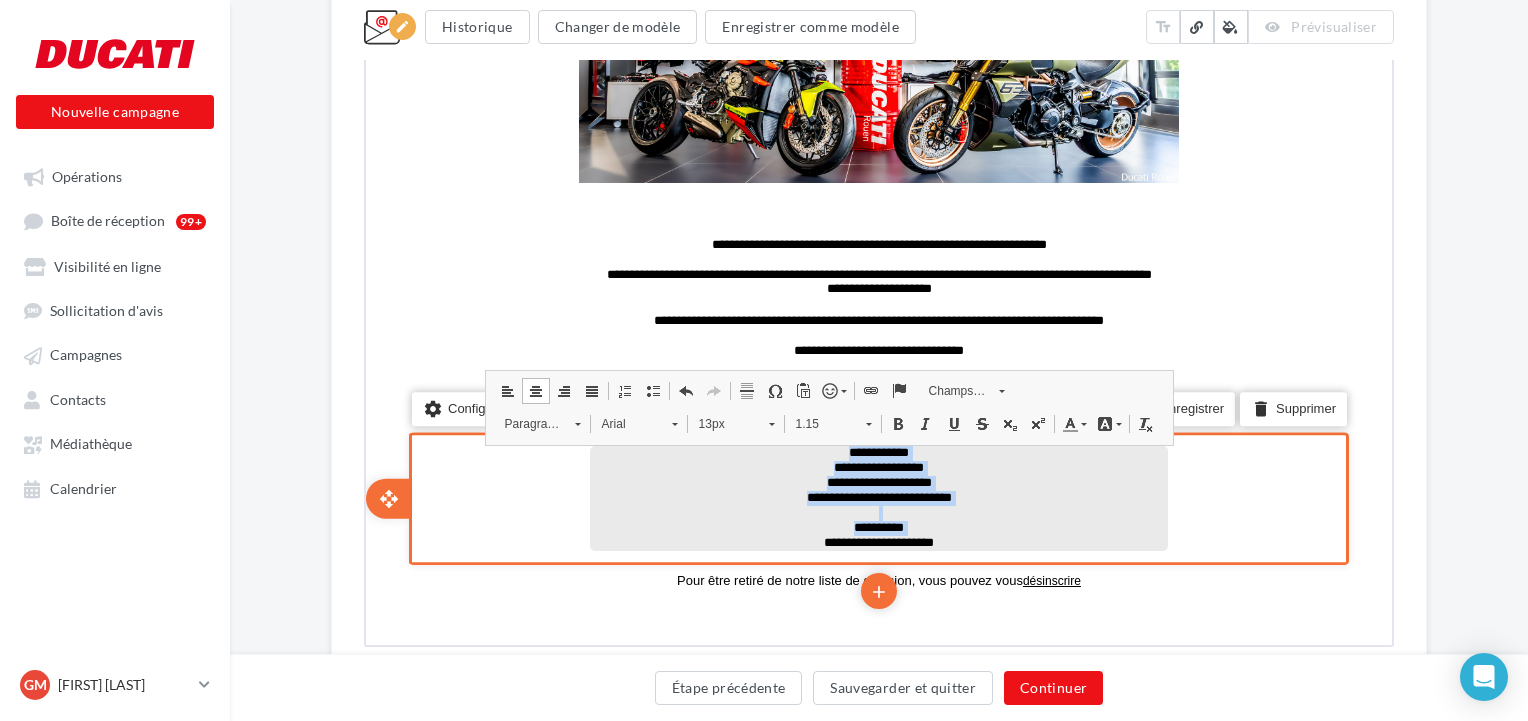 click on "**********" at bounding box center [877, 496] 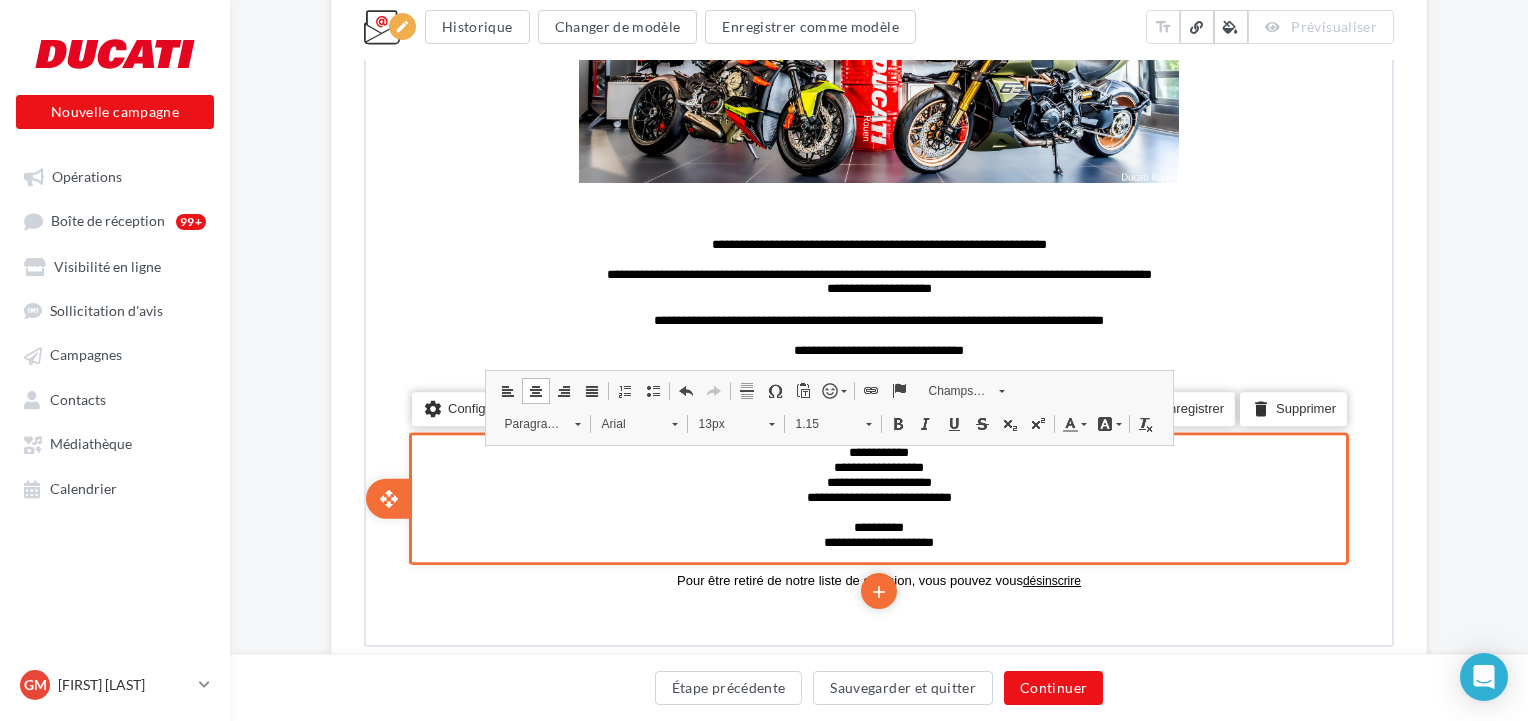 scroll, scrollTop: 3, scrollLeft: 0, axis: vertical 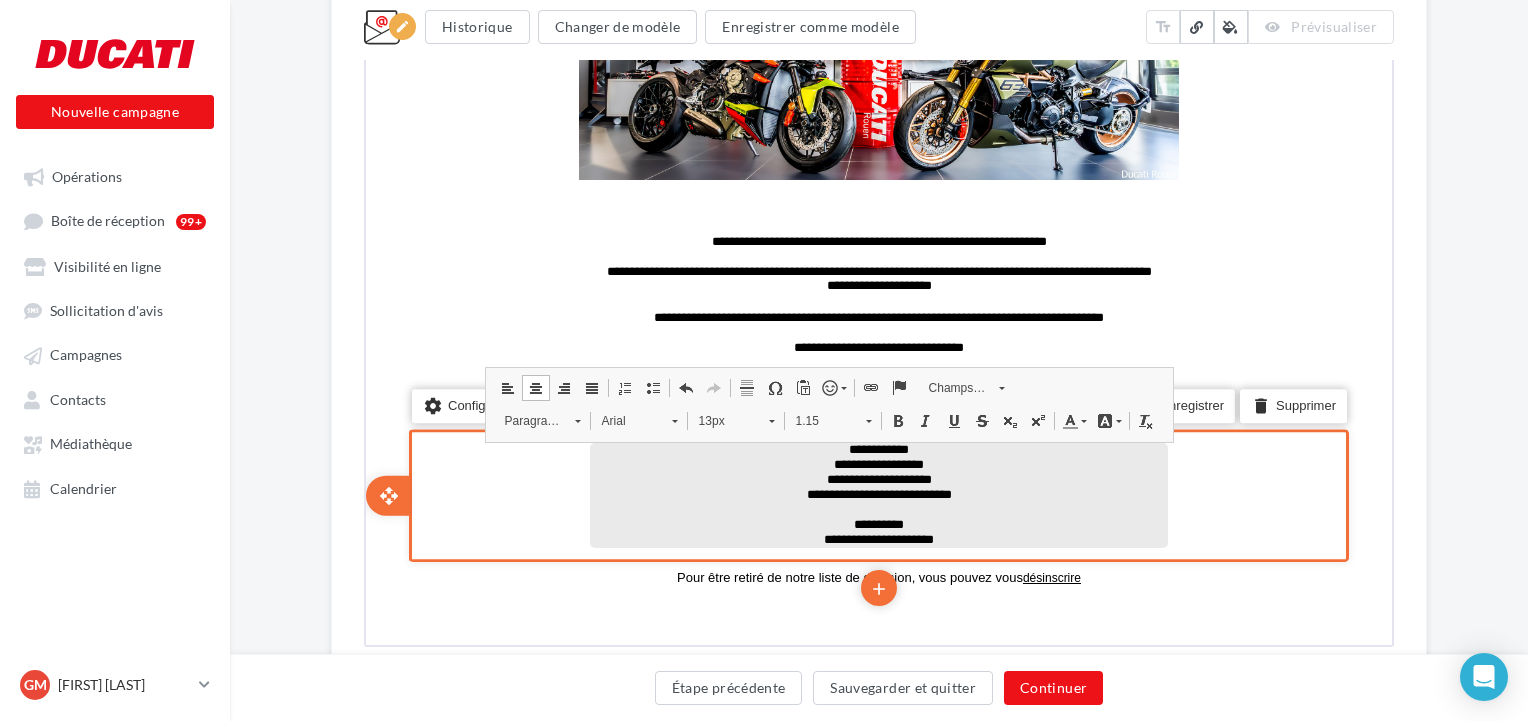 click on "**********" at bounding box center [877, 538] 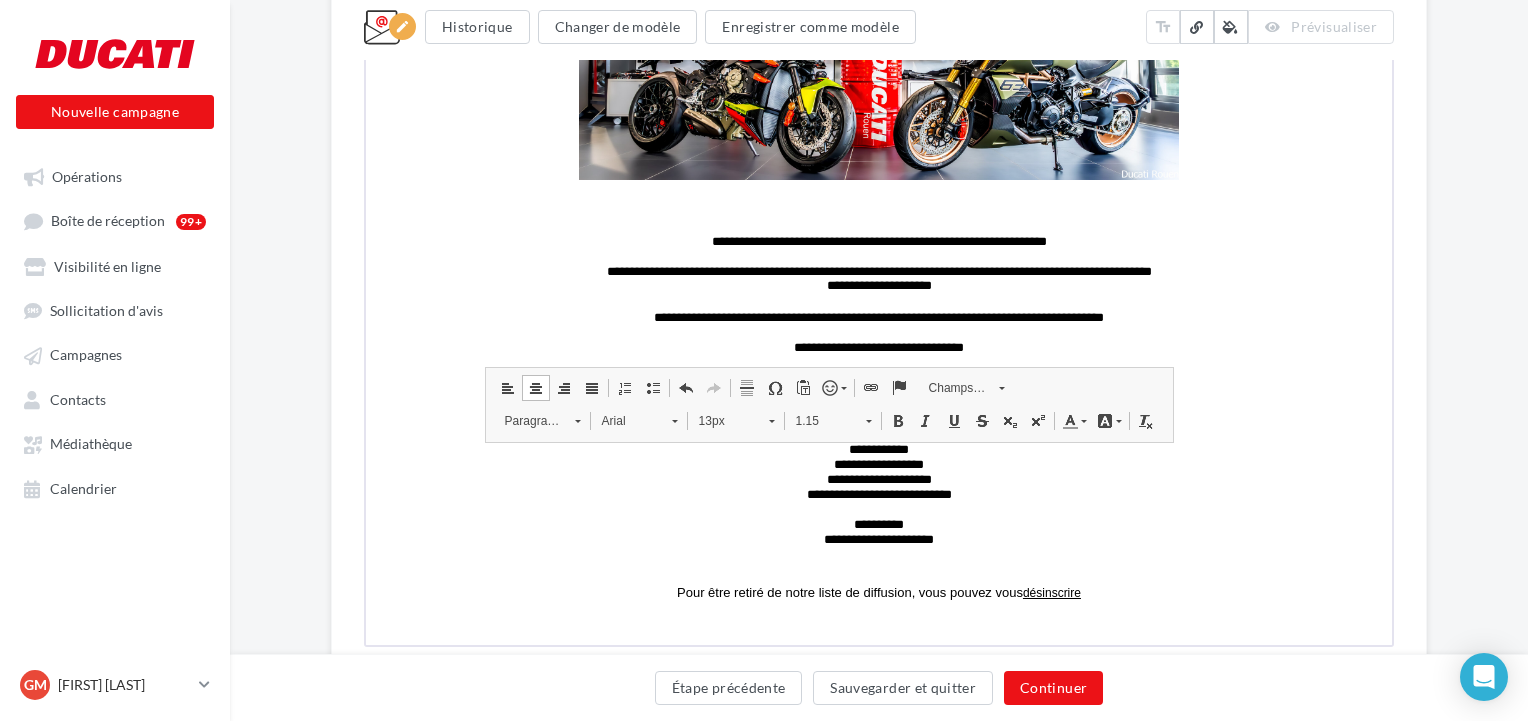 click on "**********" at bounding box center [877, -78] 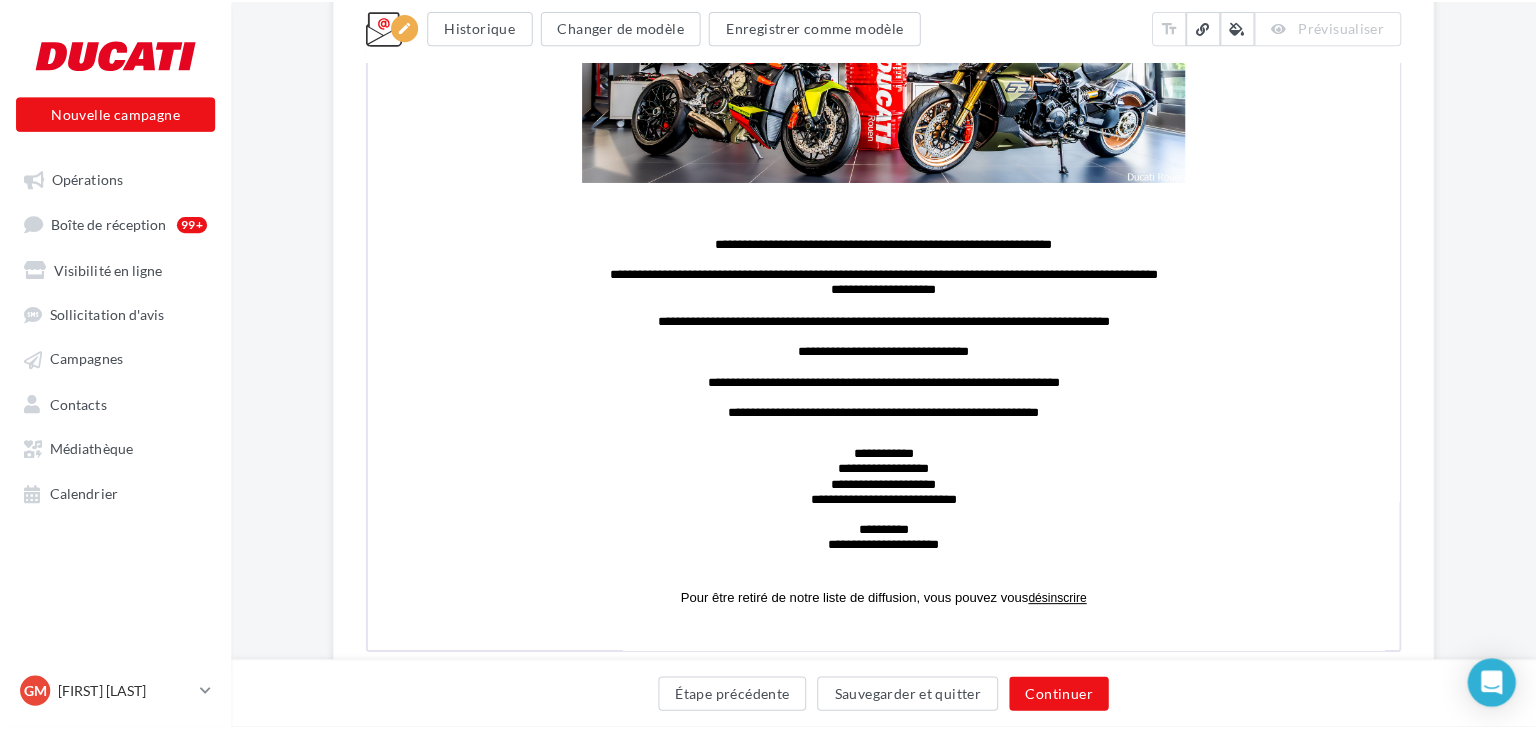 scroll, scrollTop: 0, scrollLeft: 0, axis: both 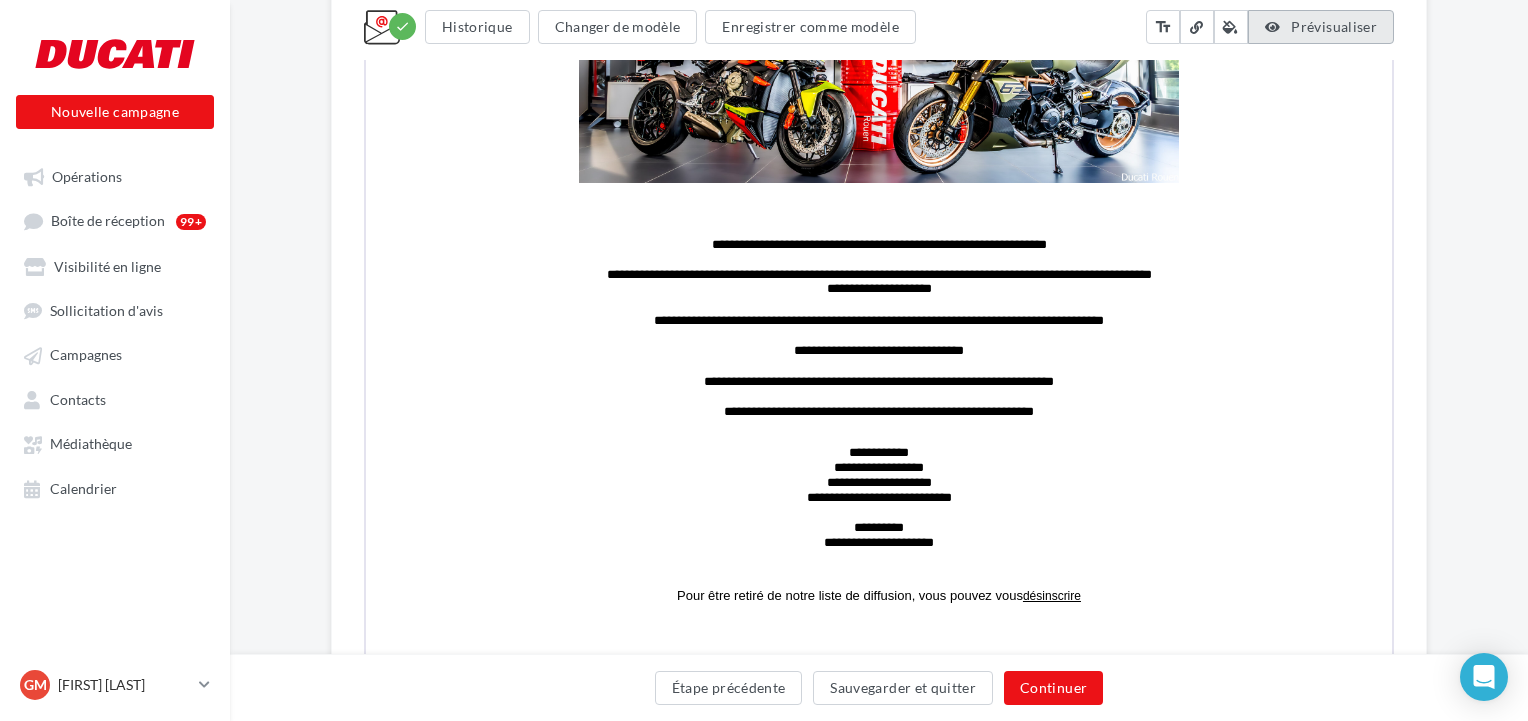 click on "Prévisualiser" at bounding box center [1334, 26] 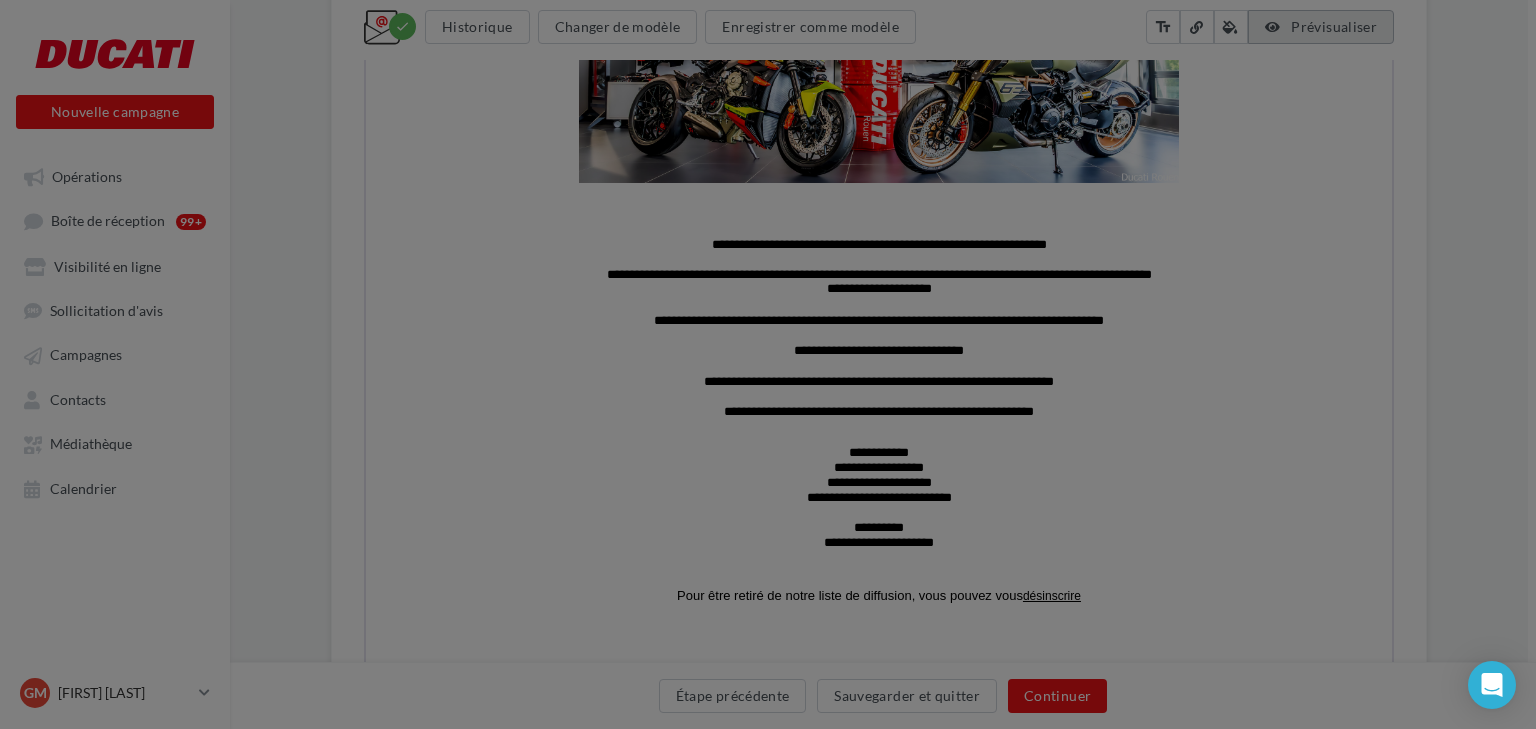 scroll, scrollTop: 0, scrollLeft: 0, axis: both 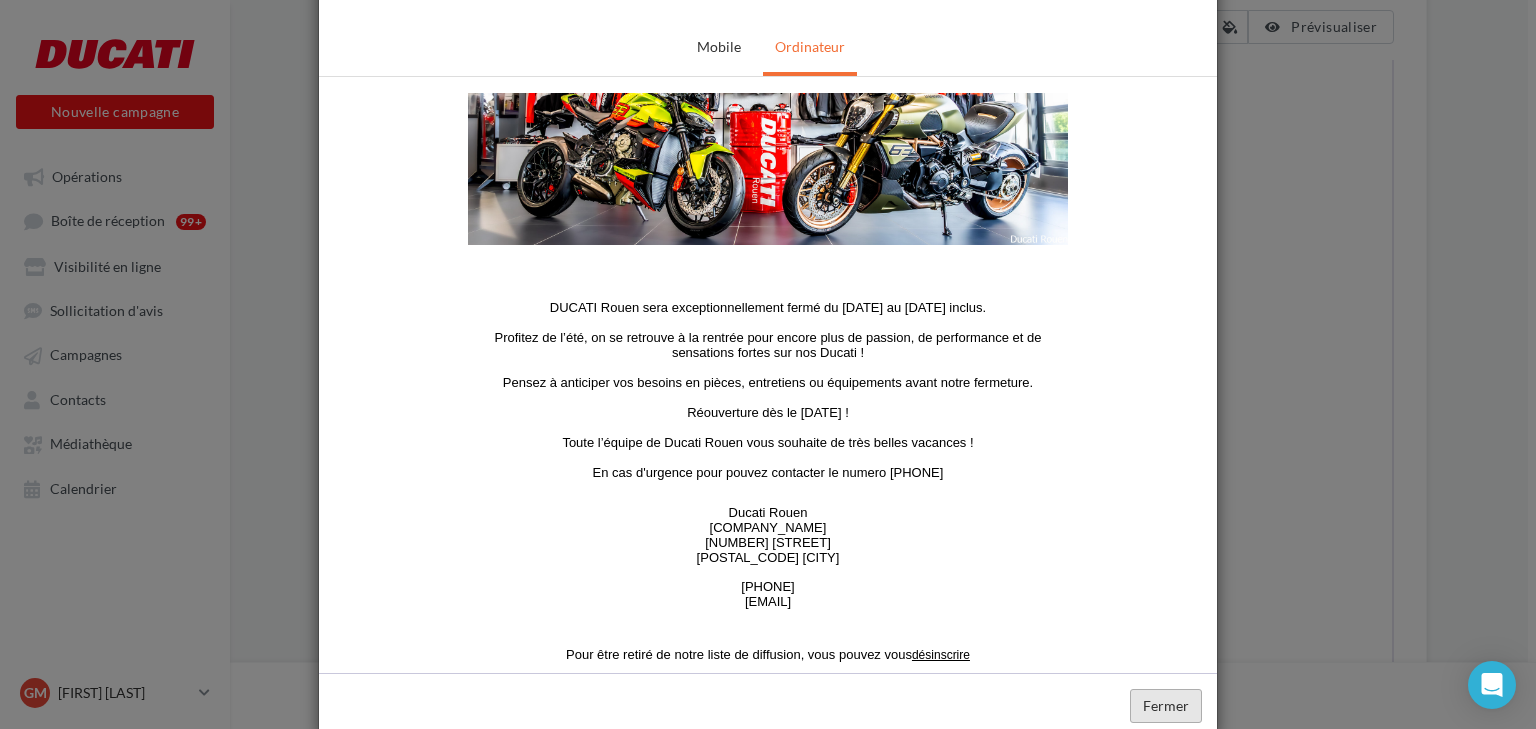 click on "Fermer" at bounding box center (1166, 706) 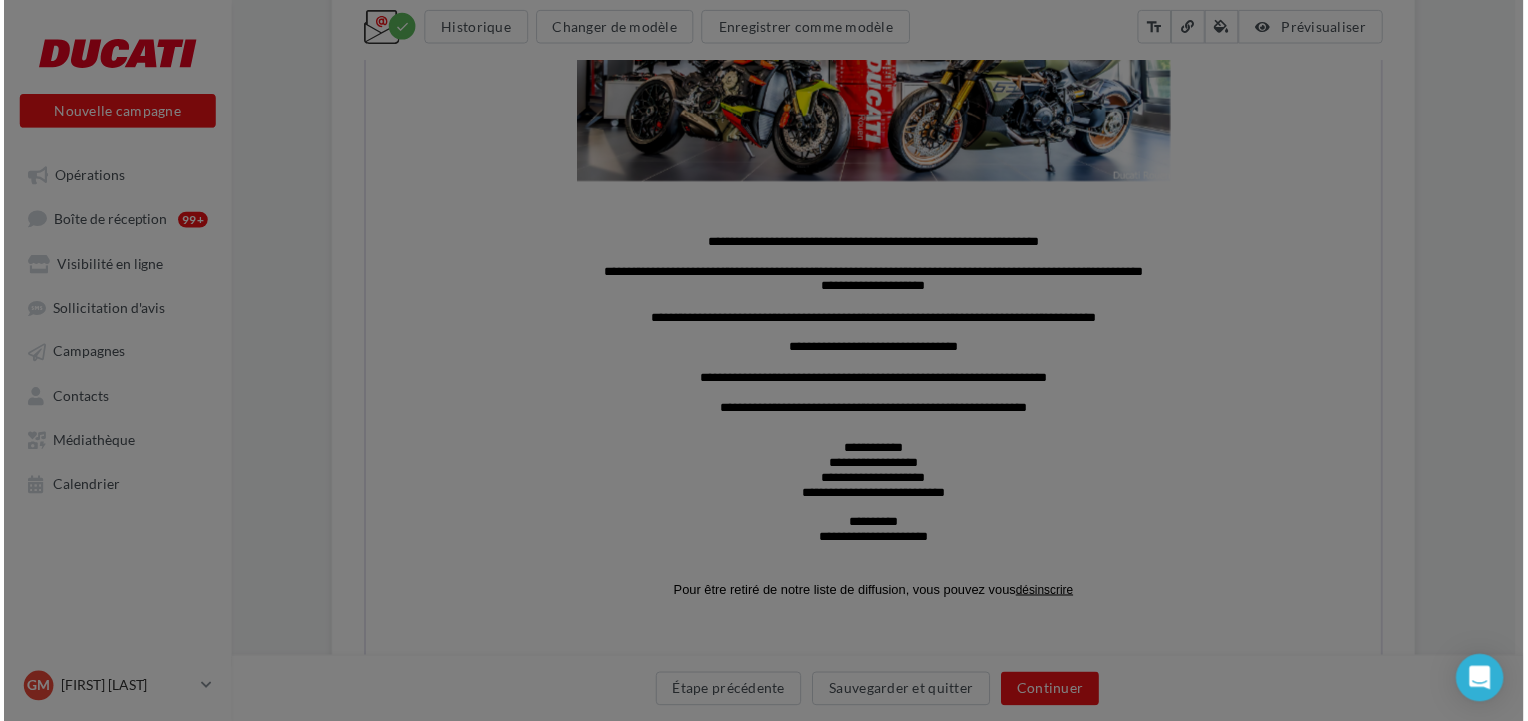 scroll, scrollTop: 0, scrollLeft: 0, axis: both 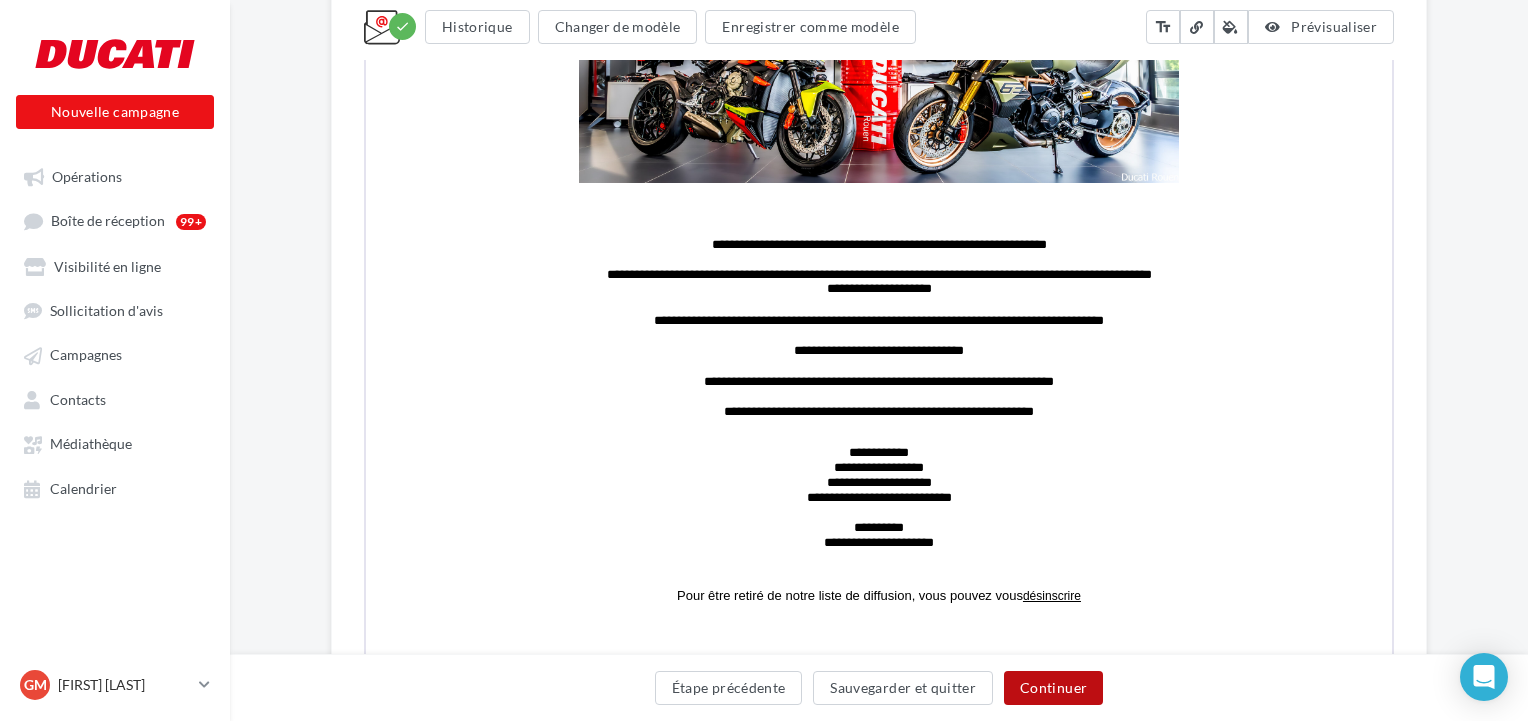 click on "Continuer" at bounding box center (1053, 688) 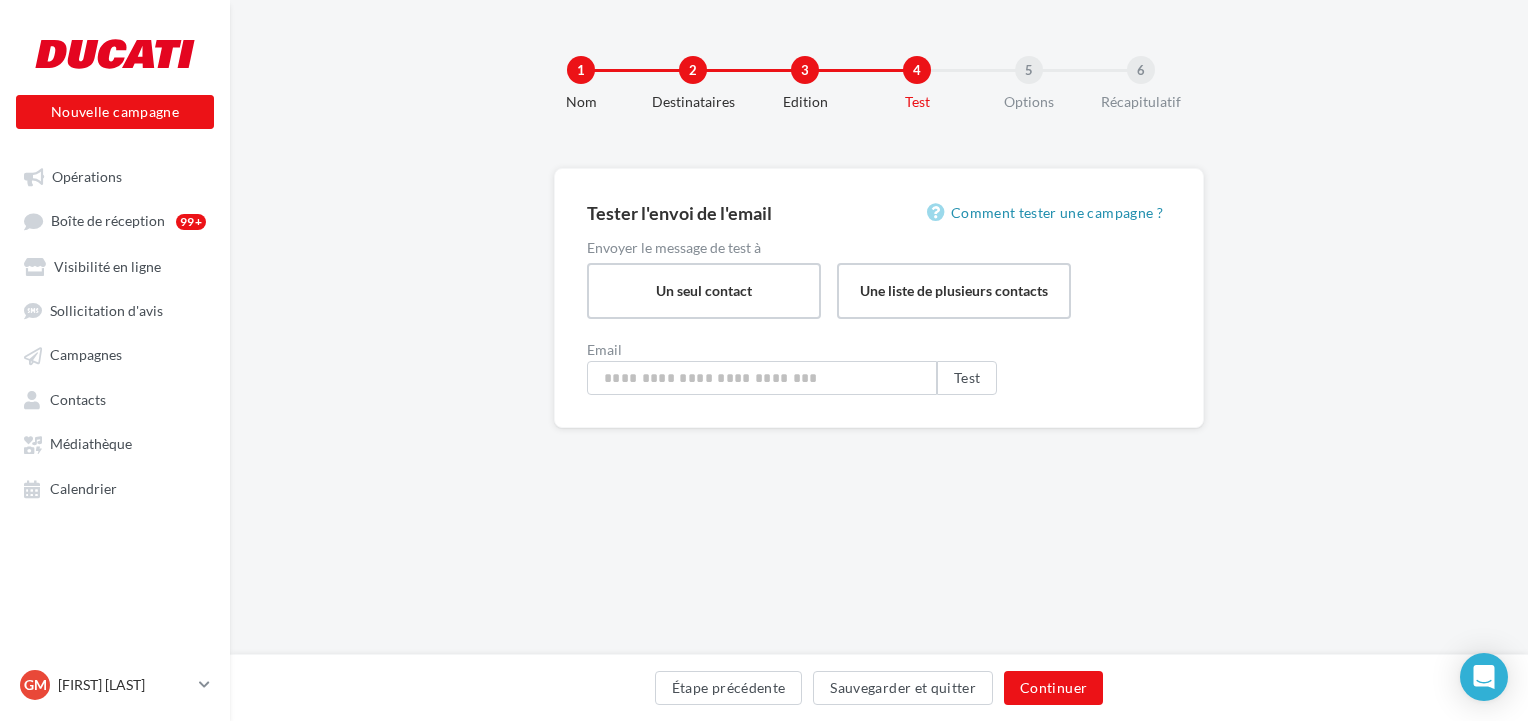 type on "**********" 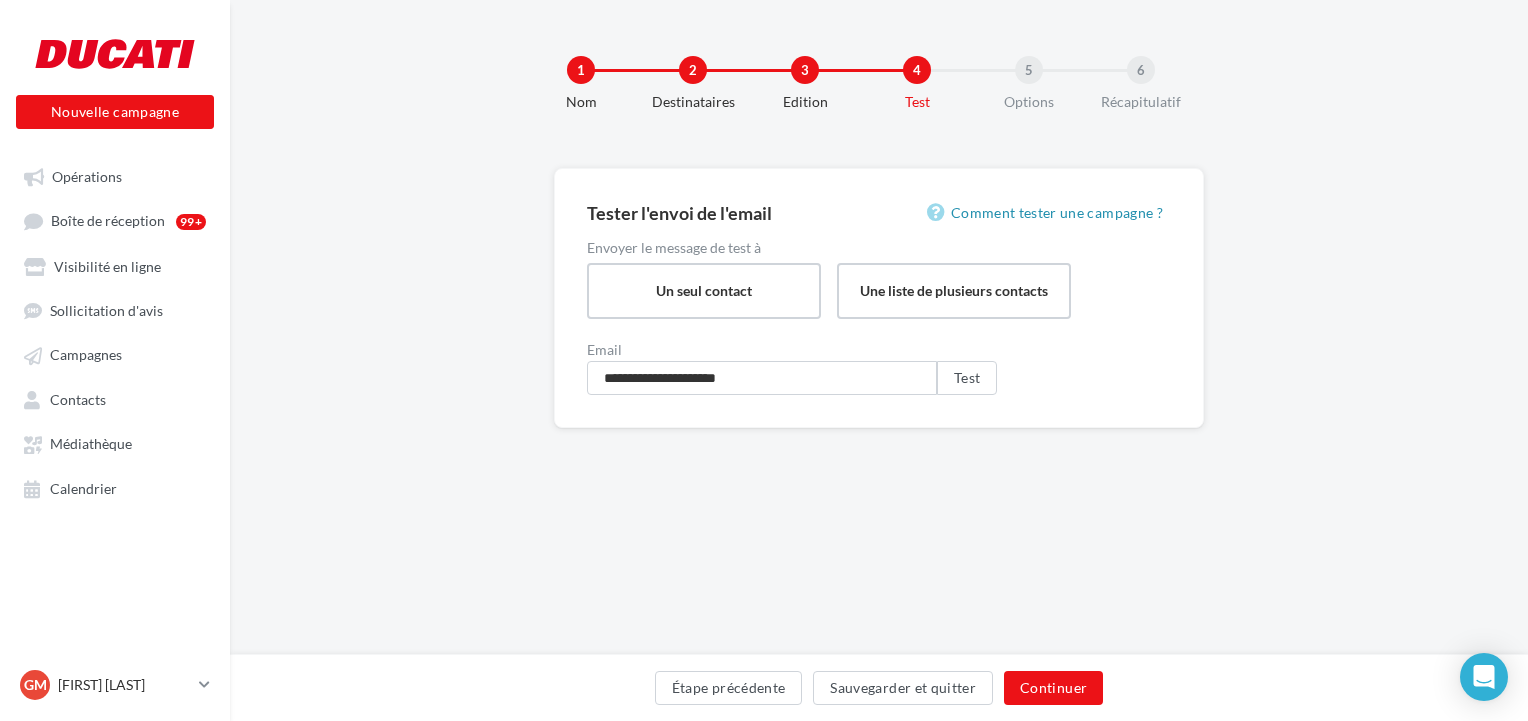 scroll, scrollTop: 0, scrollLeft: 0, axis: both 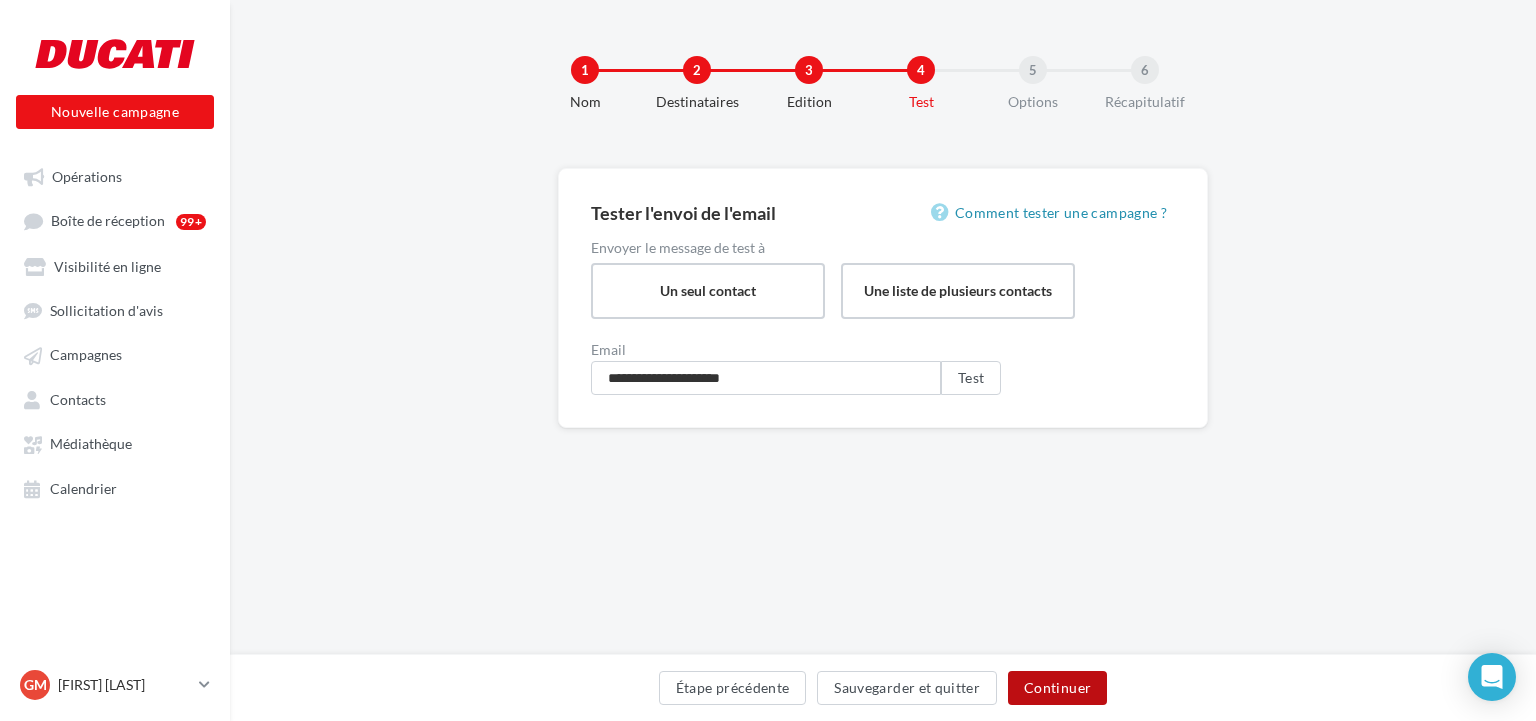 click on "Continuer" at bounding box center (1057, 688) 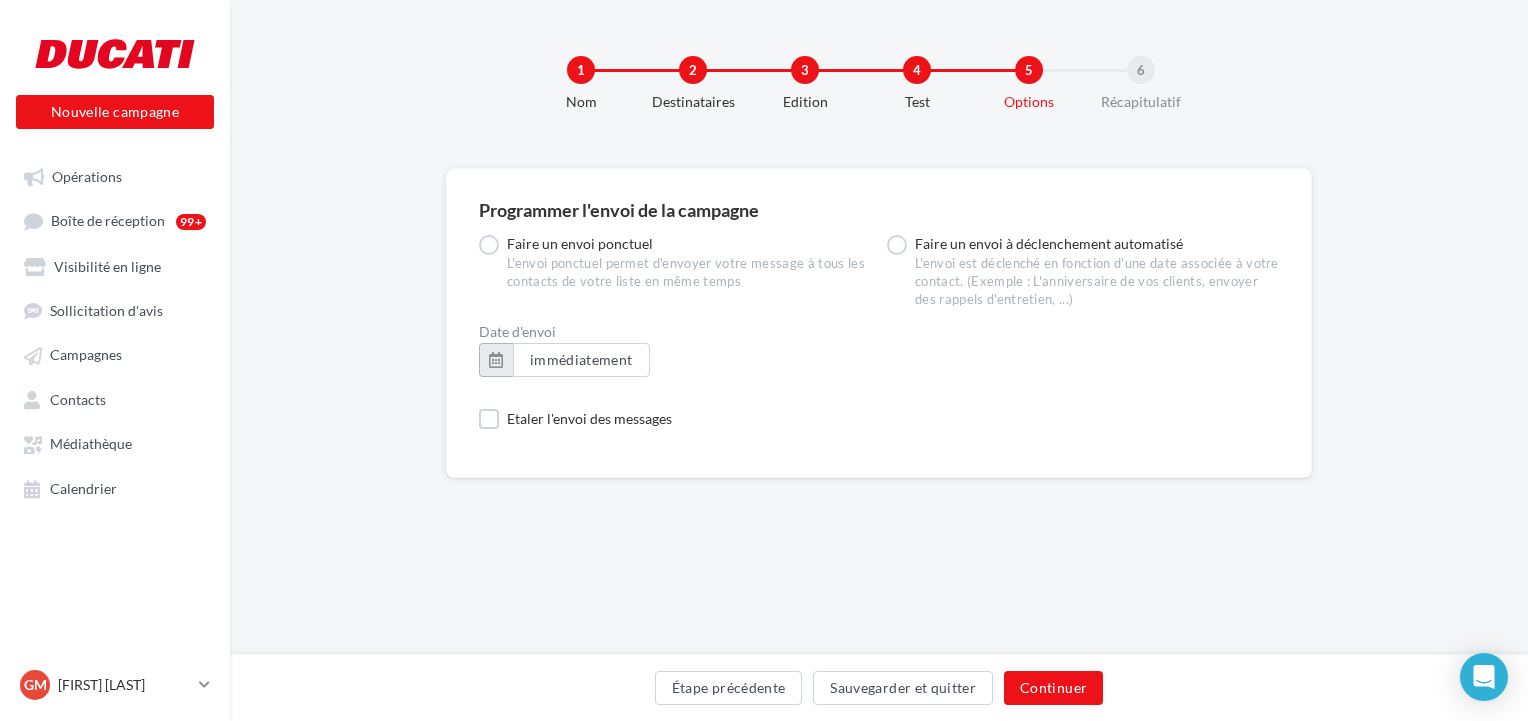 click at bounding box center [496, 360] 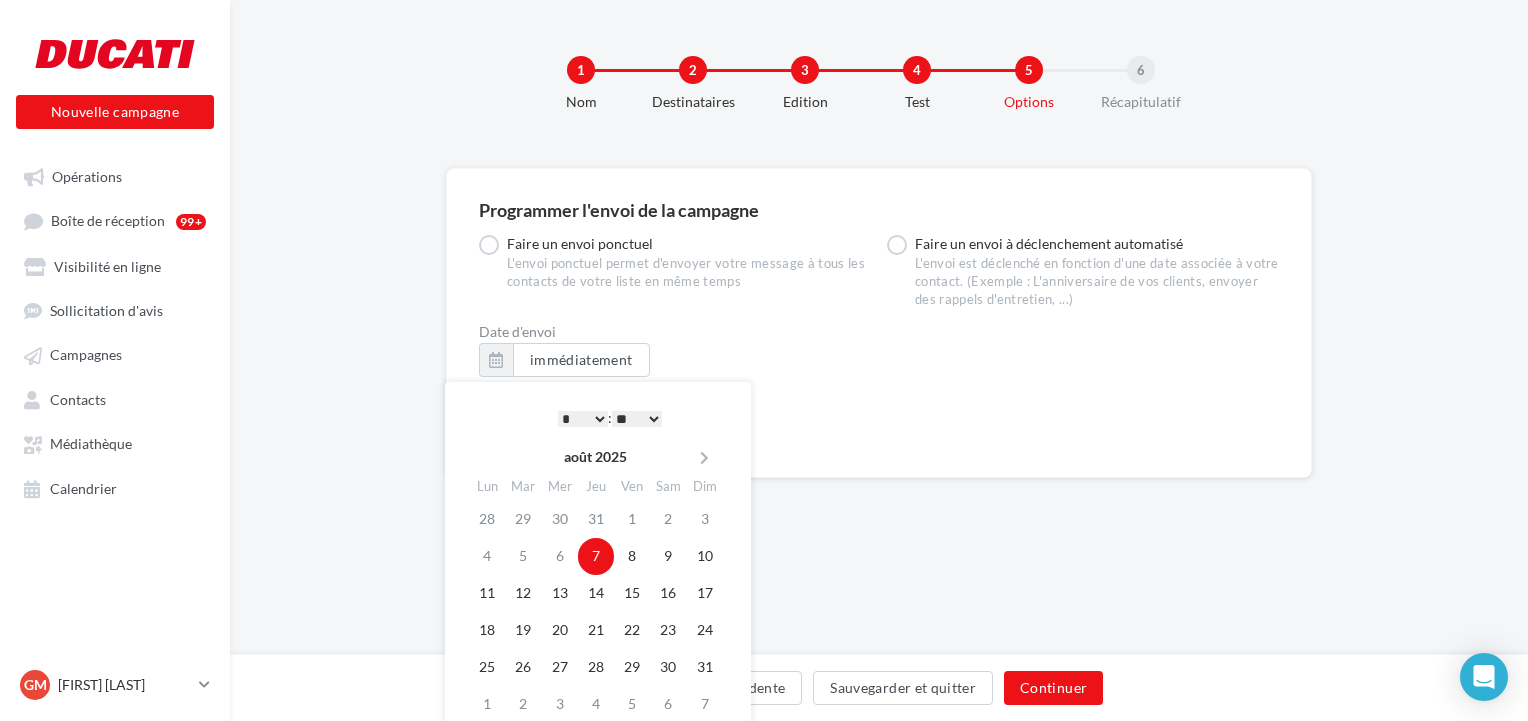 click on "* * * * * * * * * * ** ** ** ** ** ** ** ** ** ** ** ** ** **" at bounding box center [583, 419] 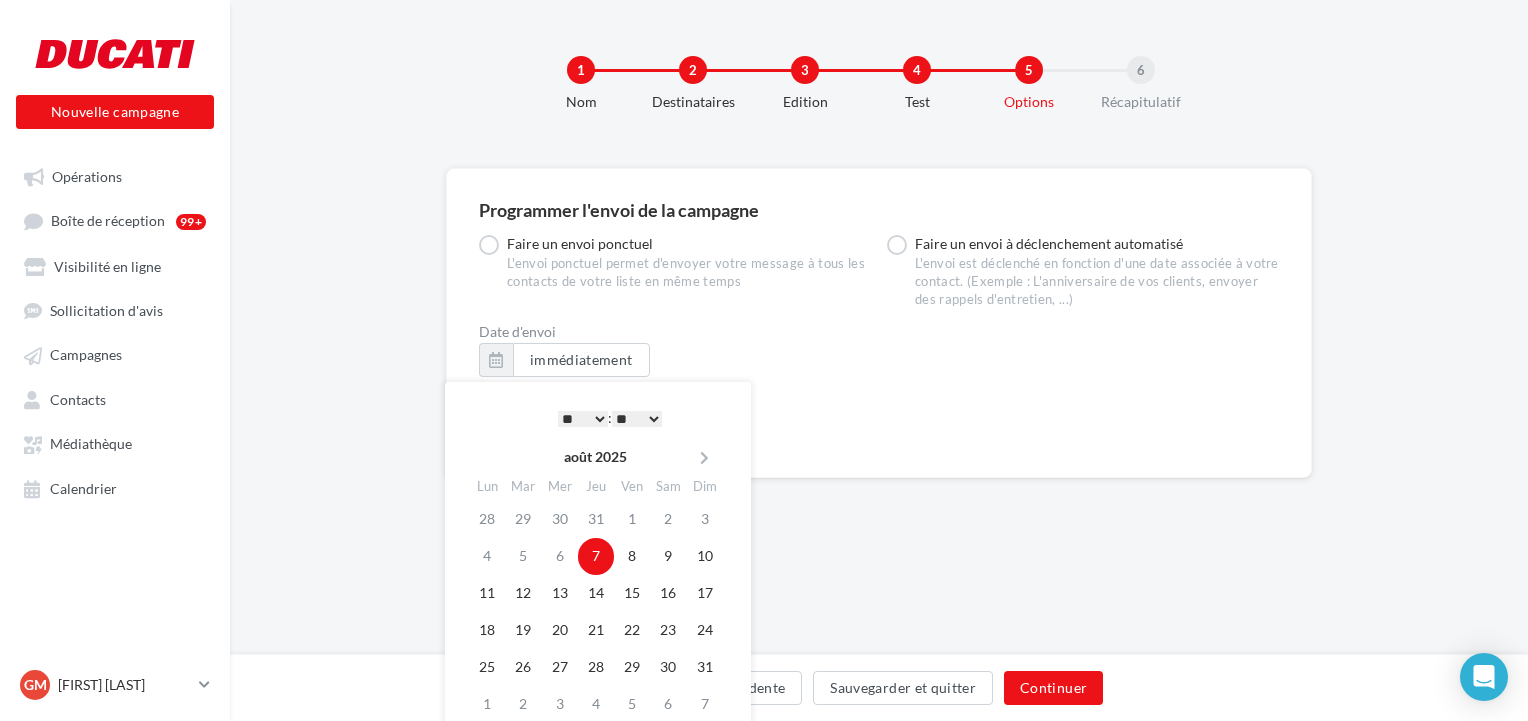 click on "* * * * * * * * * * ** ** ** ** ** ** ** ** ** ** ** ** ** **  :  ** ** ** ** ** **" at bounding box center (610, 418) 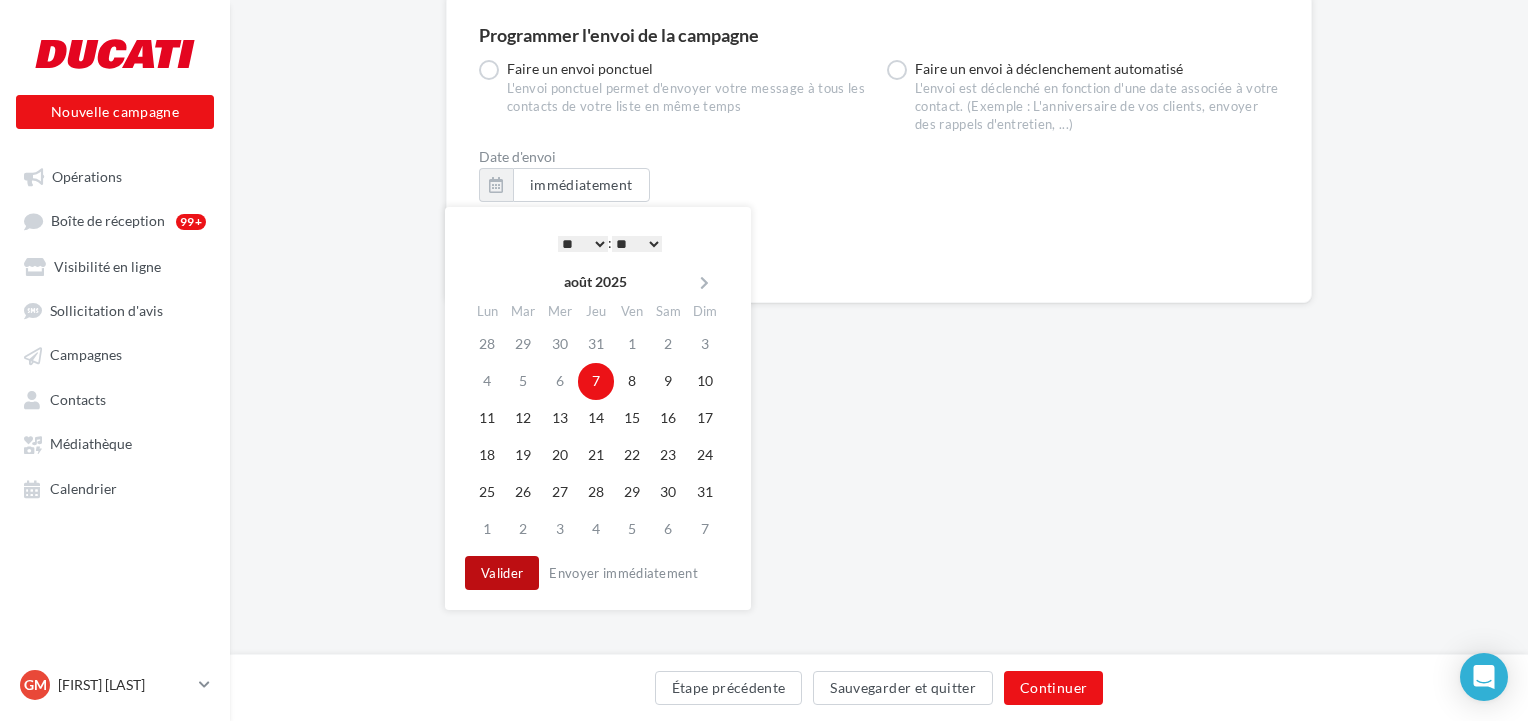 click on "Valider" at bounding box center [502, 573] 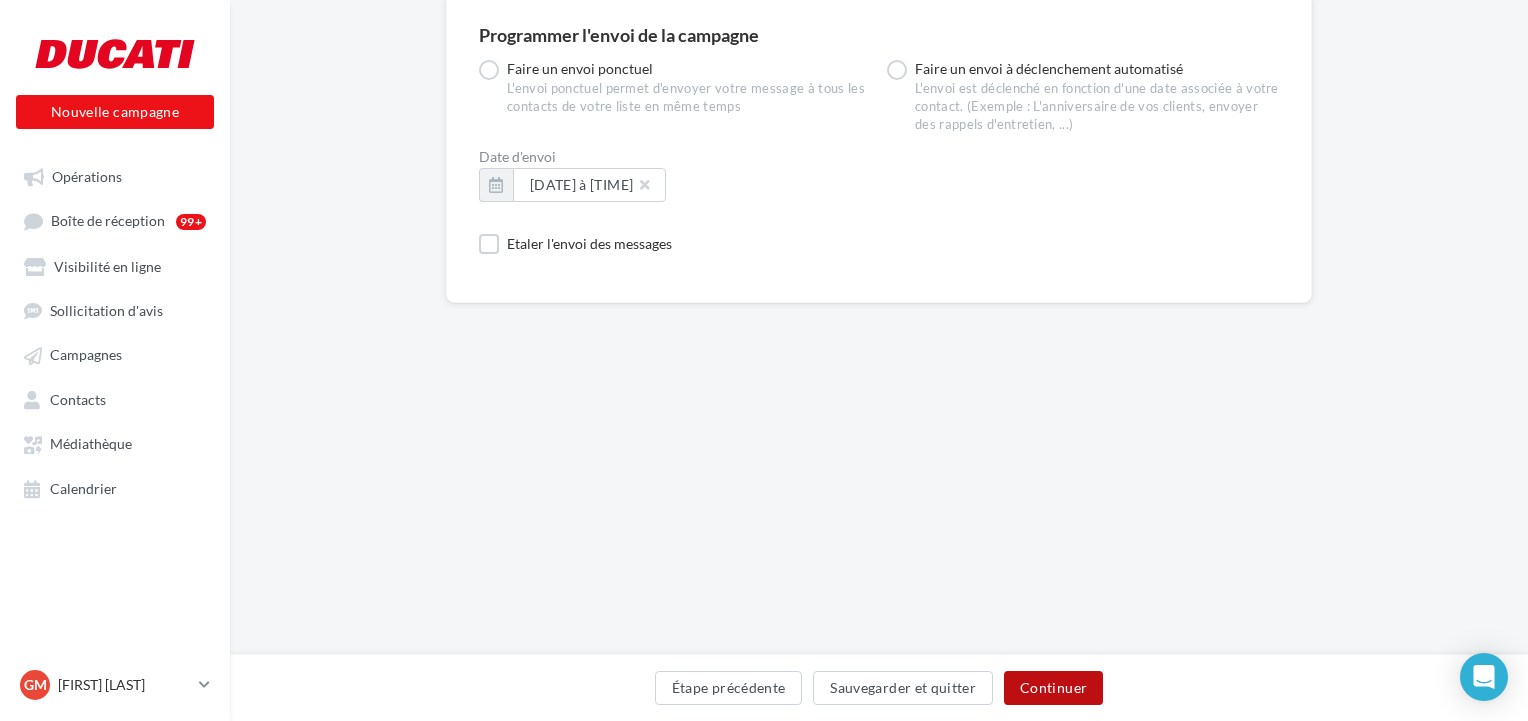 click on "Continuer" at bounding box center [1053, 688] 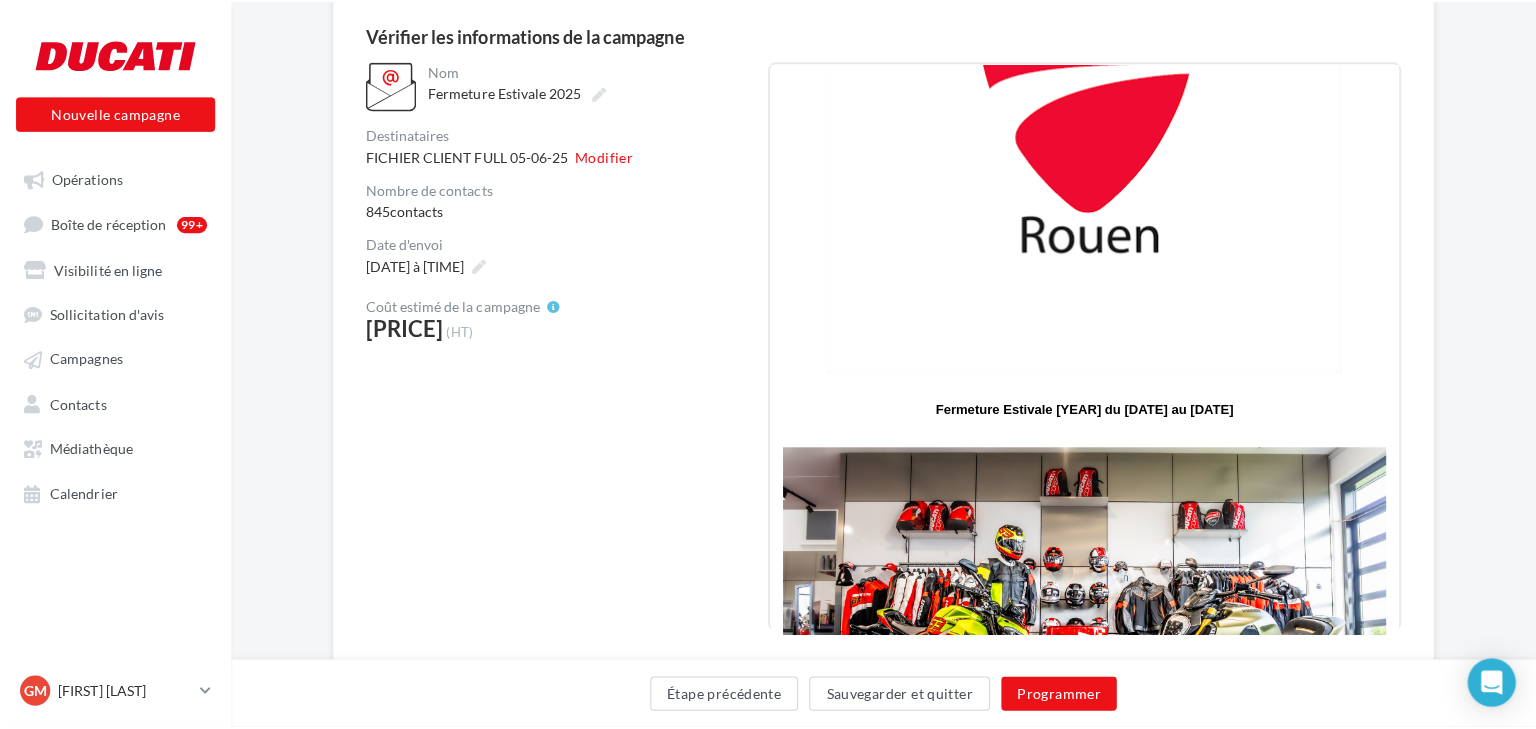scroll, scrollTop: 480, scrollLeft: 0, axis: vertical 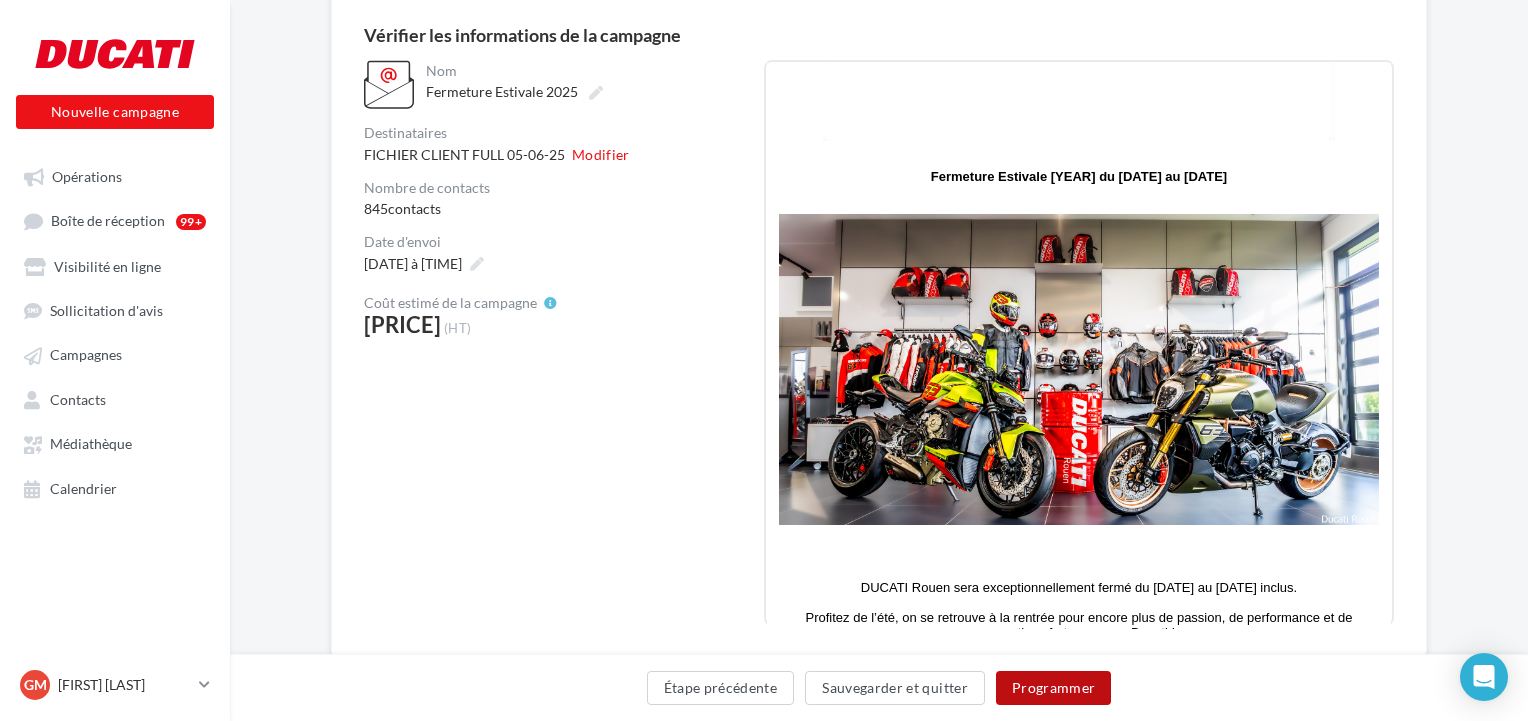 click on "Programmer" at bounding box center (1054, 688) 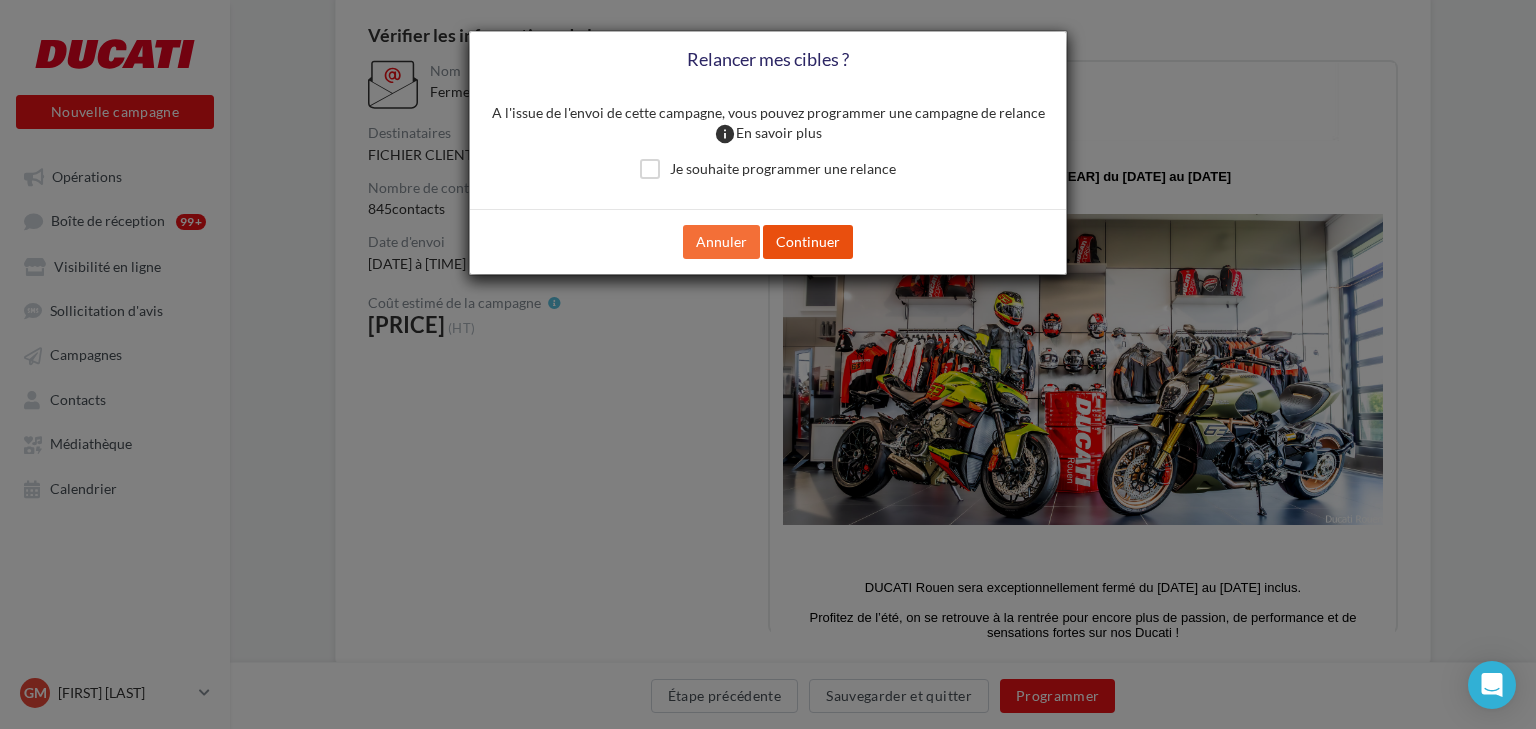click on "Continuer" at bounding box center [808, 242] 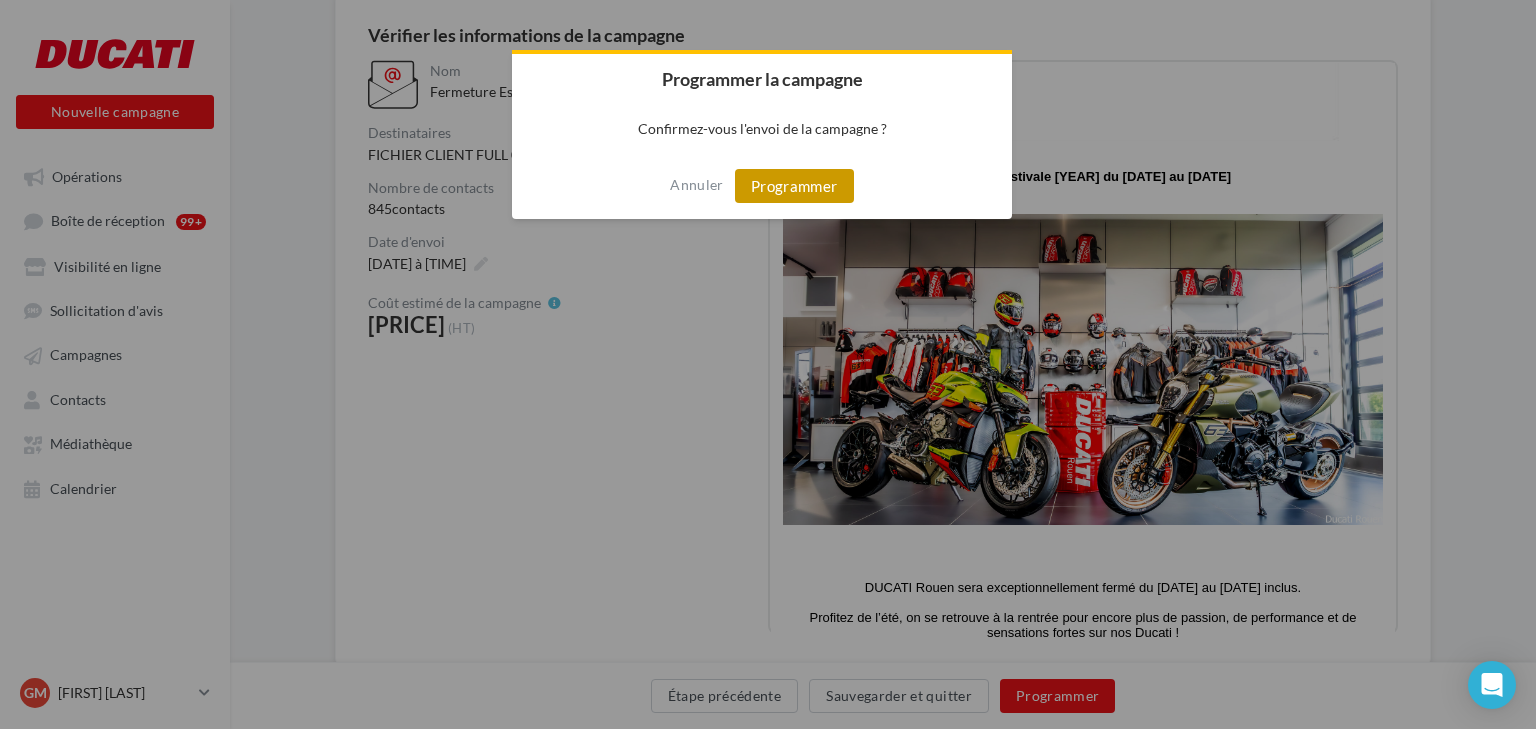 click on "Programmer" at bounding box center (794, 186) 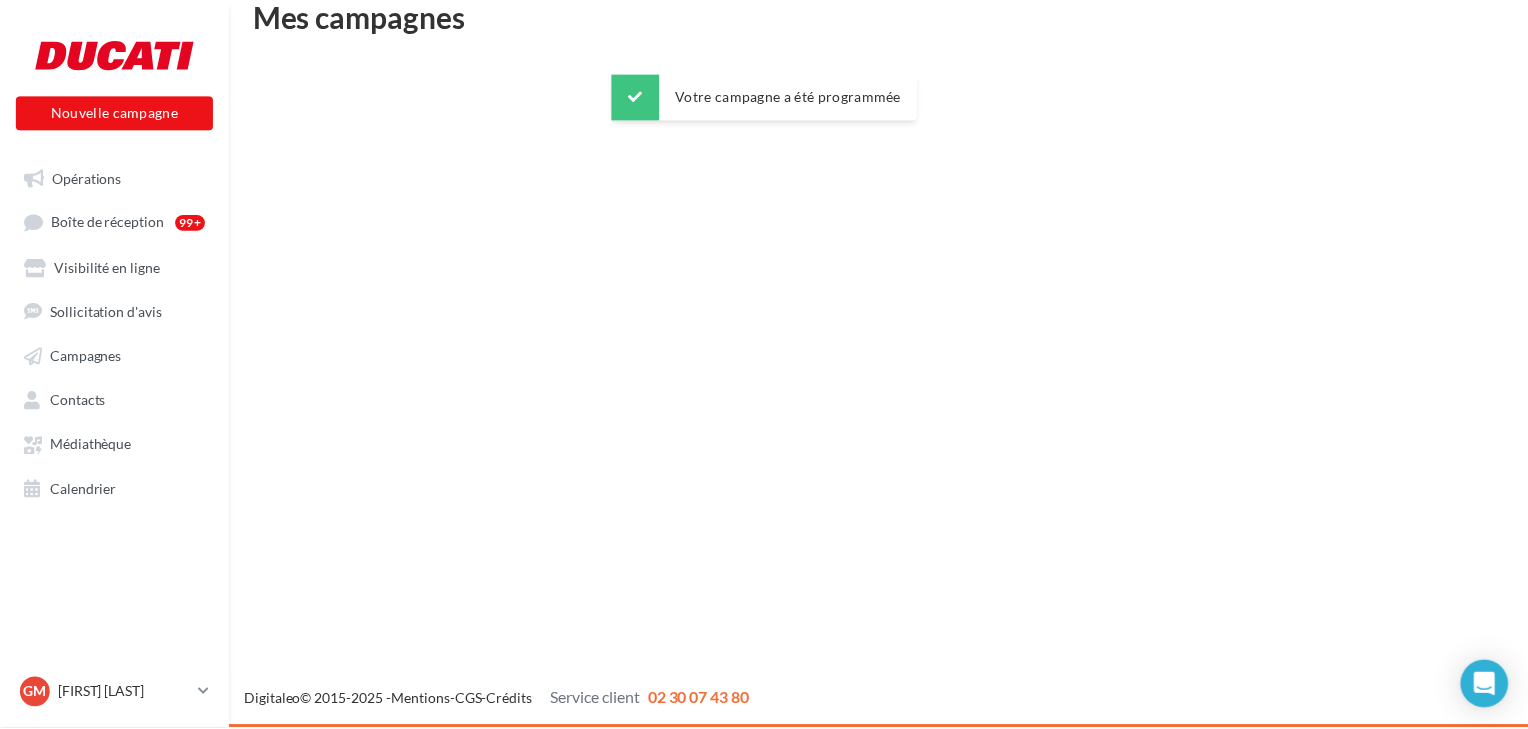 scroll, scrollTop: 32, scrollLeft: 0, axis: vertical 